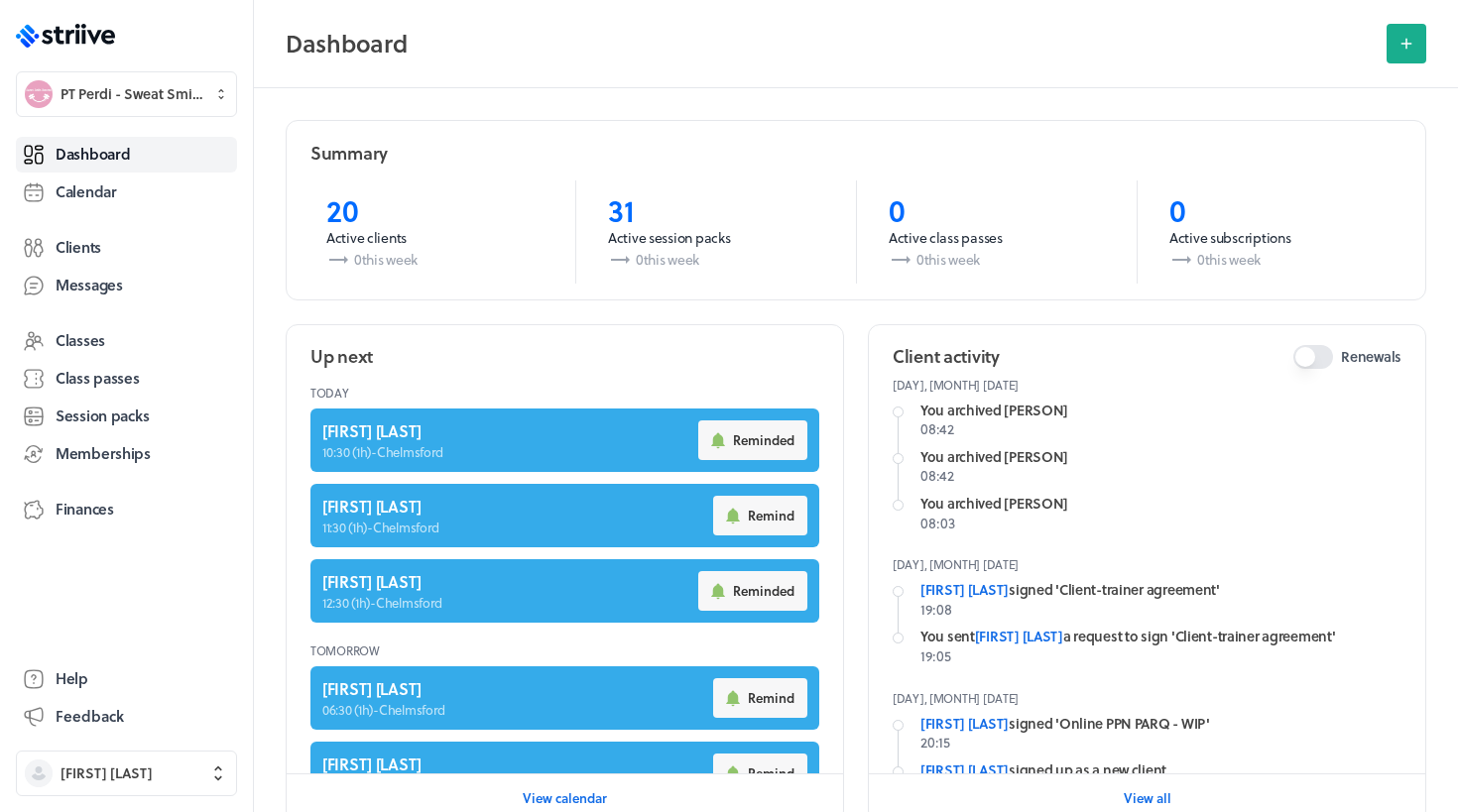scroll, scrollTop: 0, scrollLeft: 0, axis: both 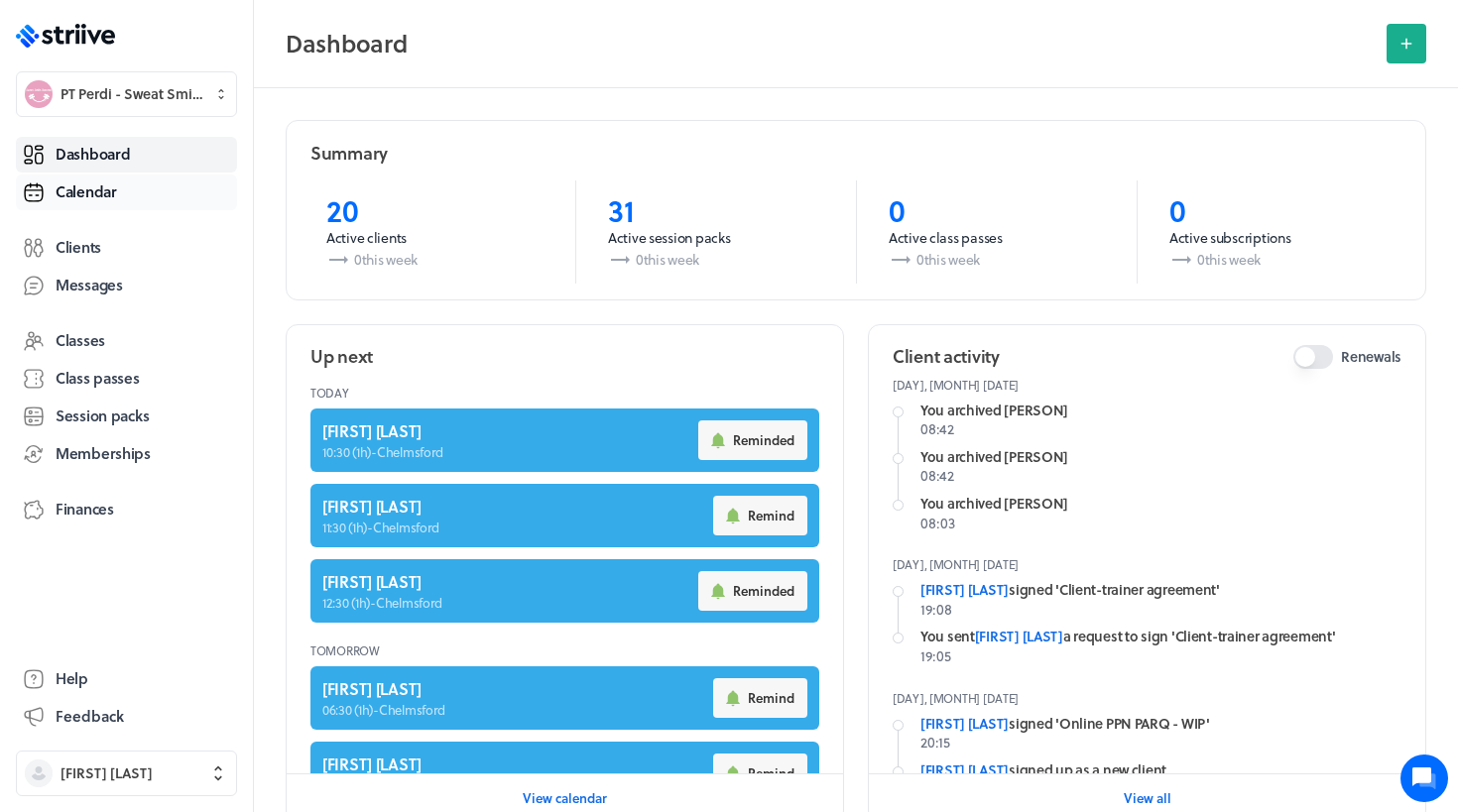 click on "Calendar" at bounding box center [126, 192] 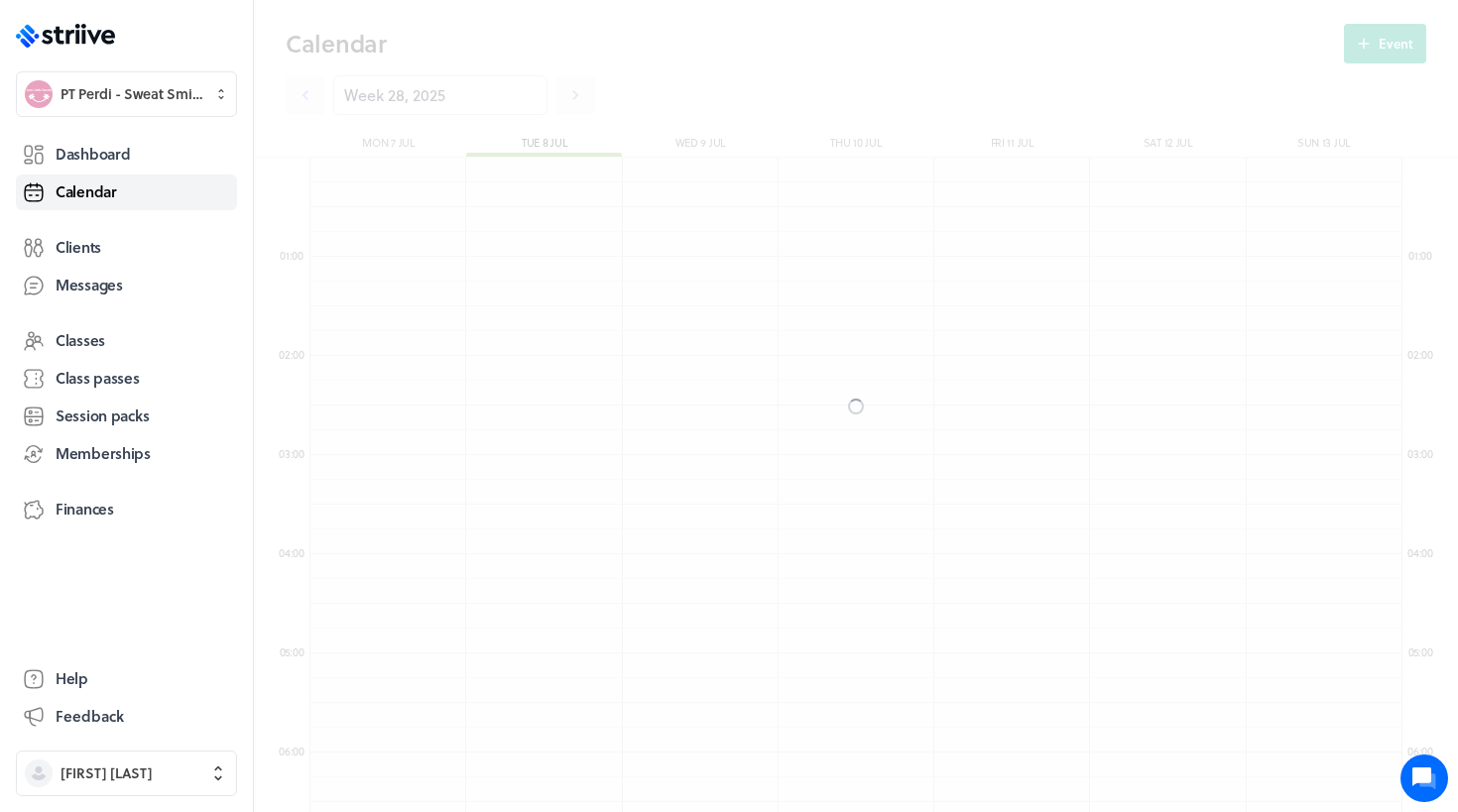 scroll, scrollTop: 545, scrollLeft: 0, axis: vertical 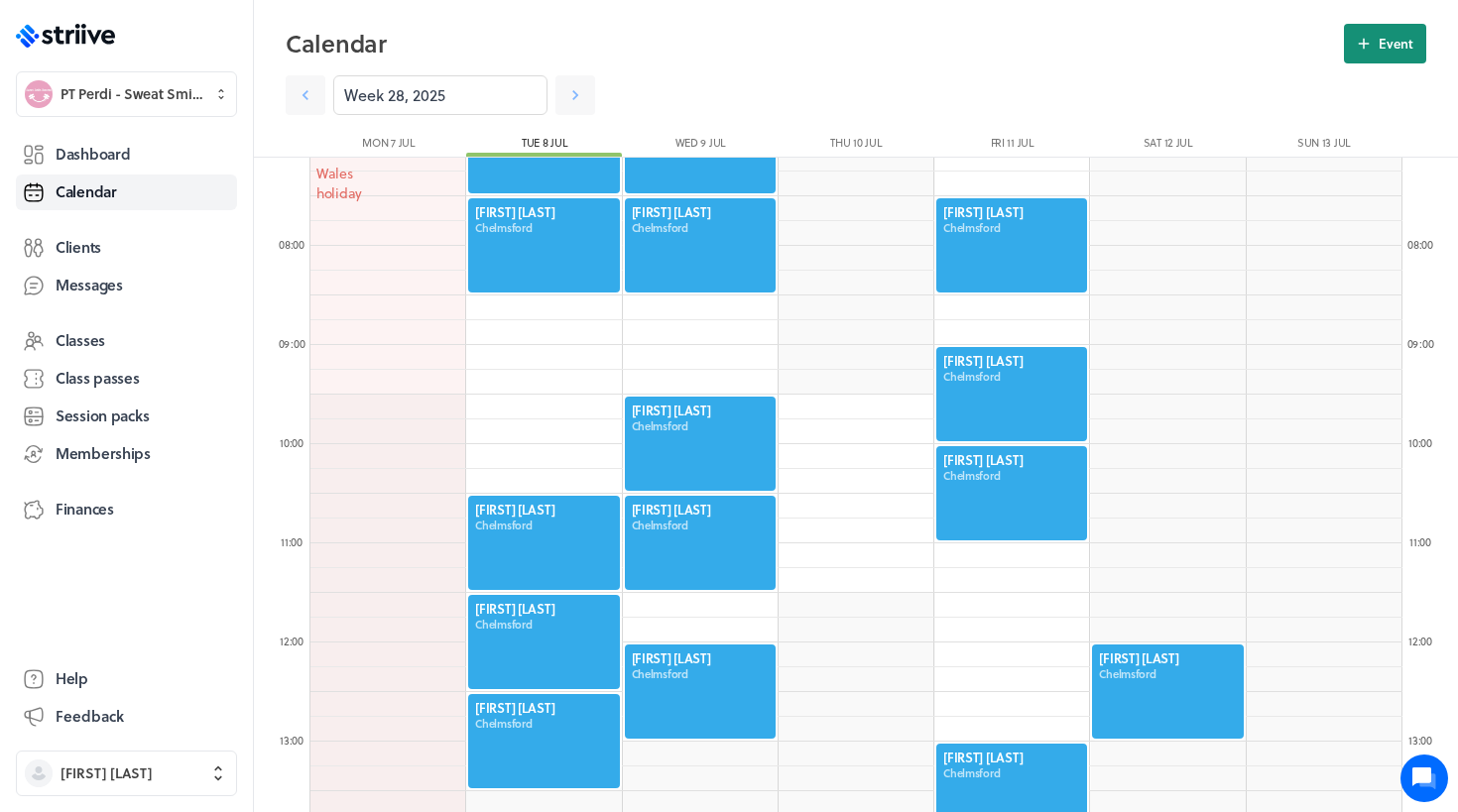 click on "Event" at bounding box center (1396, 44) 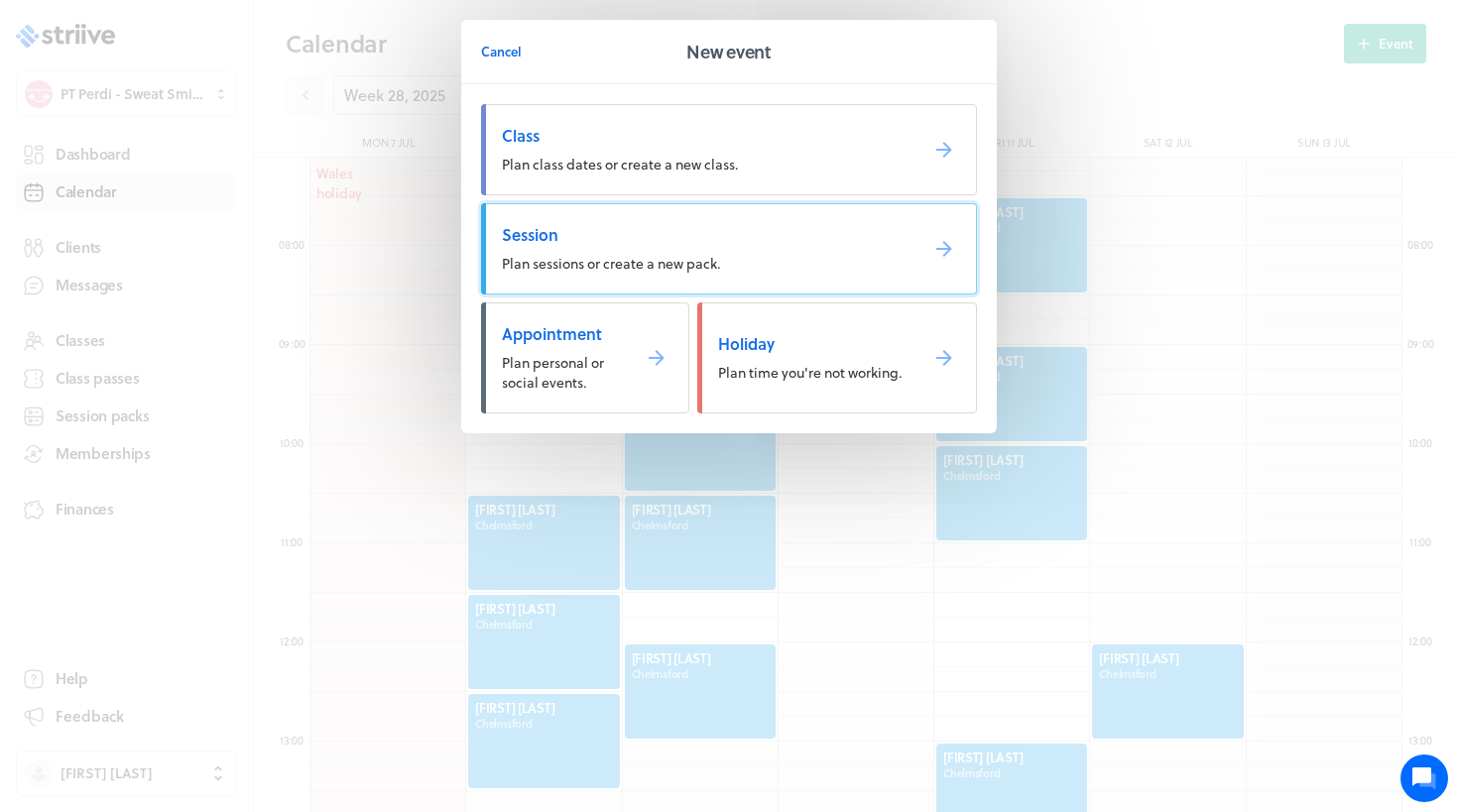click on "Session Plan sessions or create a new pack." at bounding box center (729, 249) 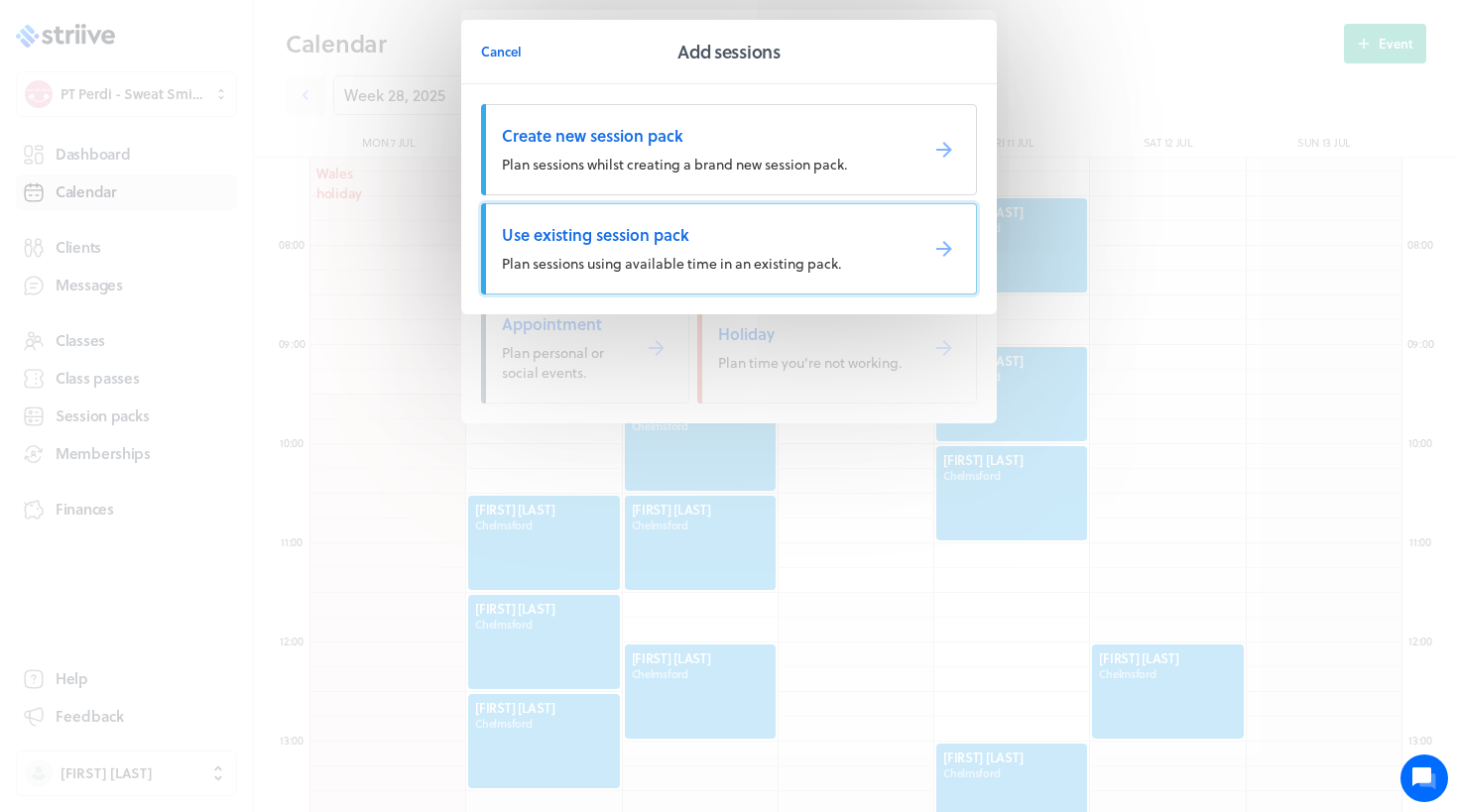 click on "Use existing session pack" at bounding box center [701, 136] 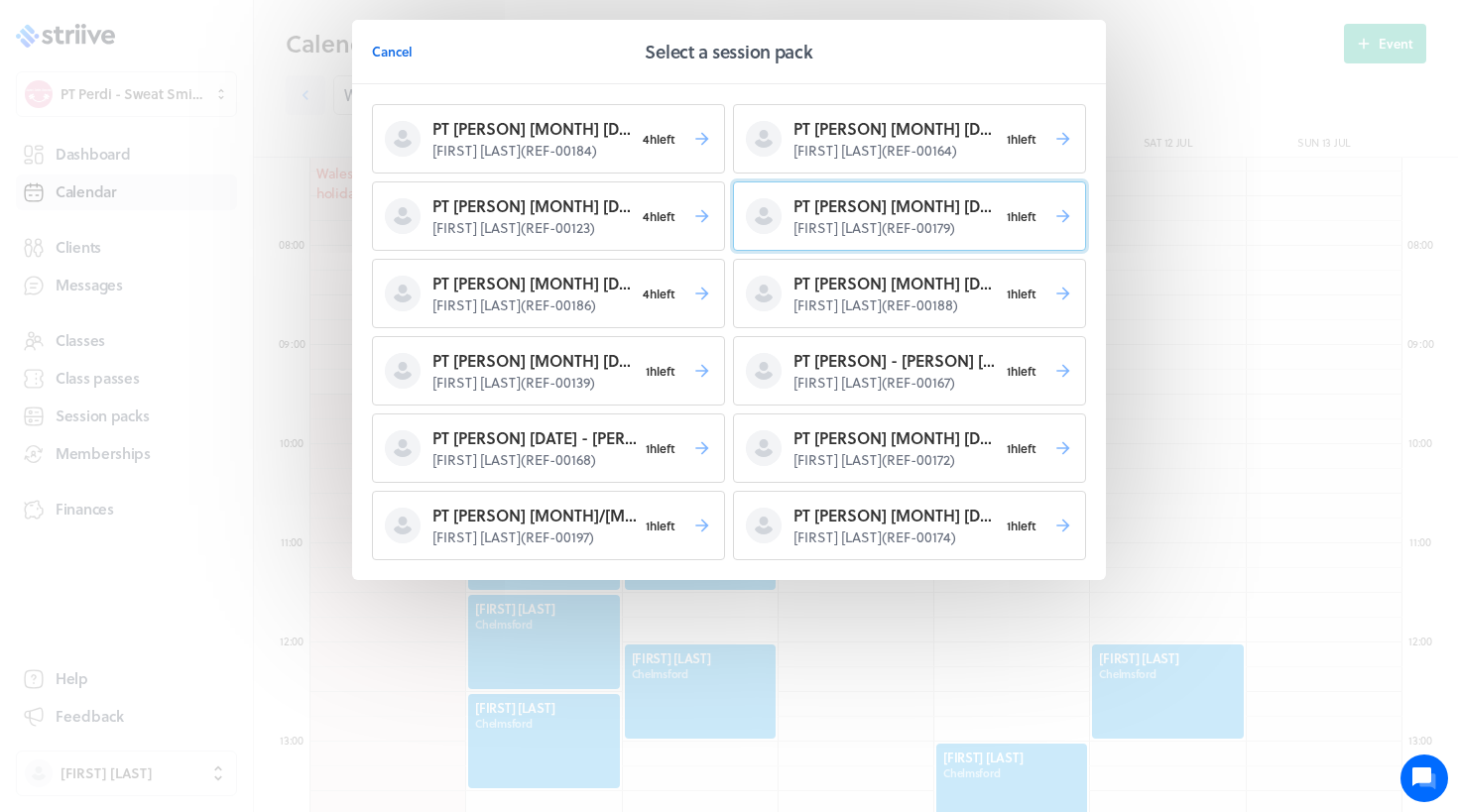 click on "PT Perdi June 25 - Chloe H" at bounding box center (533, 129) 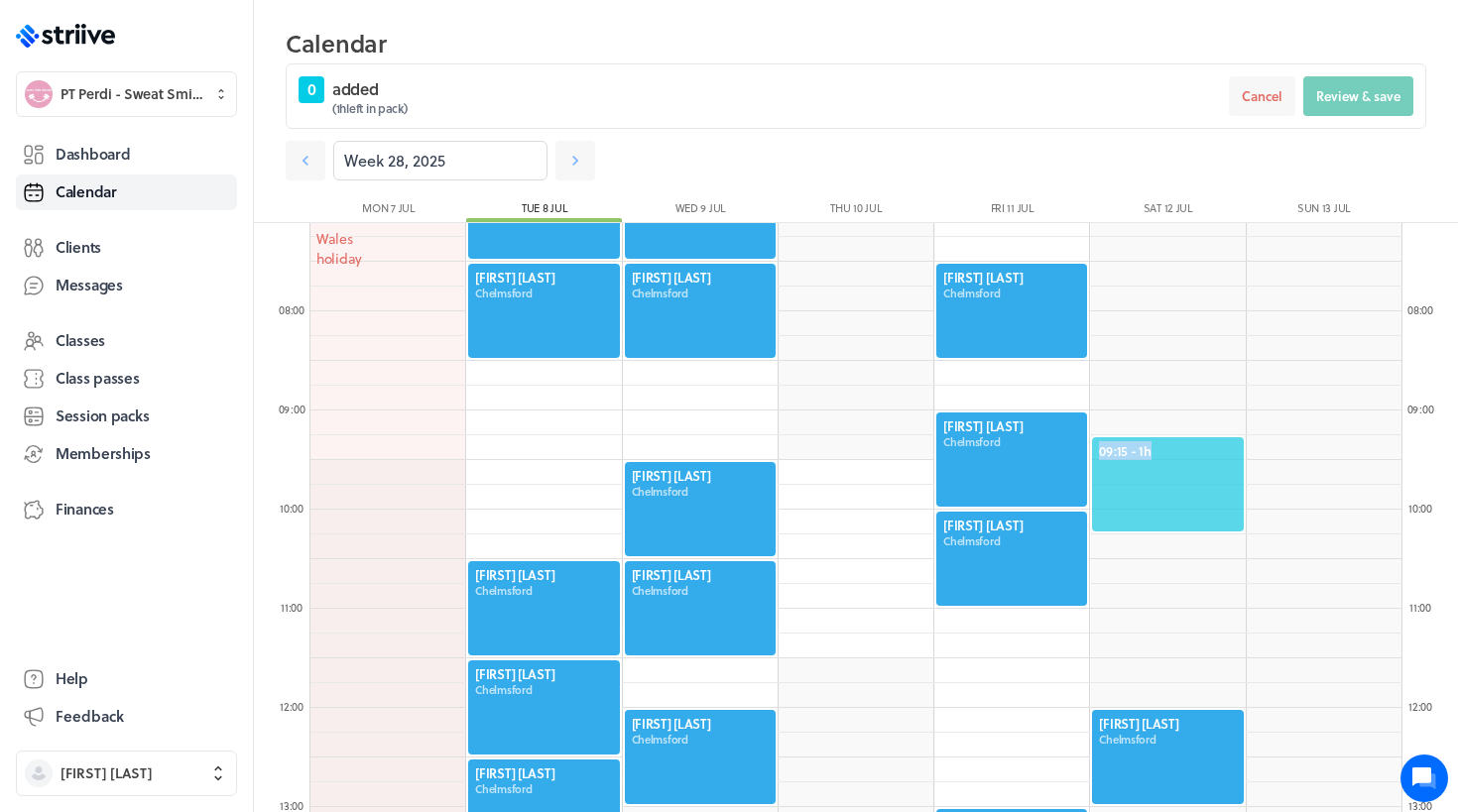 click on "09:15  - 1h" at bounding box center [1167, 484] 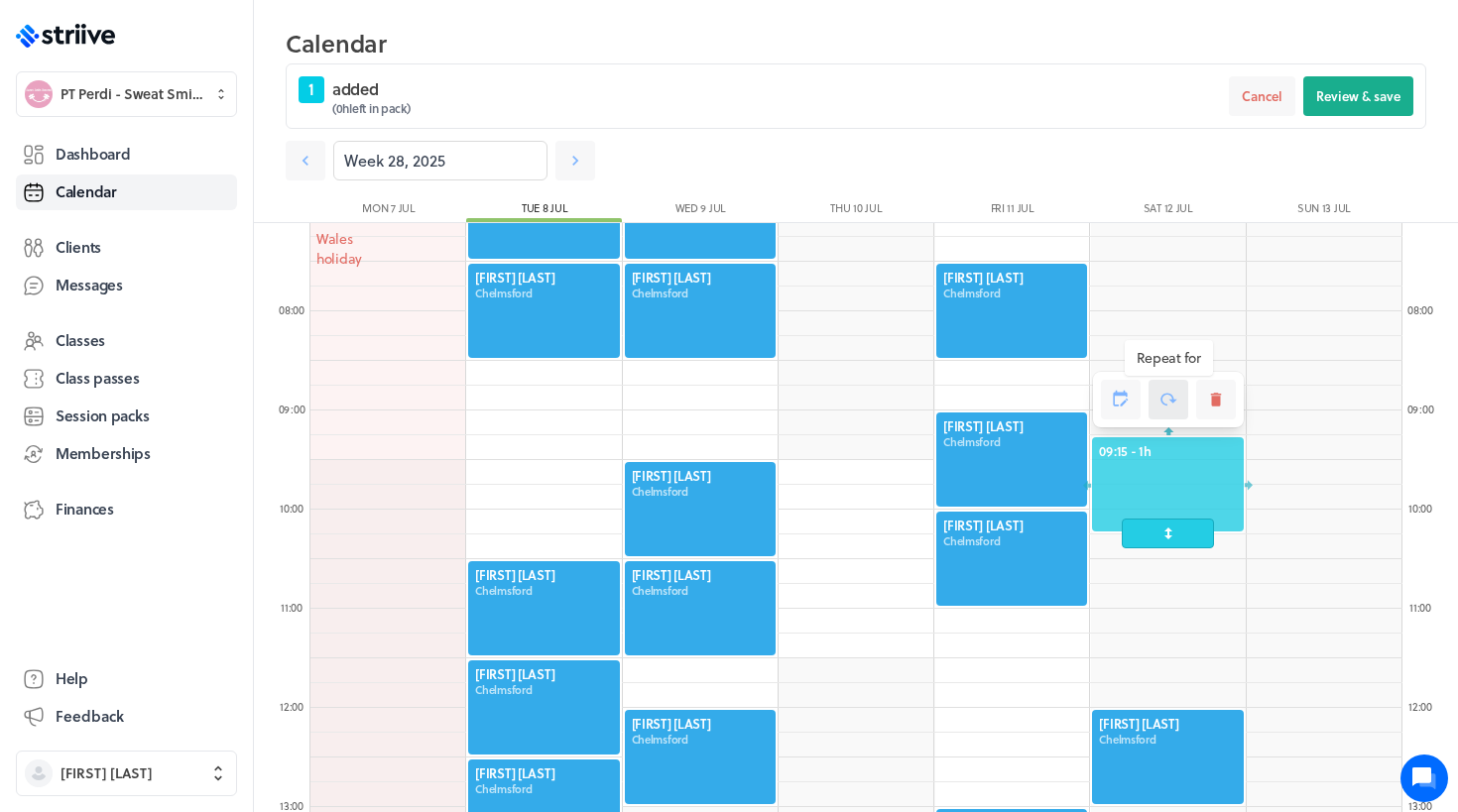 click at bounding box center [1168, 400] 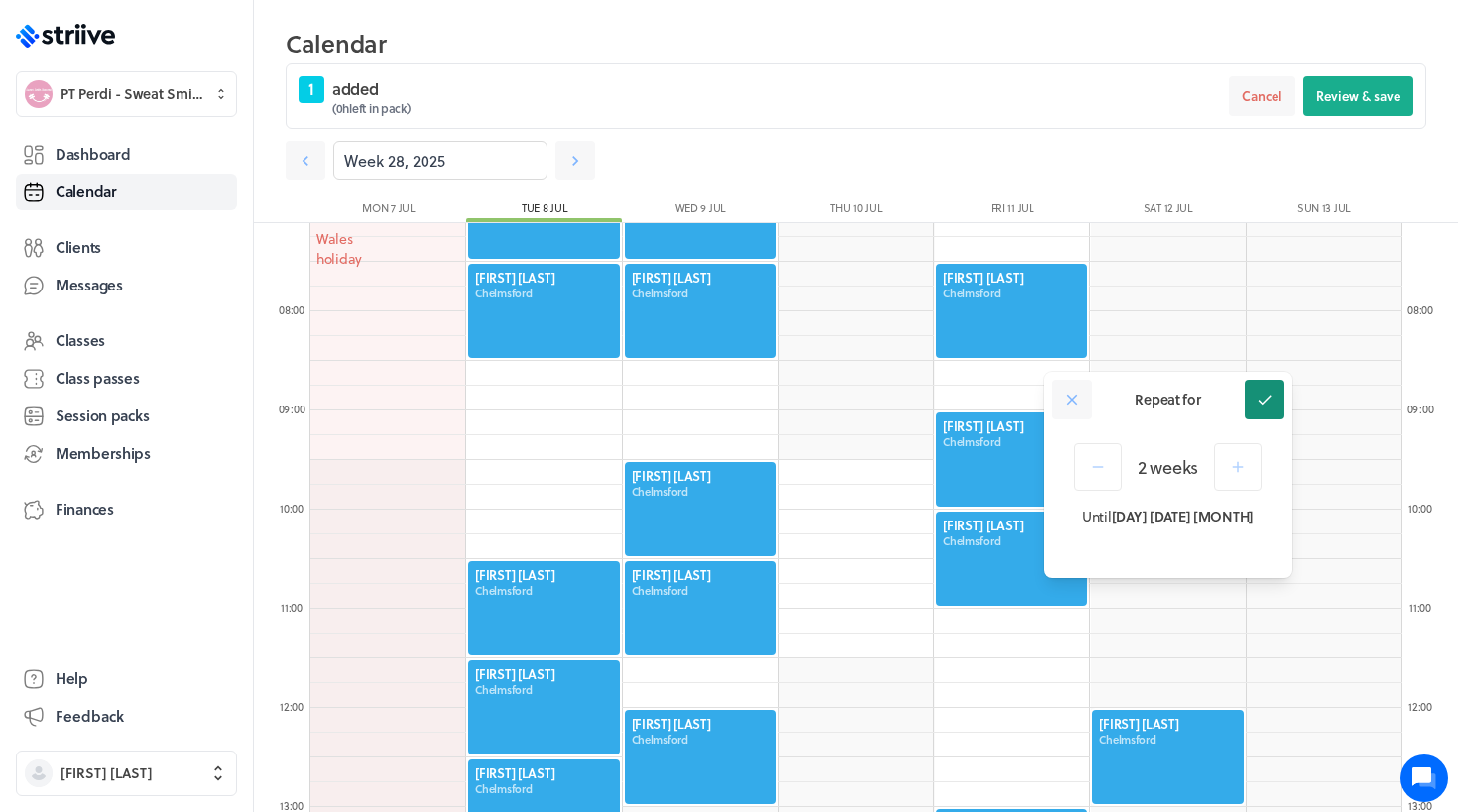 click at bounding box center [1265, 400] 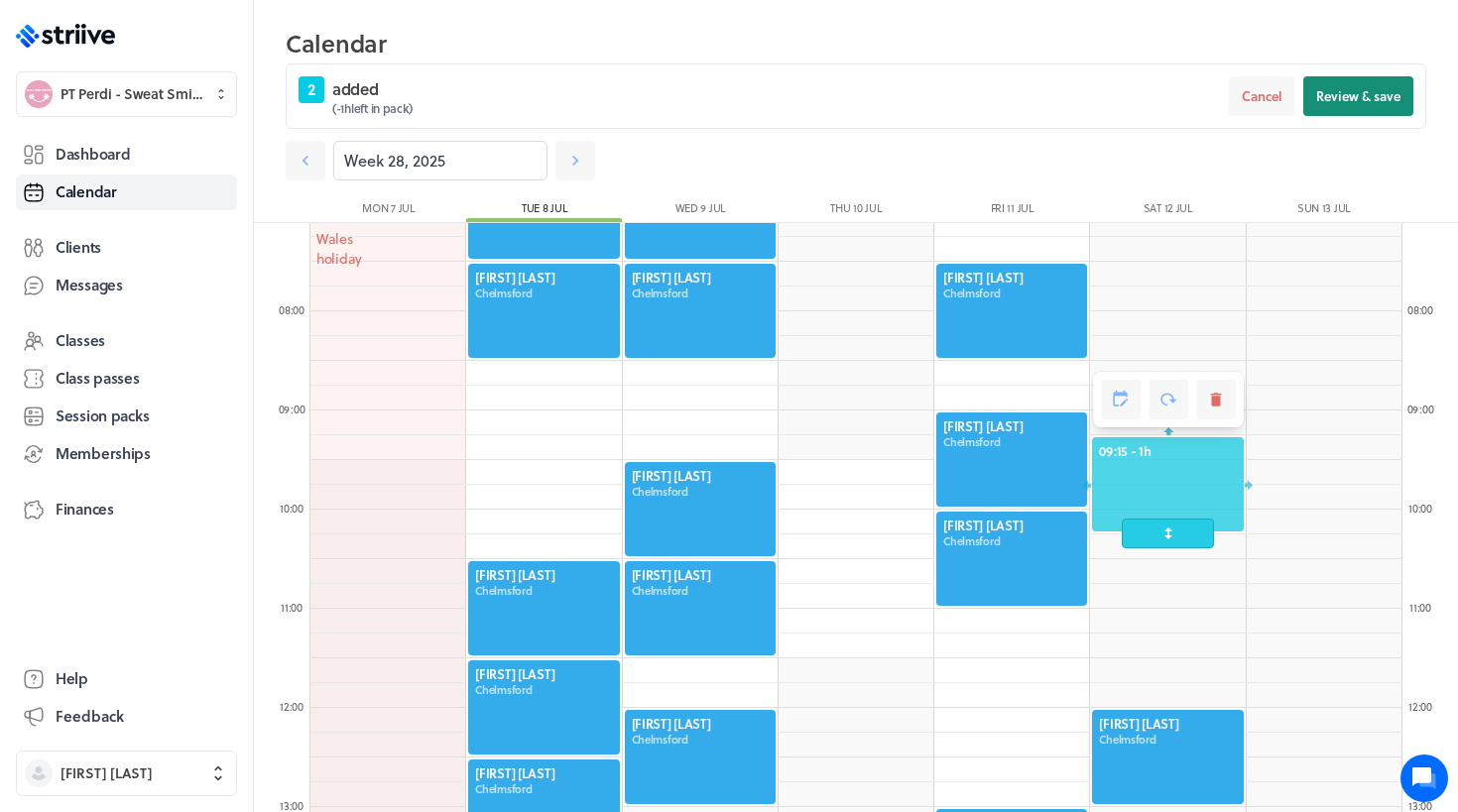 click on "Review & save" at bounding box center [1358, 96] 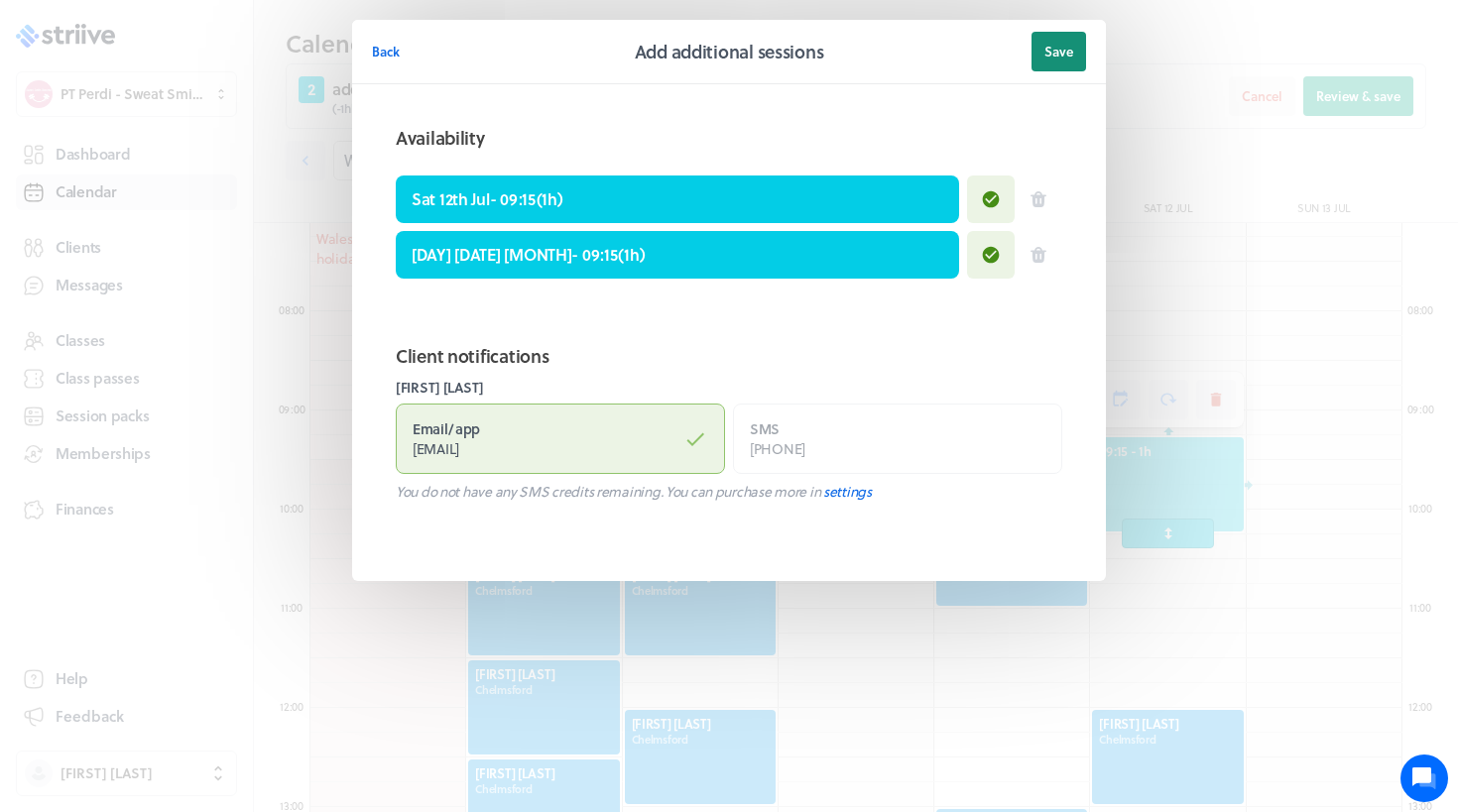 click on "Save" at bounding box center (1058, 52) 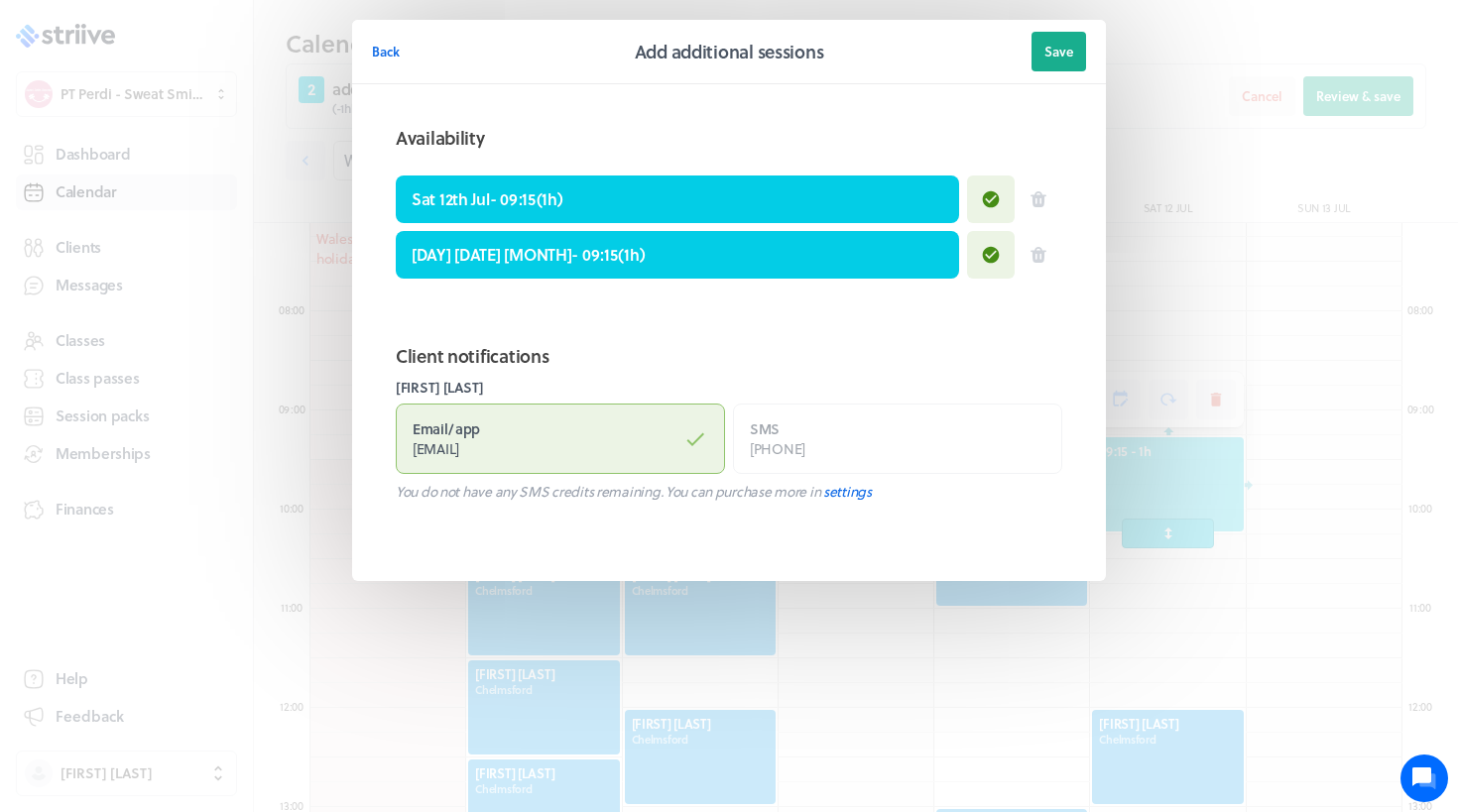 click on "Back Add additional sessions Save" at bounding box center [729, 52] 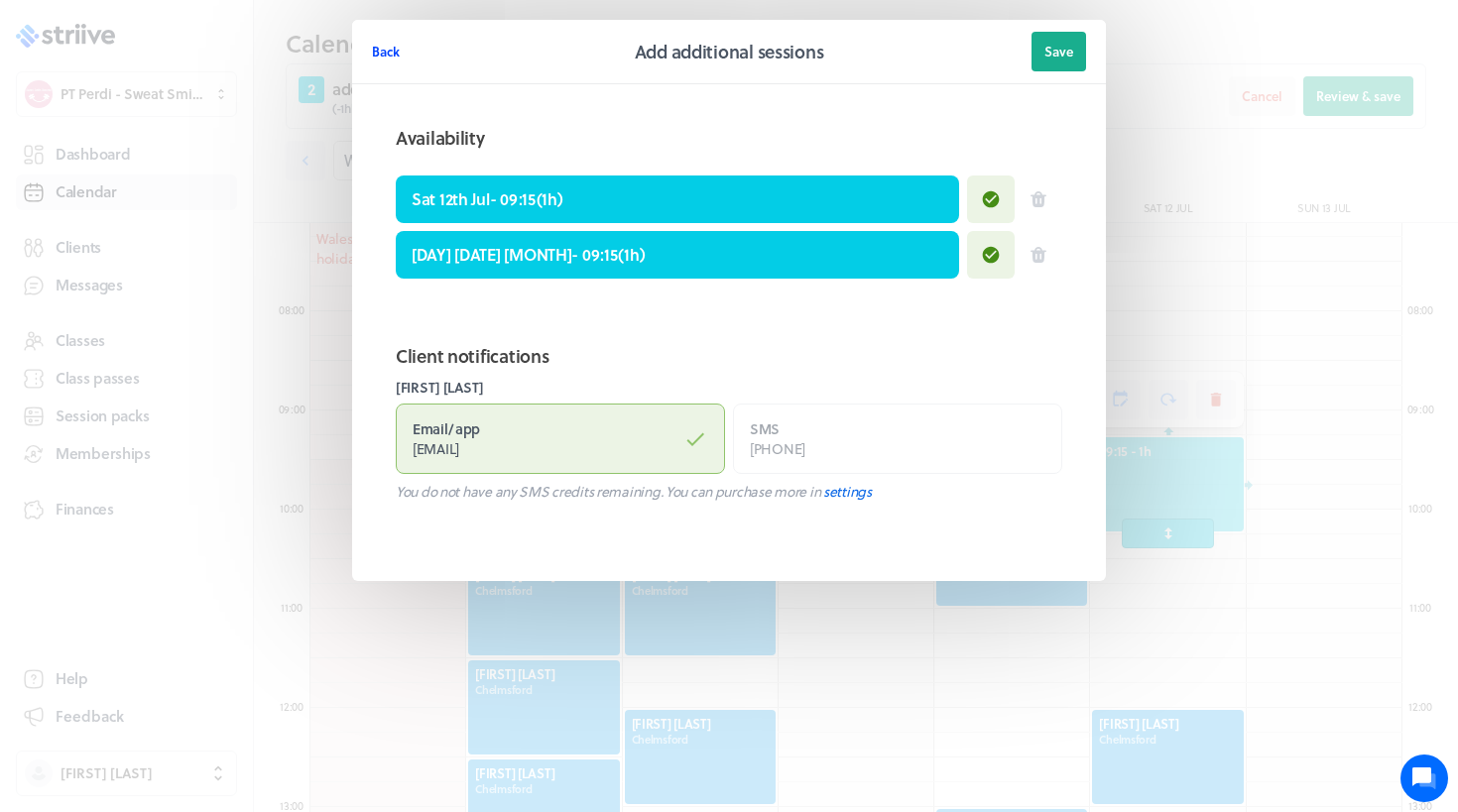 click on "Back" at bounding box center [386, 52] 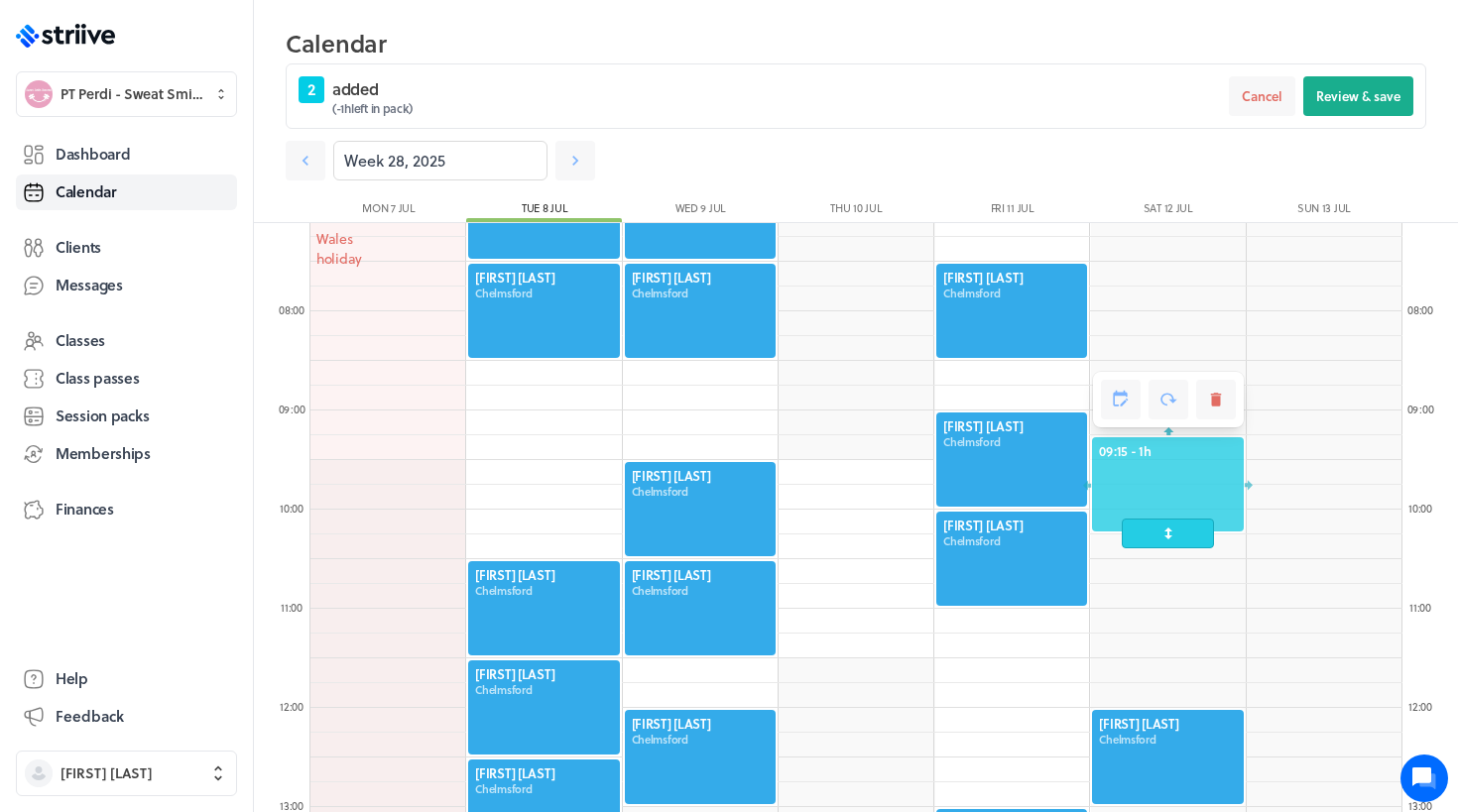 click on "2 added ( -1h  left in pack) Cancel Review & save" at bounding box center [856, 96] 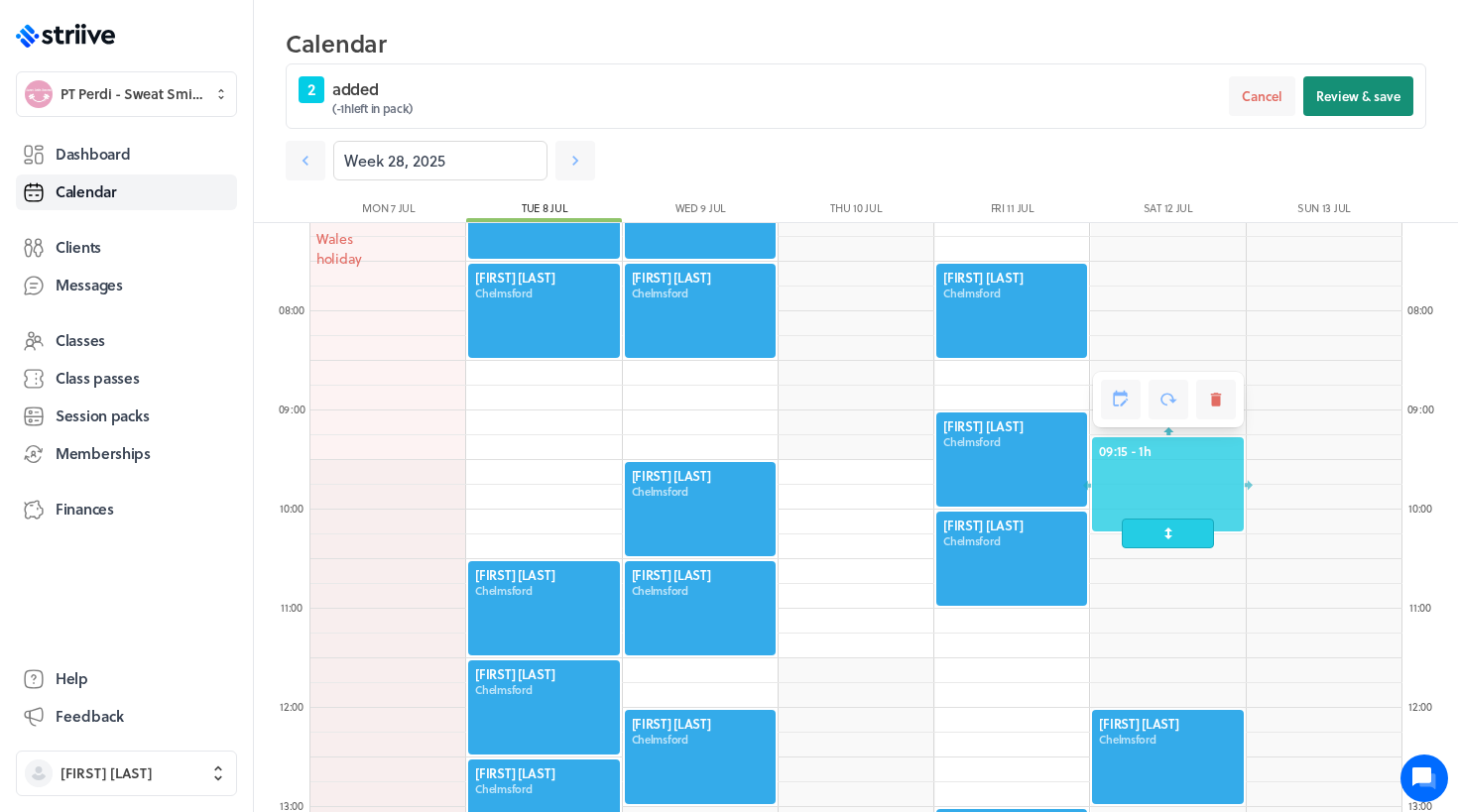 click on "Review & save" at bounding box center (1358, 96) 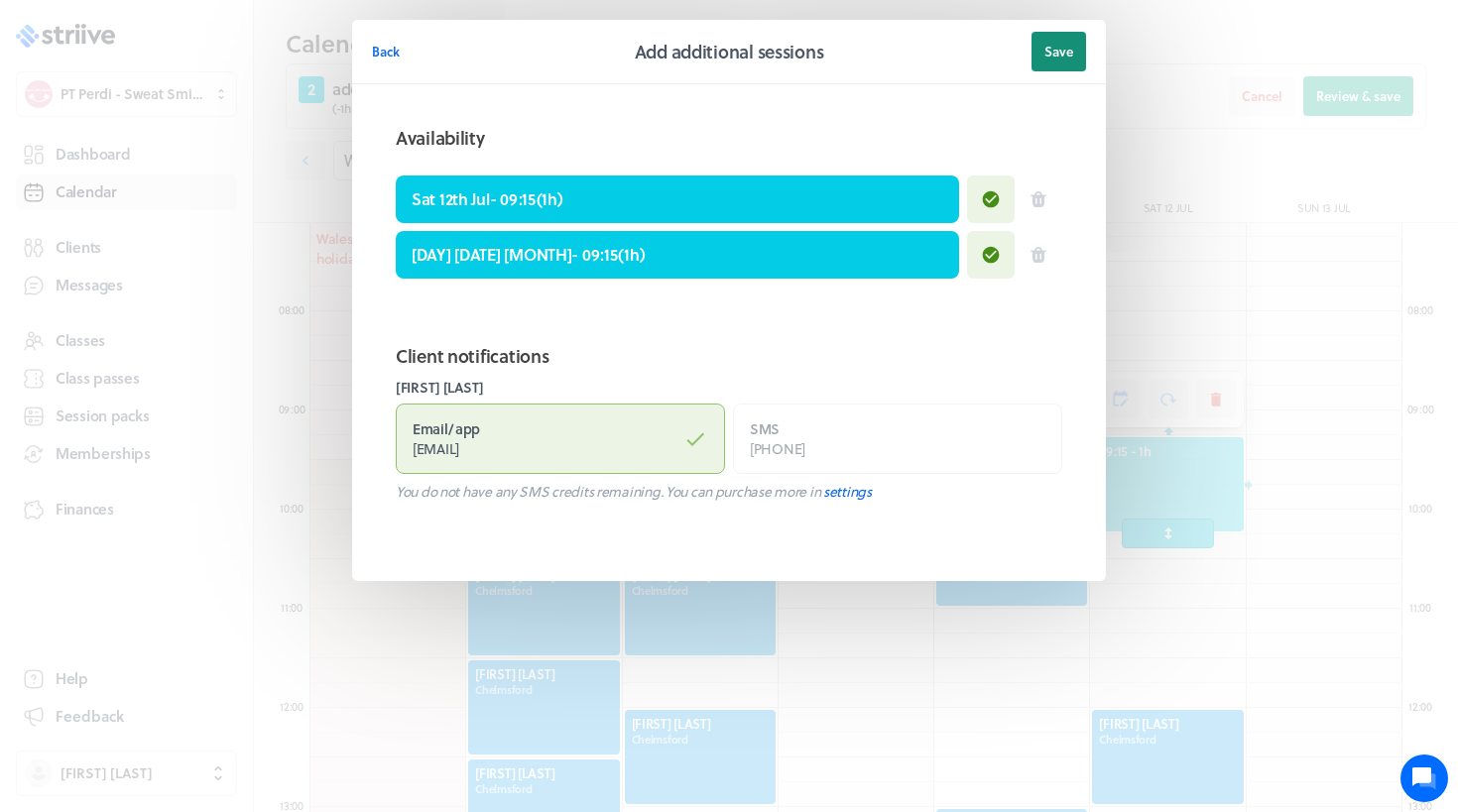 click on "Save" at bounding box center (1058, 52) 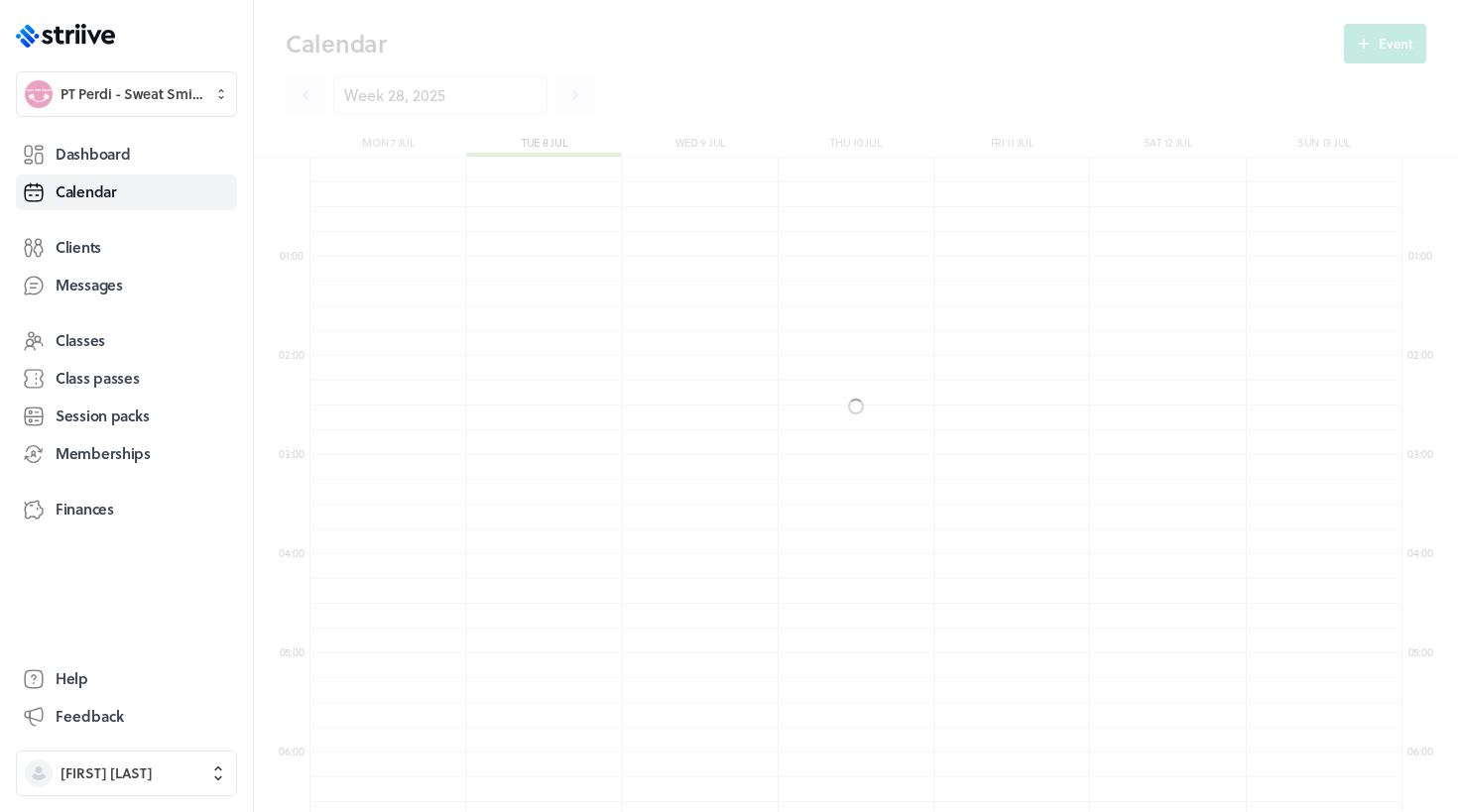 scroll, scrollTop: 545, scrollLeft: 0, axis: vertical 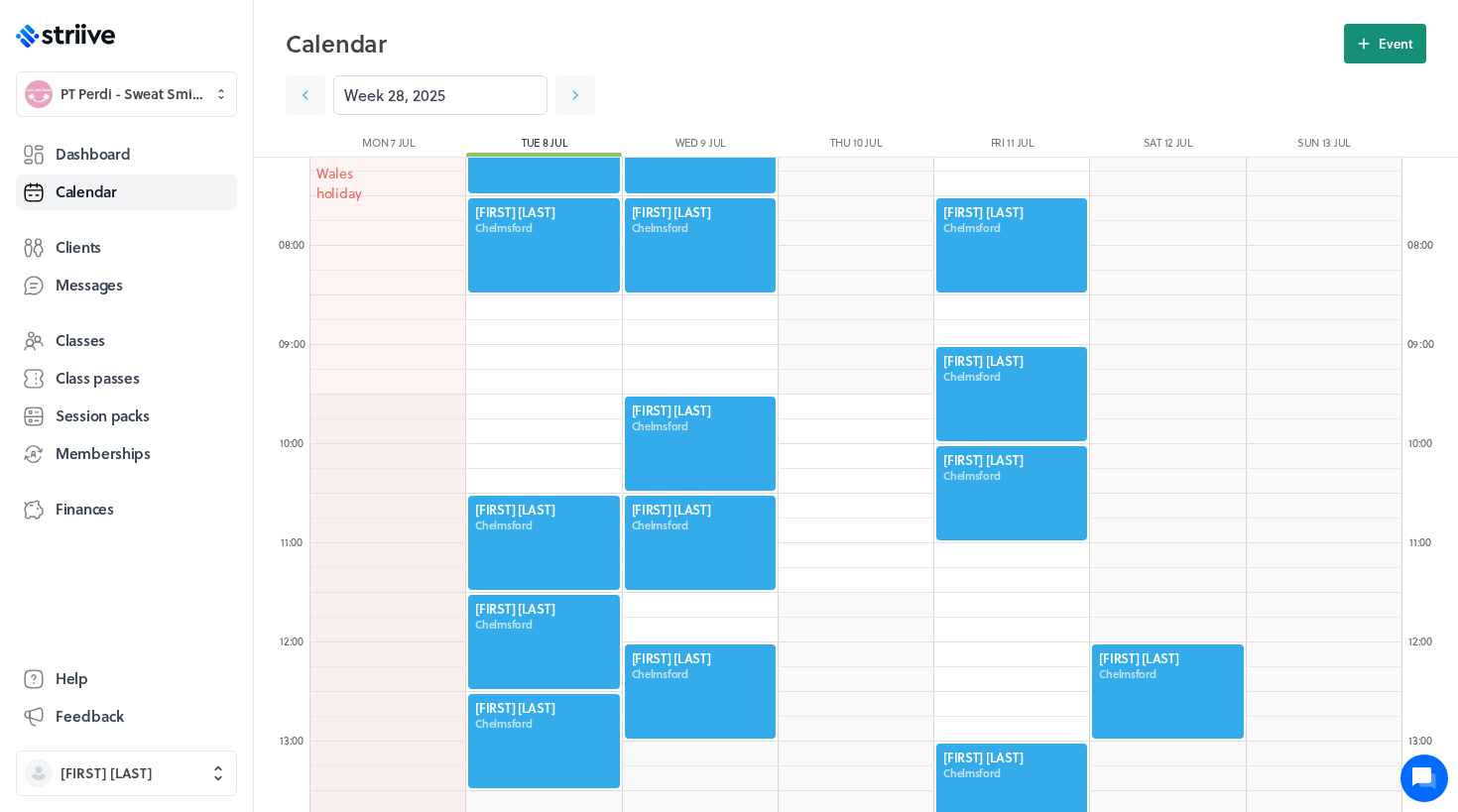 click at bounding box center [1364, 44] 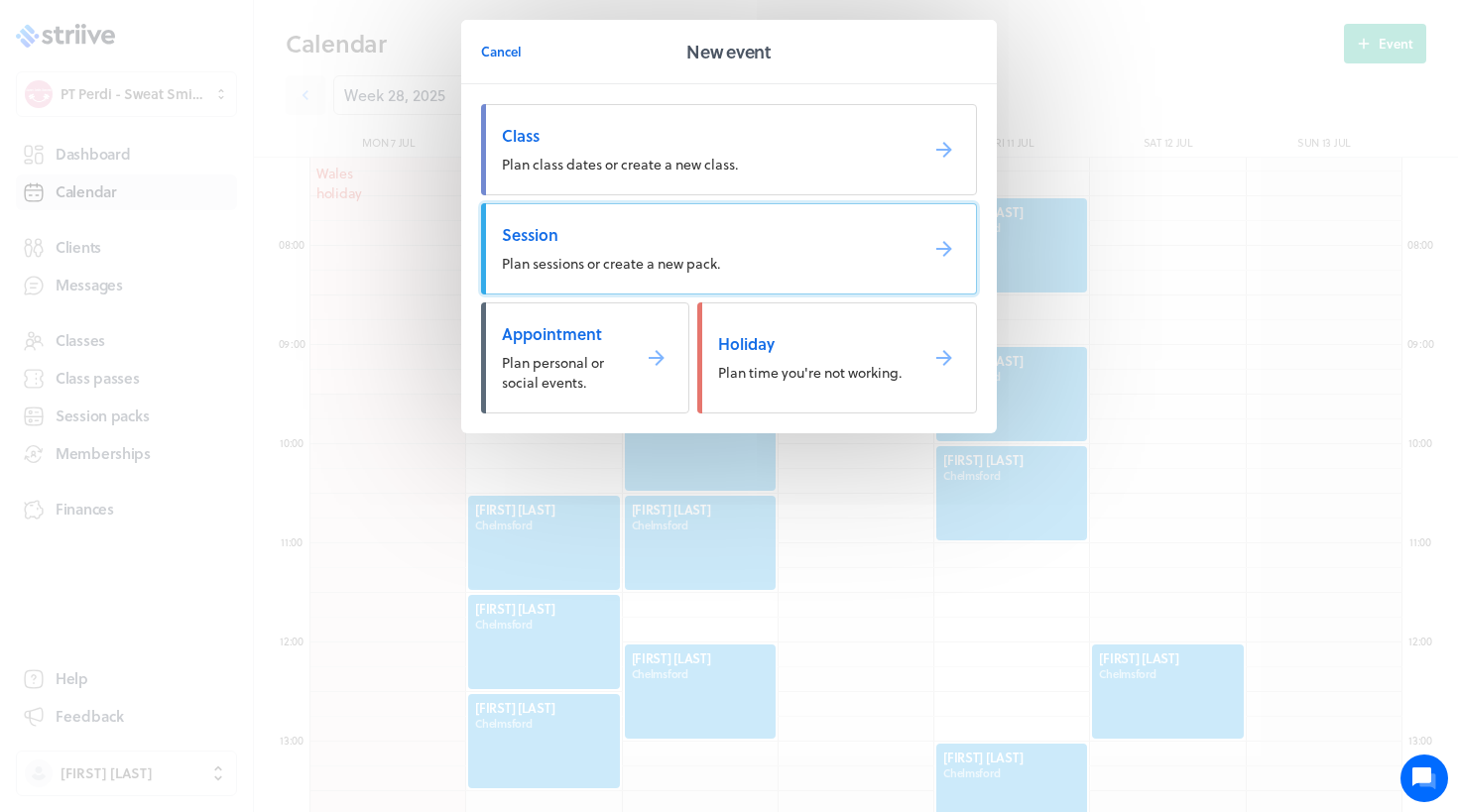 click on "Session" at bounding box center (701, 235) 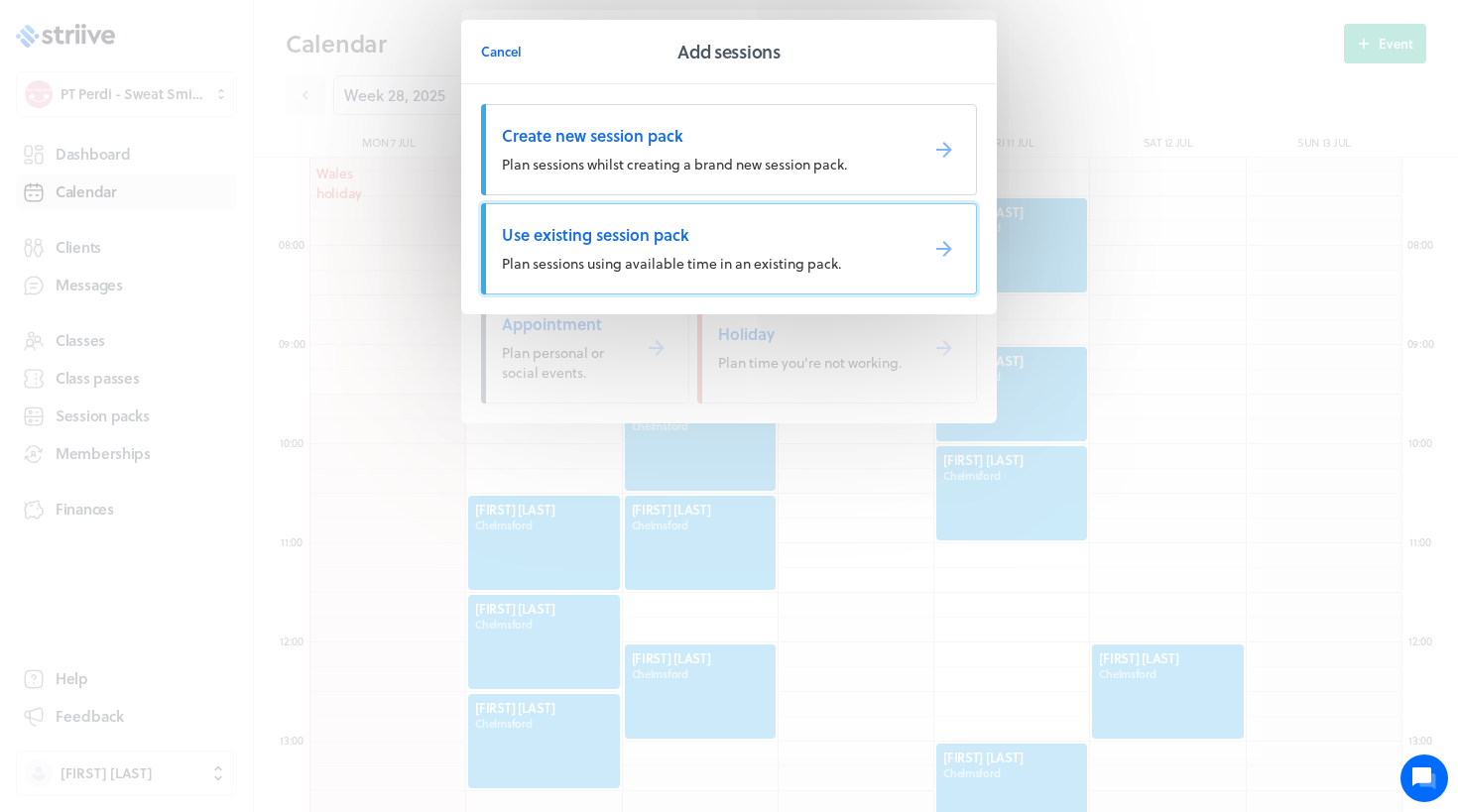 click on "Use existing session pack Plan sessions using available time in an existing pack." at bounding box center (729, 249) 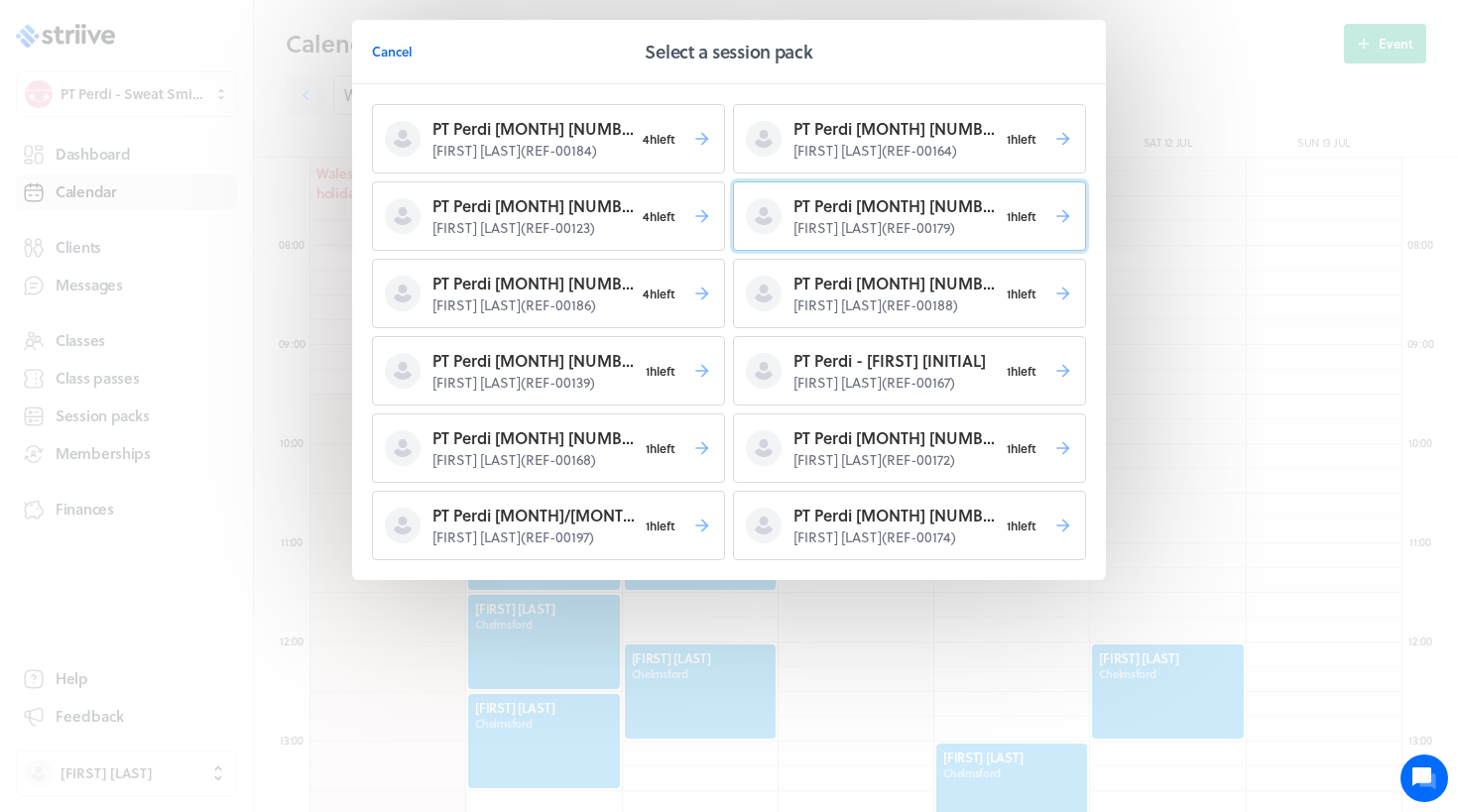 click on "Chloe Hudson  ( REF-00179 )" at bounding box center [533, 151] 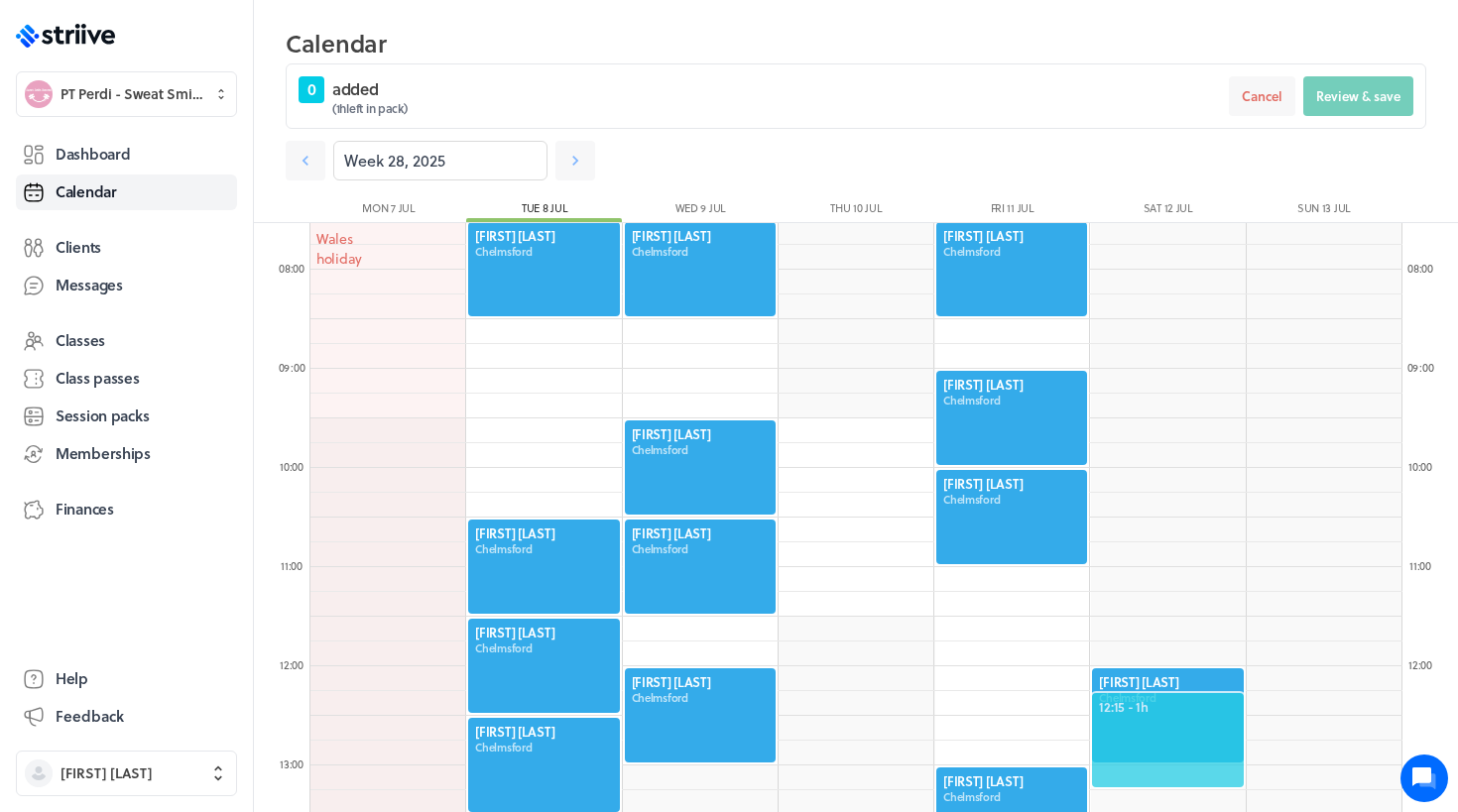 scroll, scrollTop: 754, scrollLeft: 0, axis: vertical 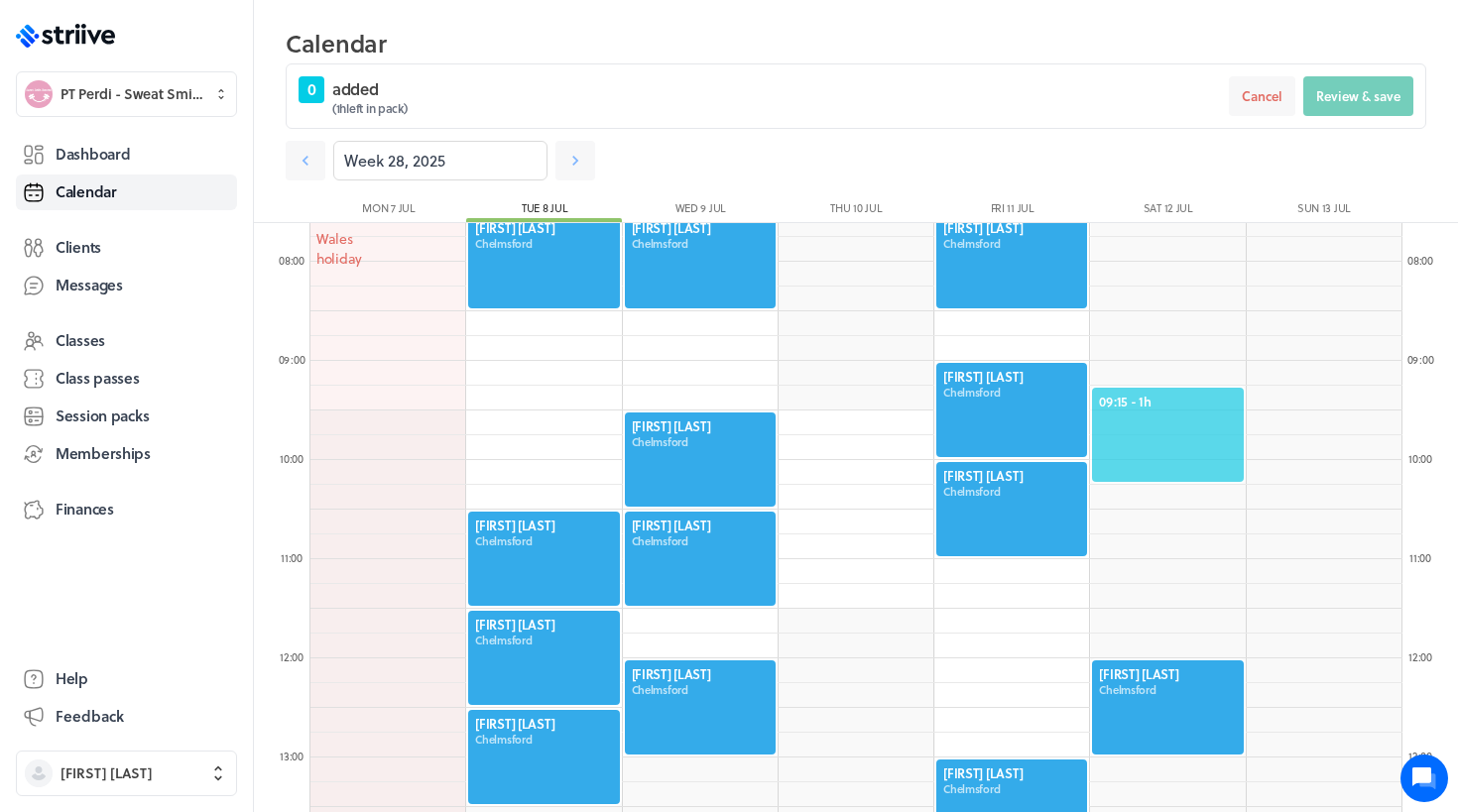 click on "09:15  - 1h" at bounding box center [1167, 402] 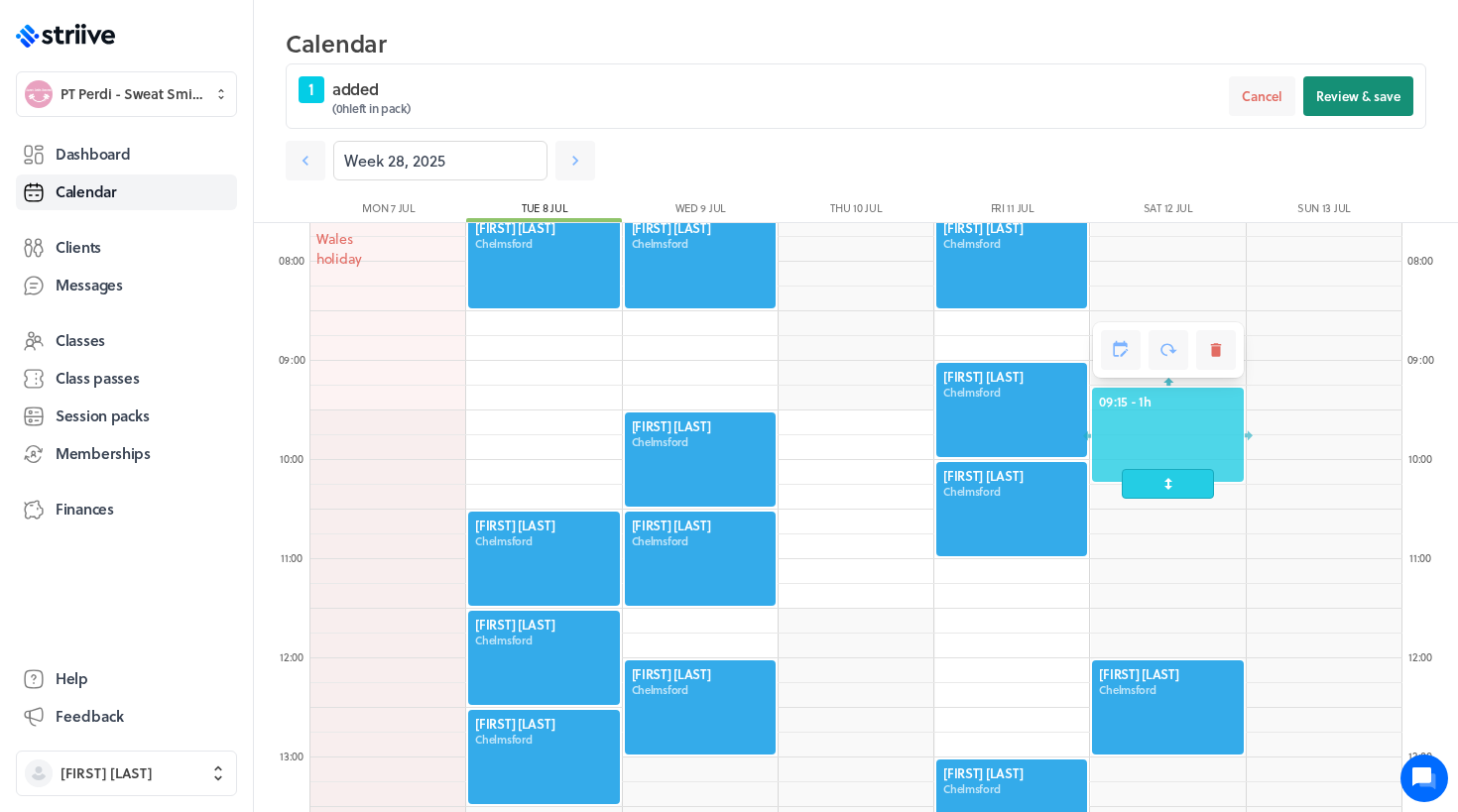 click on "Review & save" at bounding box center [1358, 96] 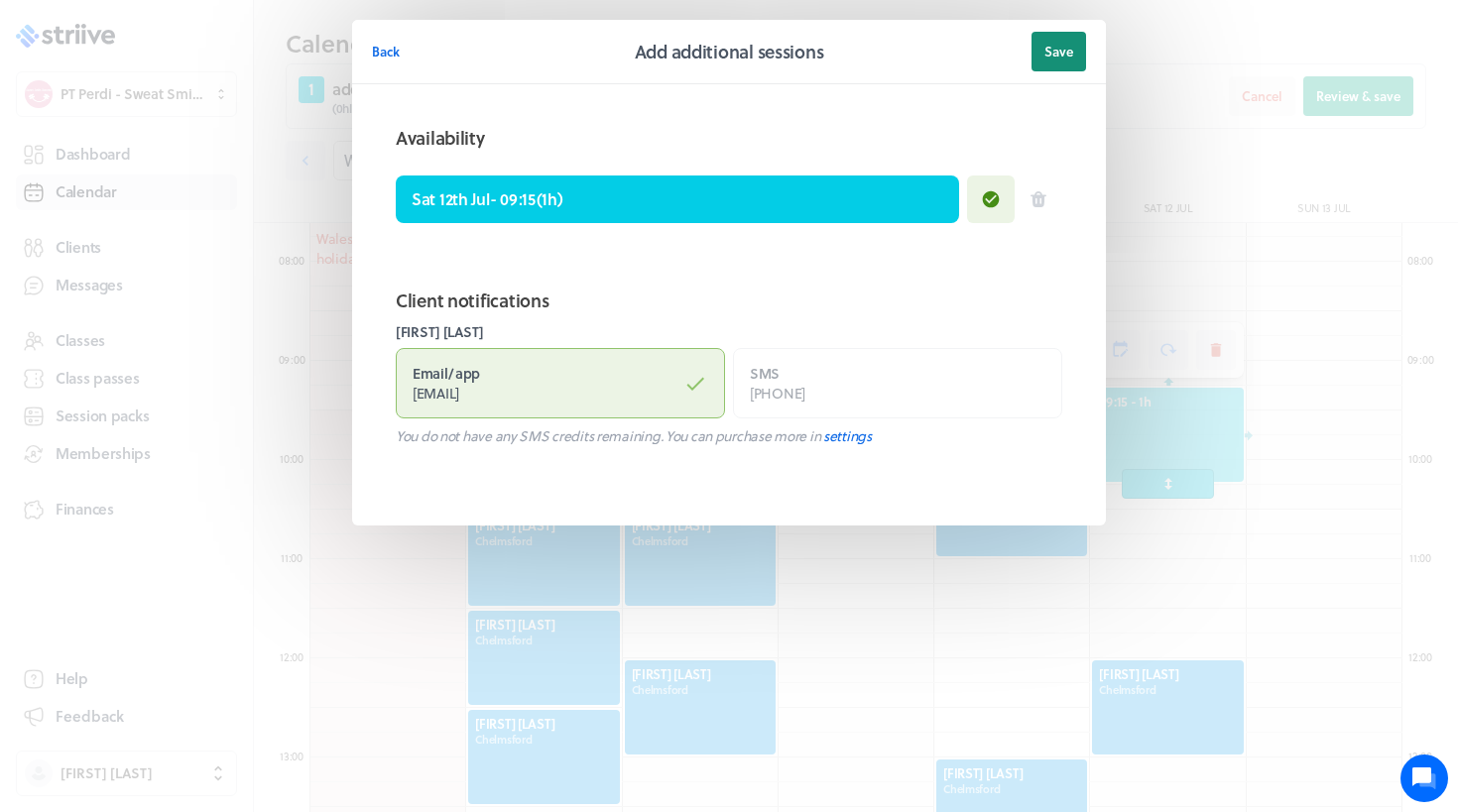 click on "Save" at bounding box center (1058, 52) 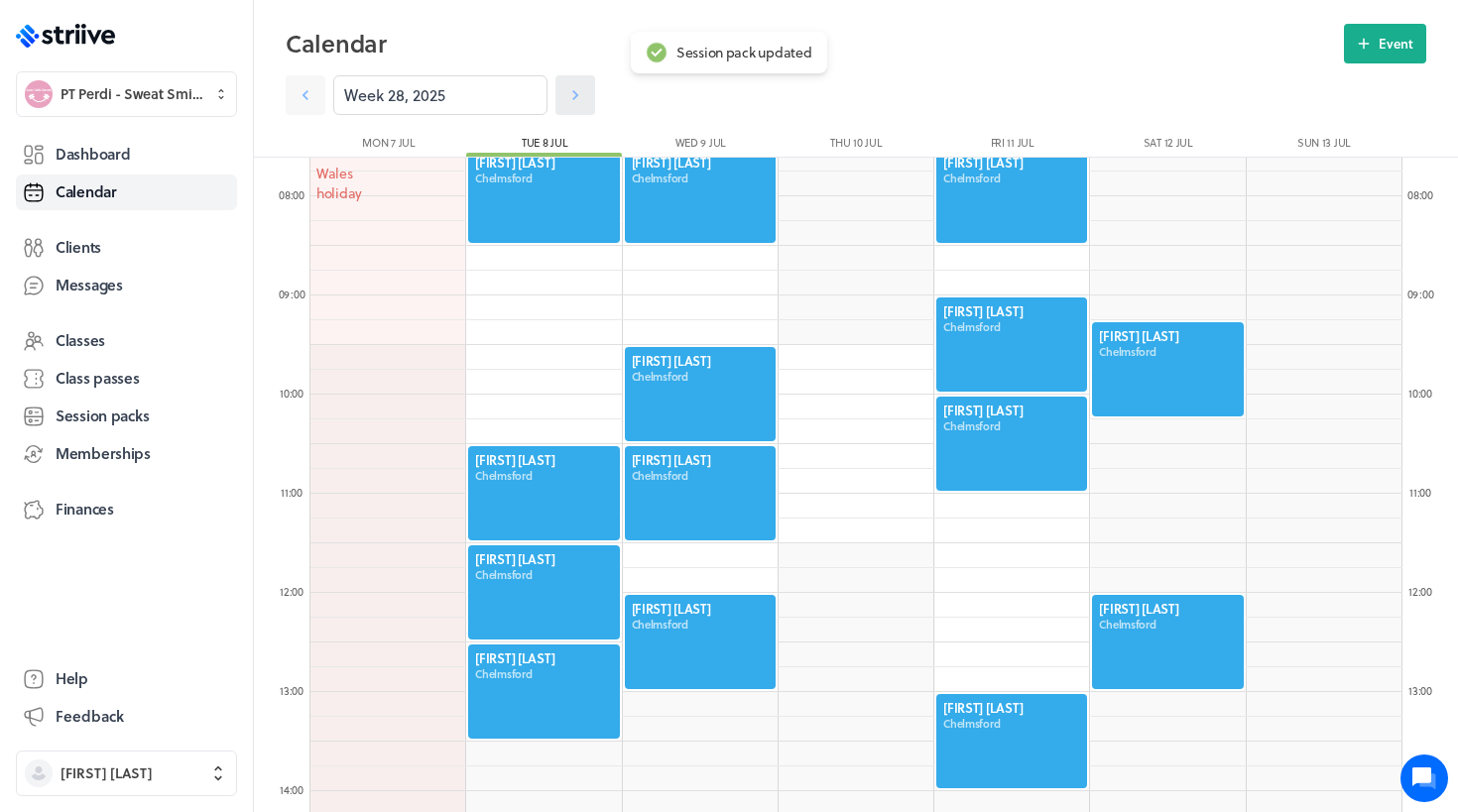 click at bounding box center (305, 95) 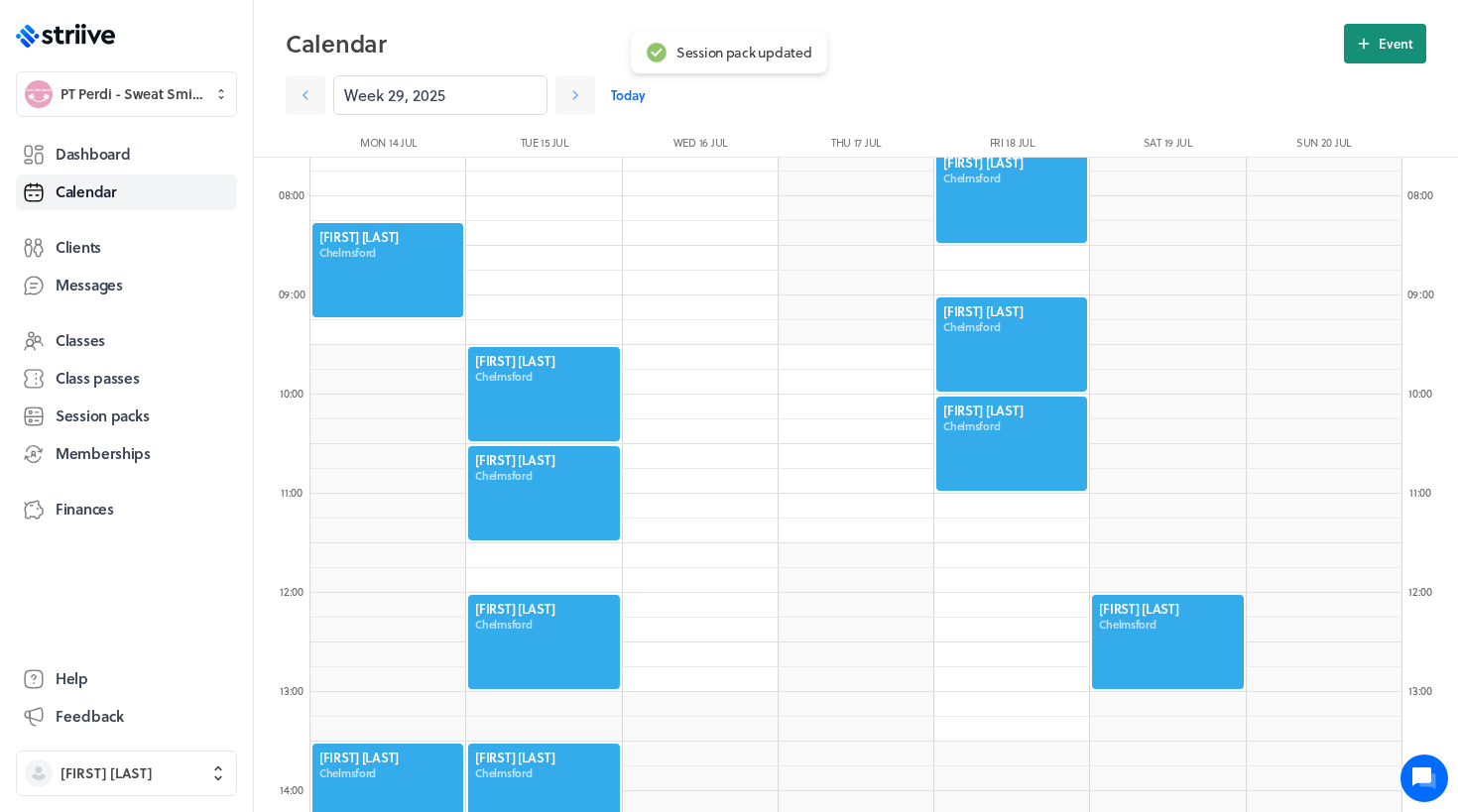 click at bounding box center (1364, 44) 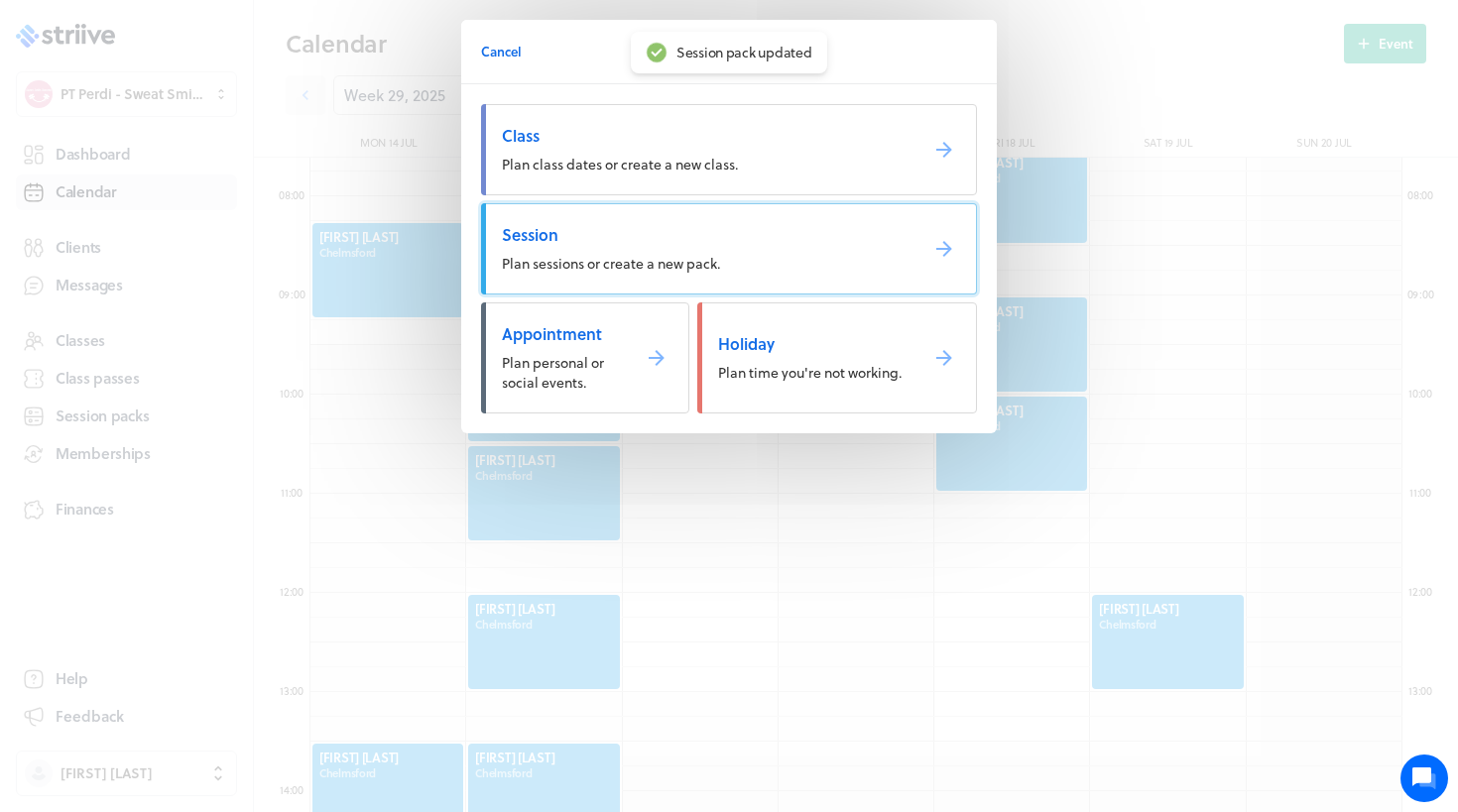 click on "Session" at bounding box center (701, 235) 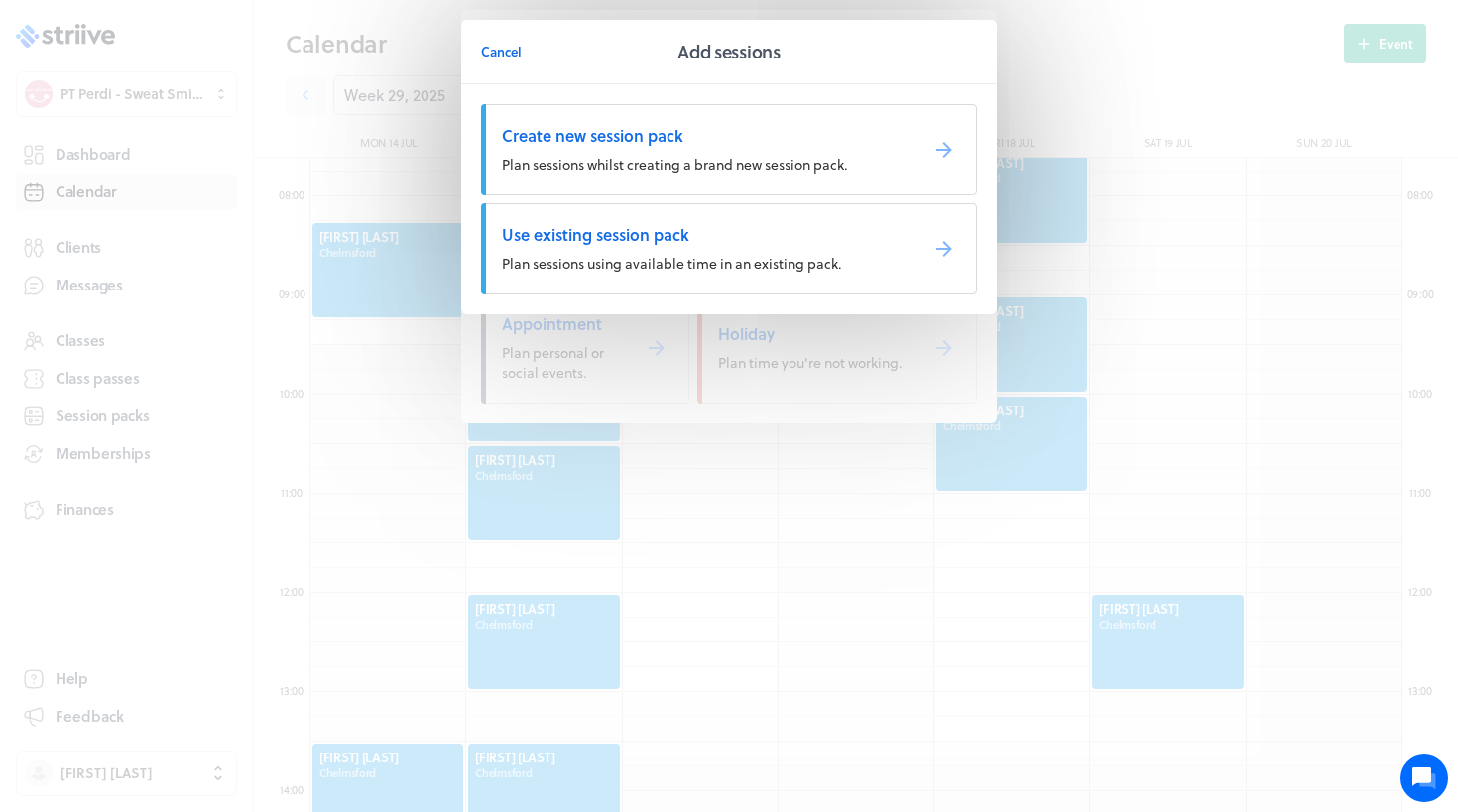 click on "Use existing session pack" at bounding box center (701, 136) 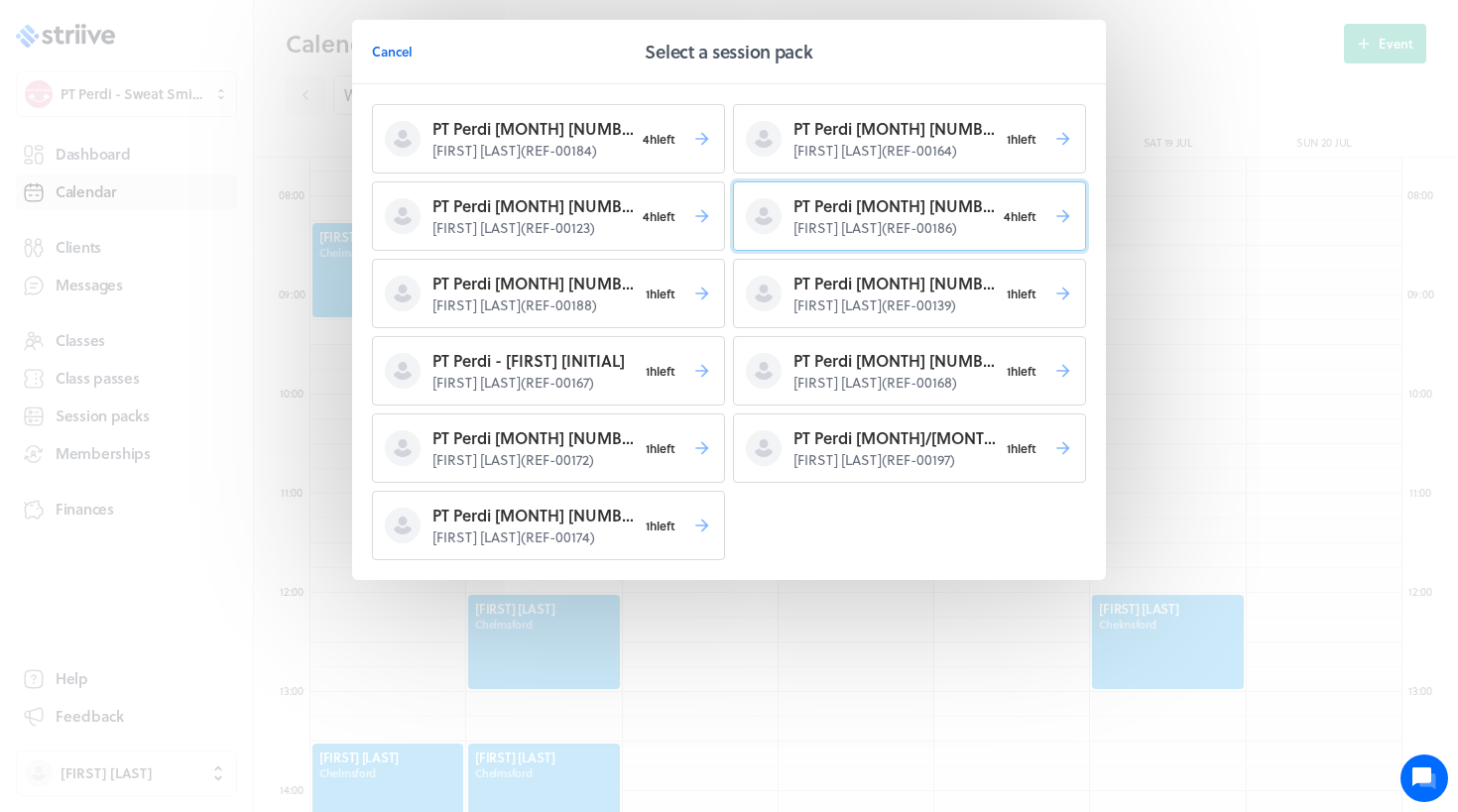 click on "PT Perdi July 25 - Chloe H" at bounding box center [533, 129] 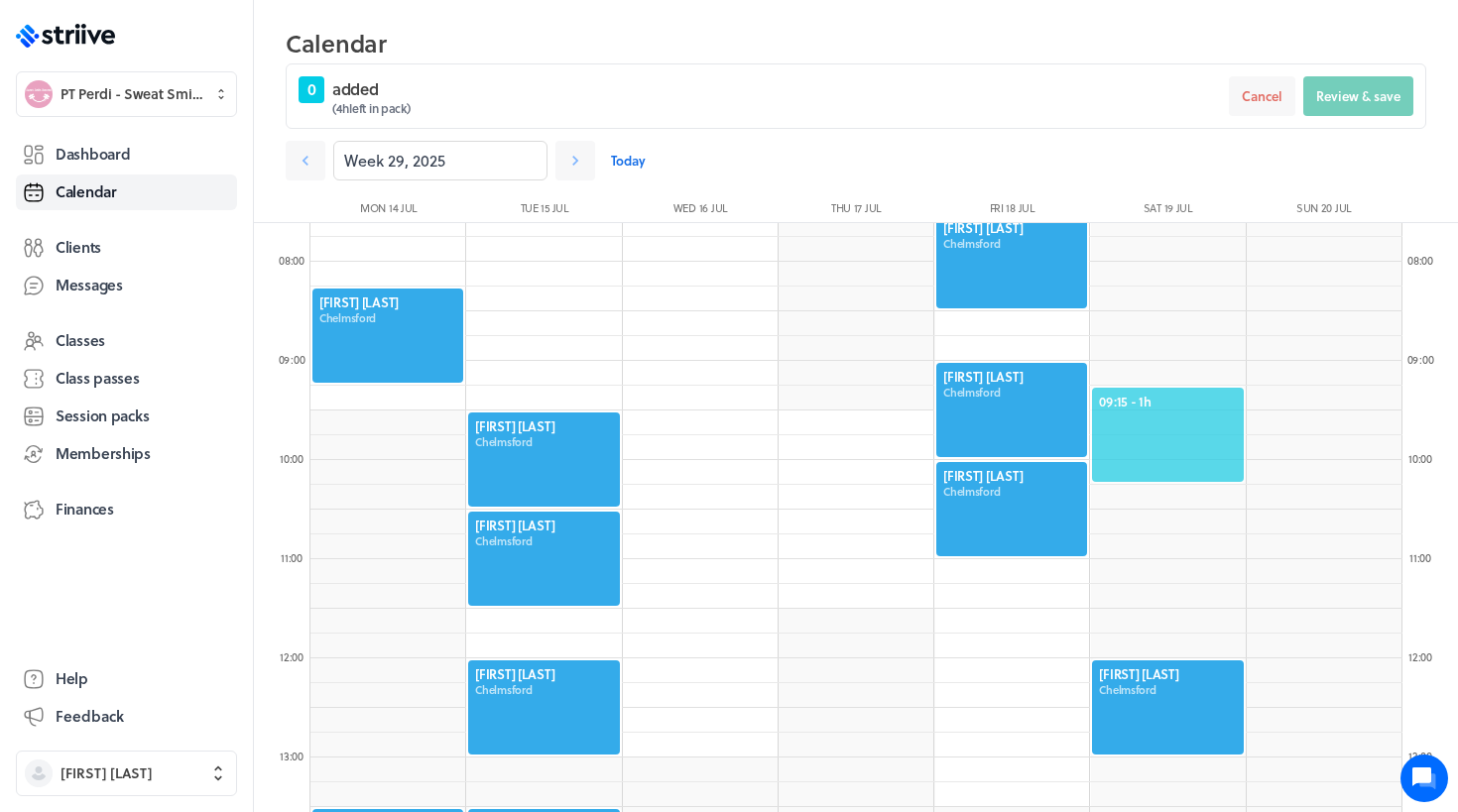 click on "09:15  - 1h" at bounding box center (1167, 402) 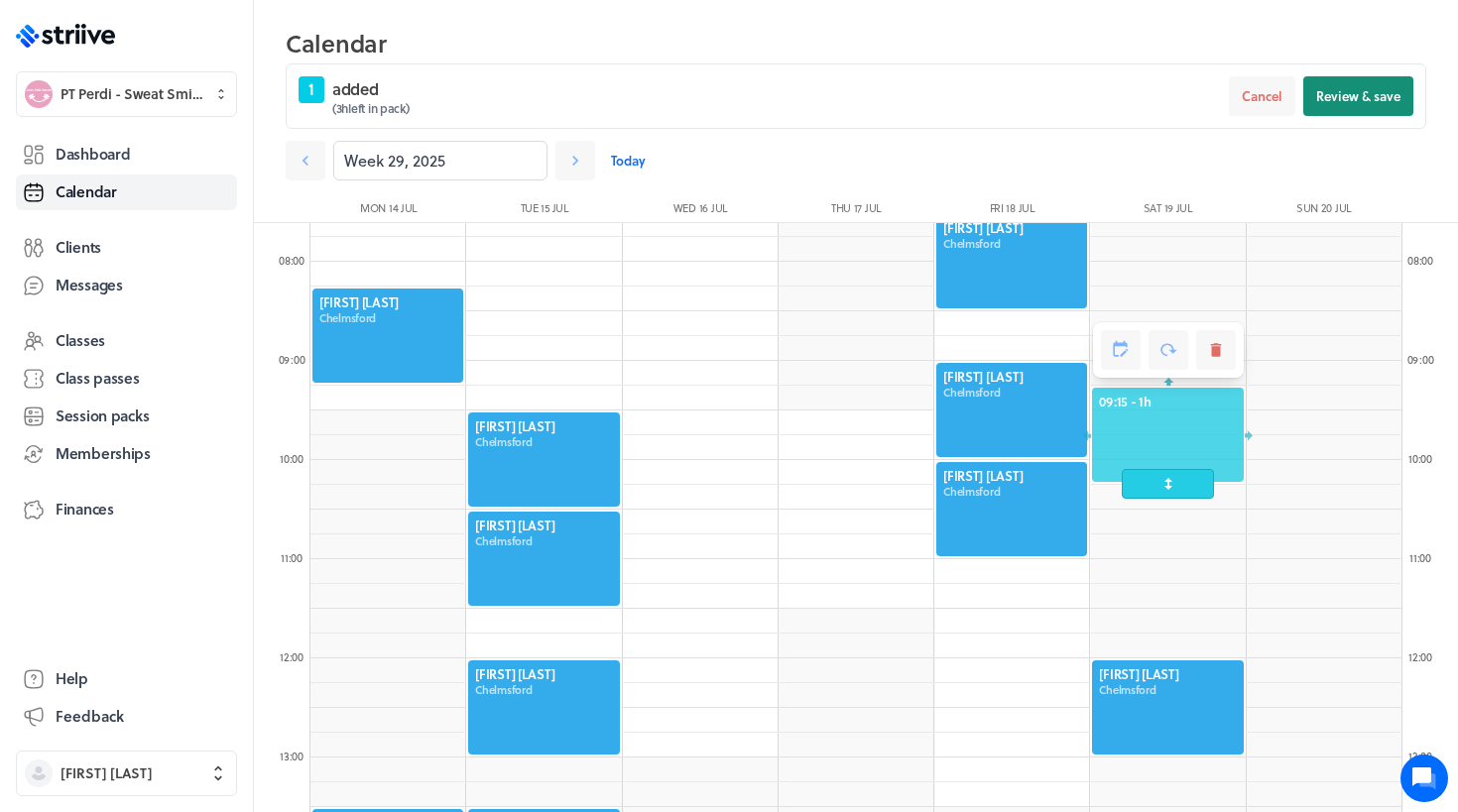 click on "Review & save" at bounding box center [1358, 96] 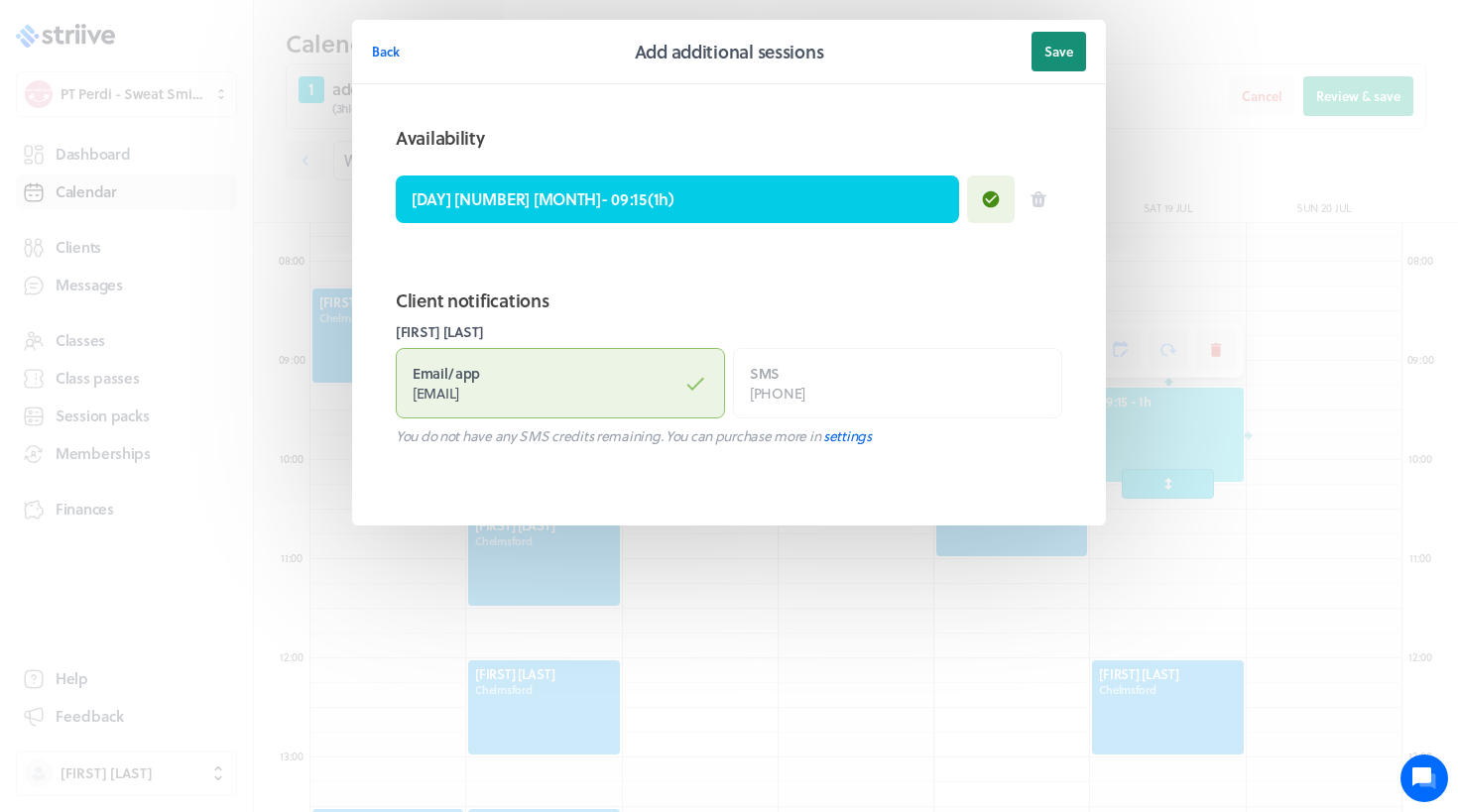 click on "Save" at bounding box center (1058, 52) 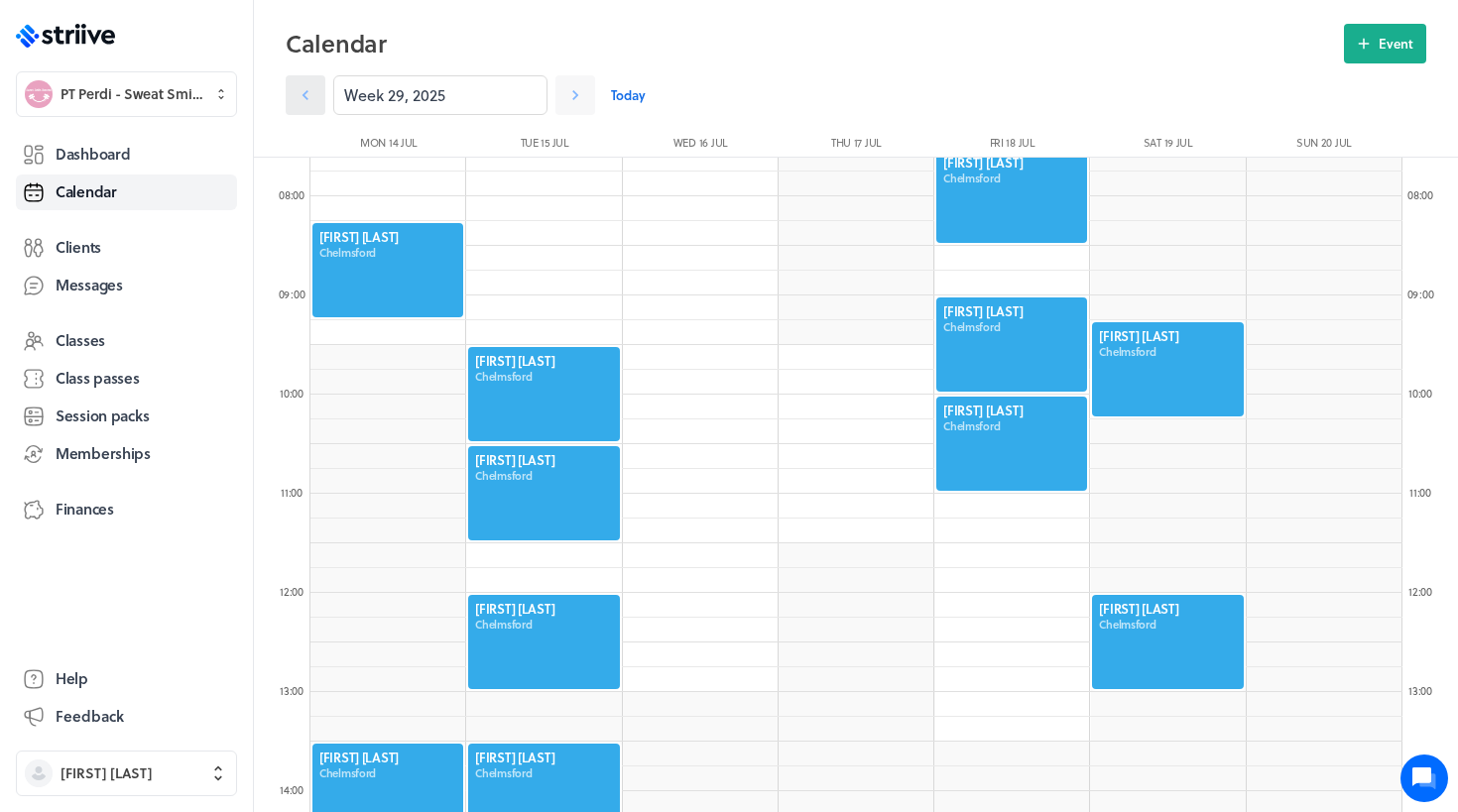 click at bounding box center (305, 95) 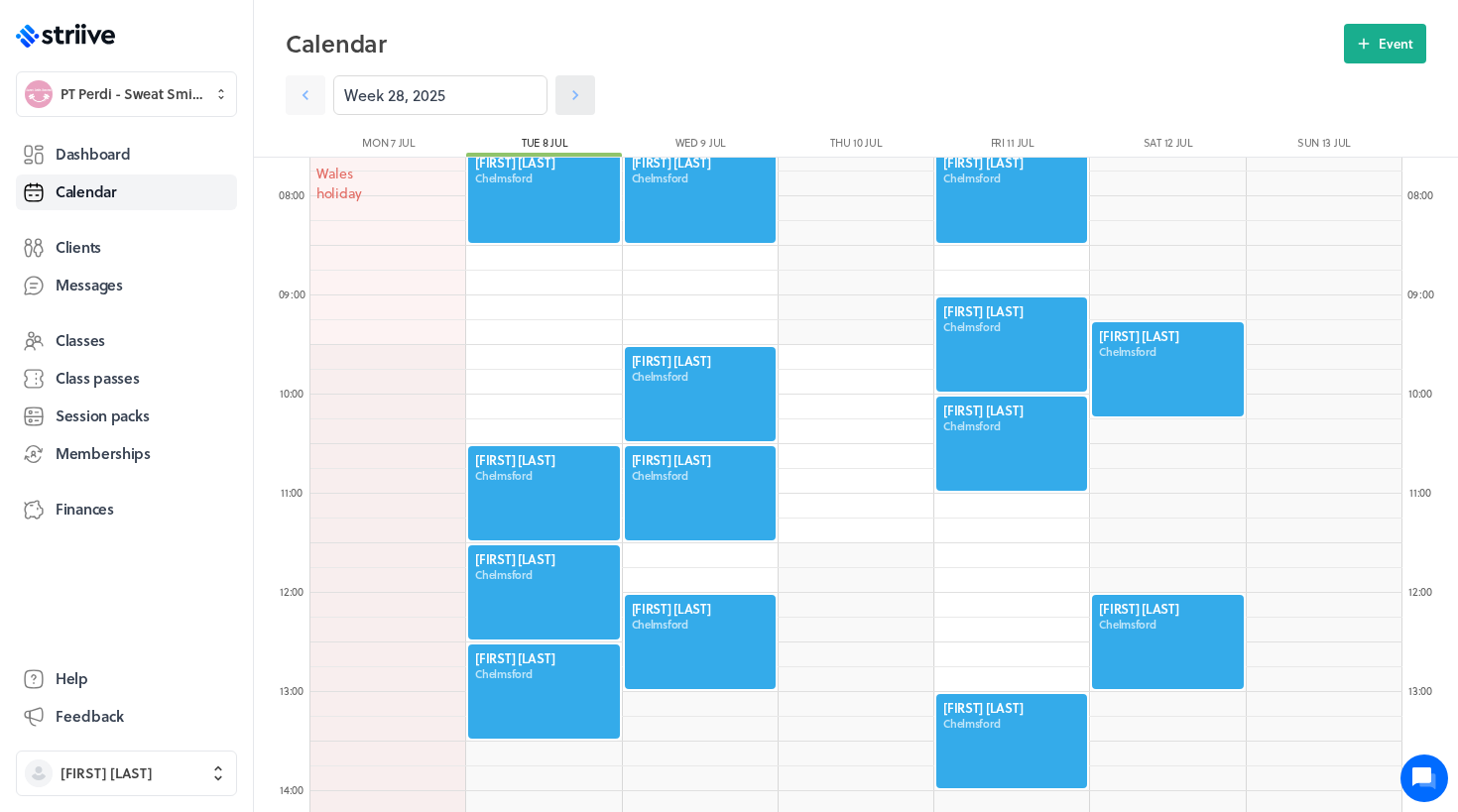 click at bounding box center [305, 95] 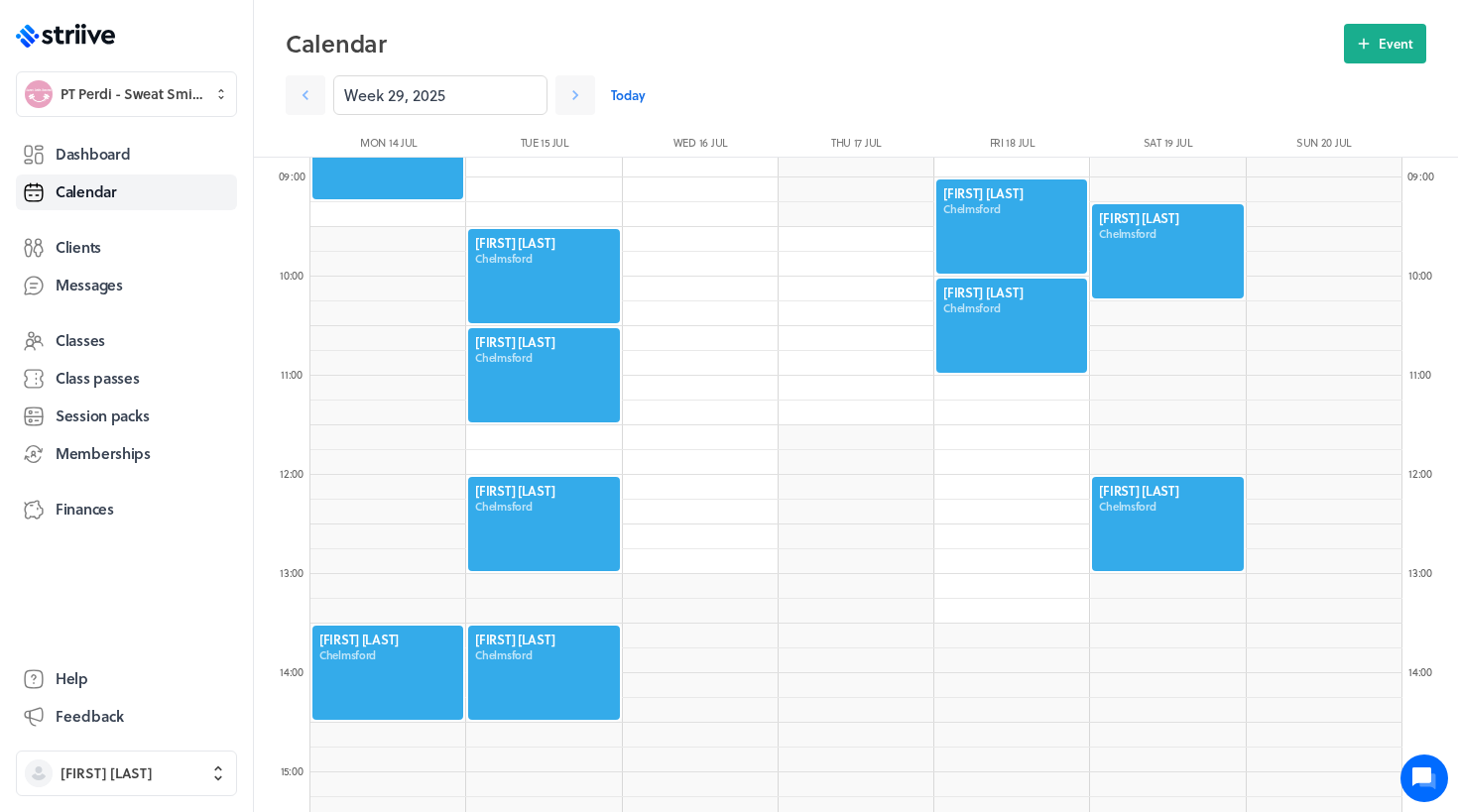 scroll, scrollTop: 914, scrollLeft: 0, axis: vertical 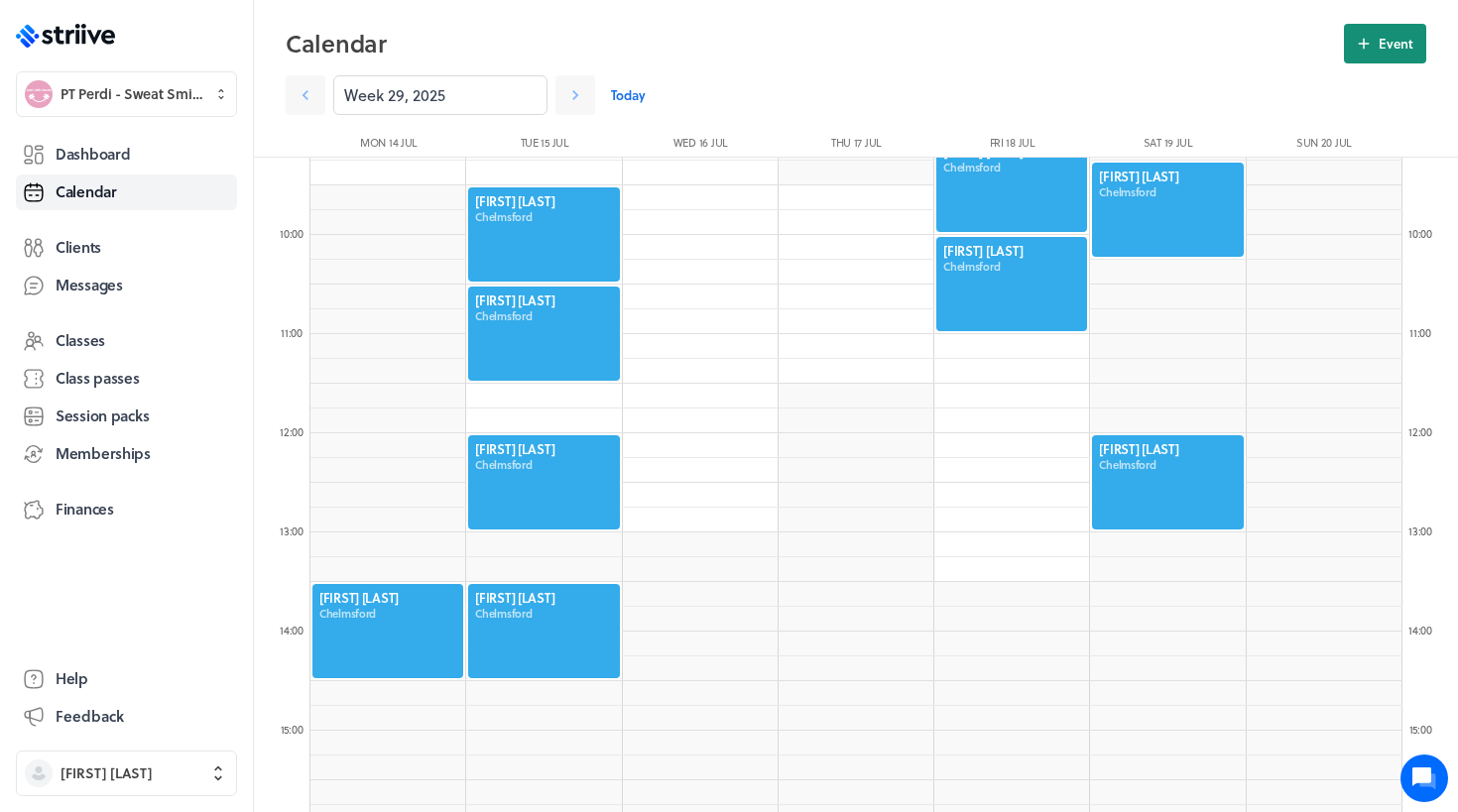 click on "Event" at bounding box center (1396, 44) 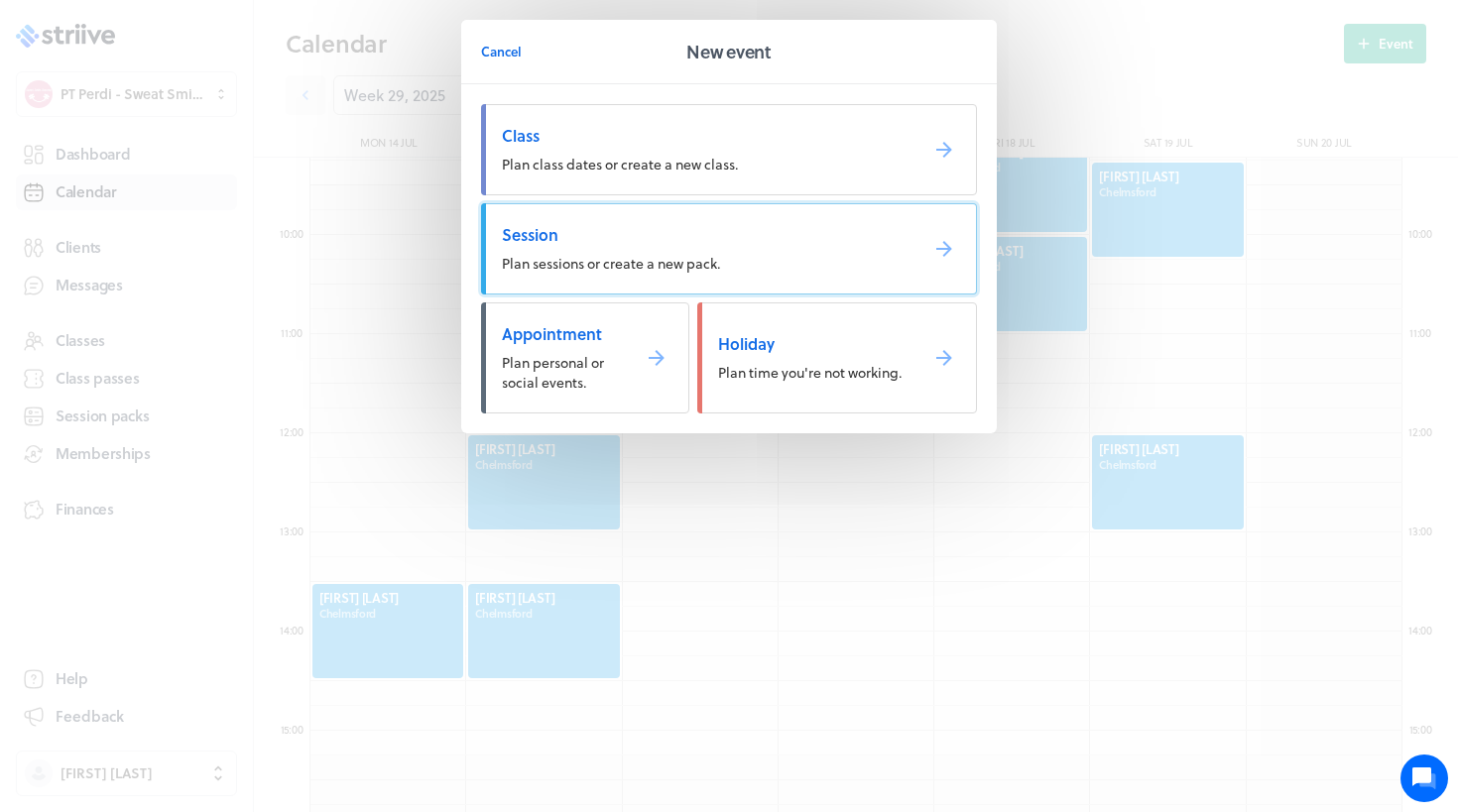 click on "Session Plan sessions or create a new pack." at bounding box center (729, 249) 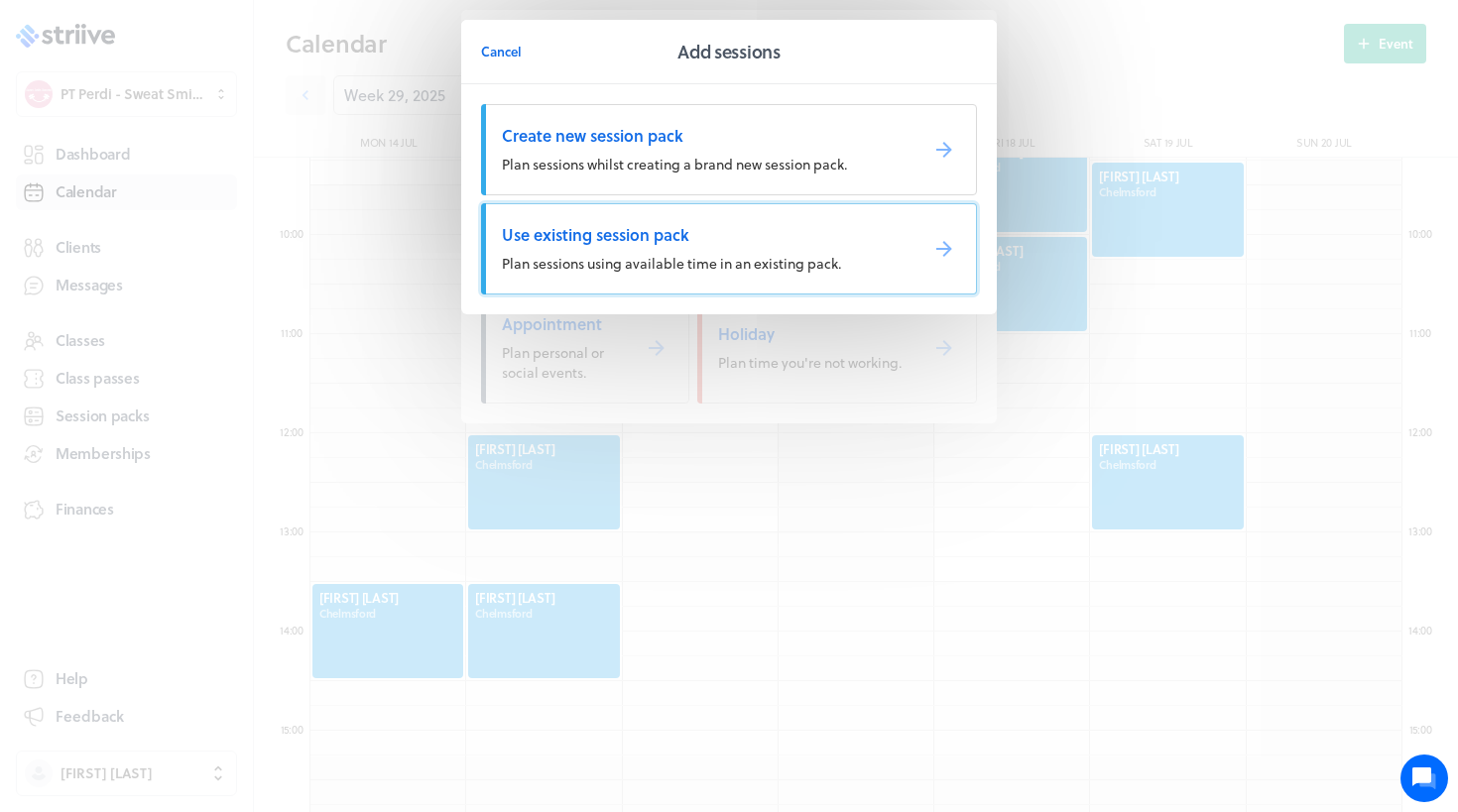 click on "Use existing session pack Plan sessions using available time in an existing pack." at bounding box center [729, 249] 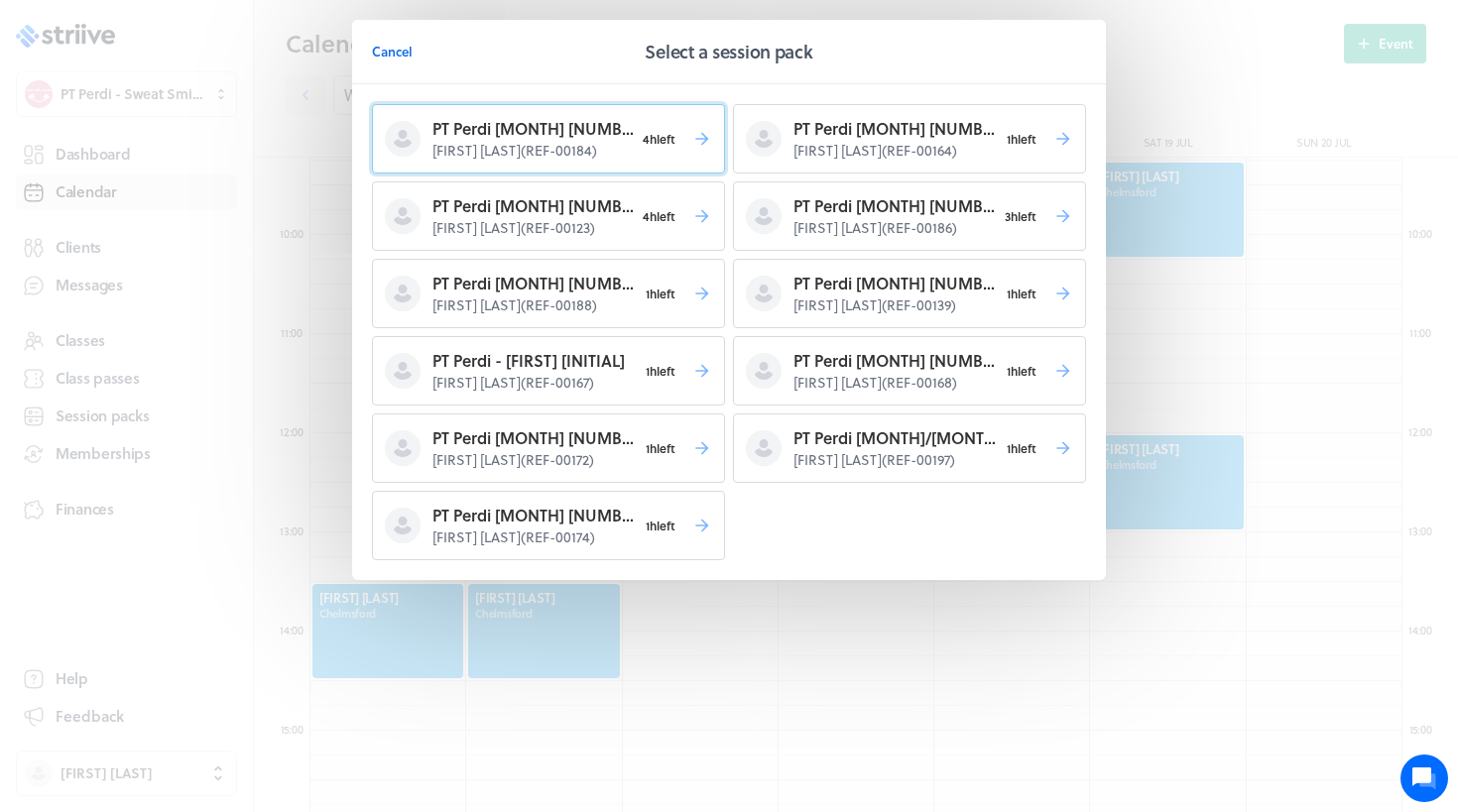 click on "PT Perdi July 25 - Britney C" at bounding box center (533, 129) 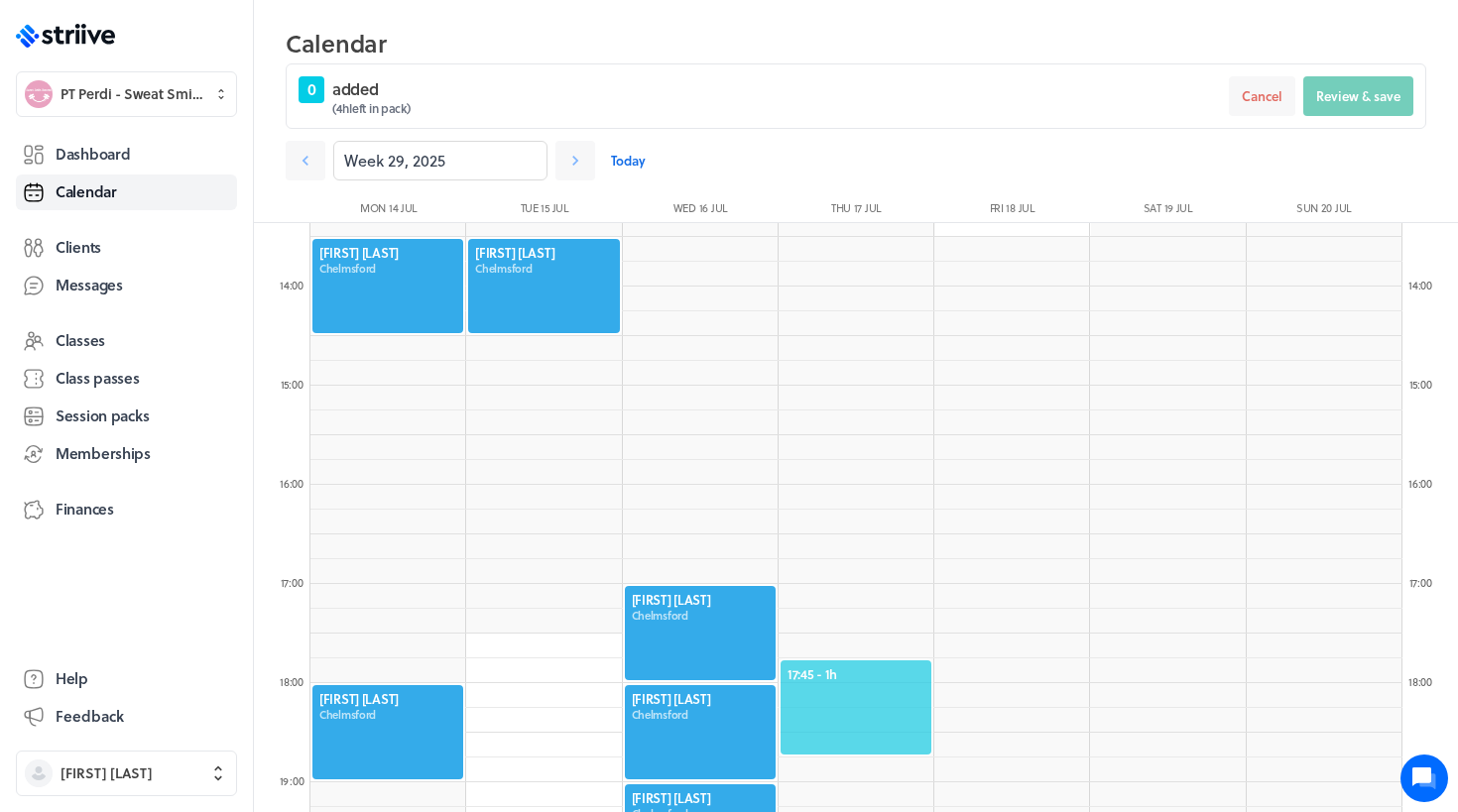 scroll, scrollTop: 1343, scrollLeft: 0, axis: vertical 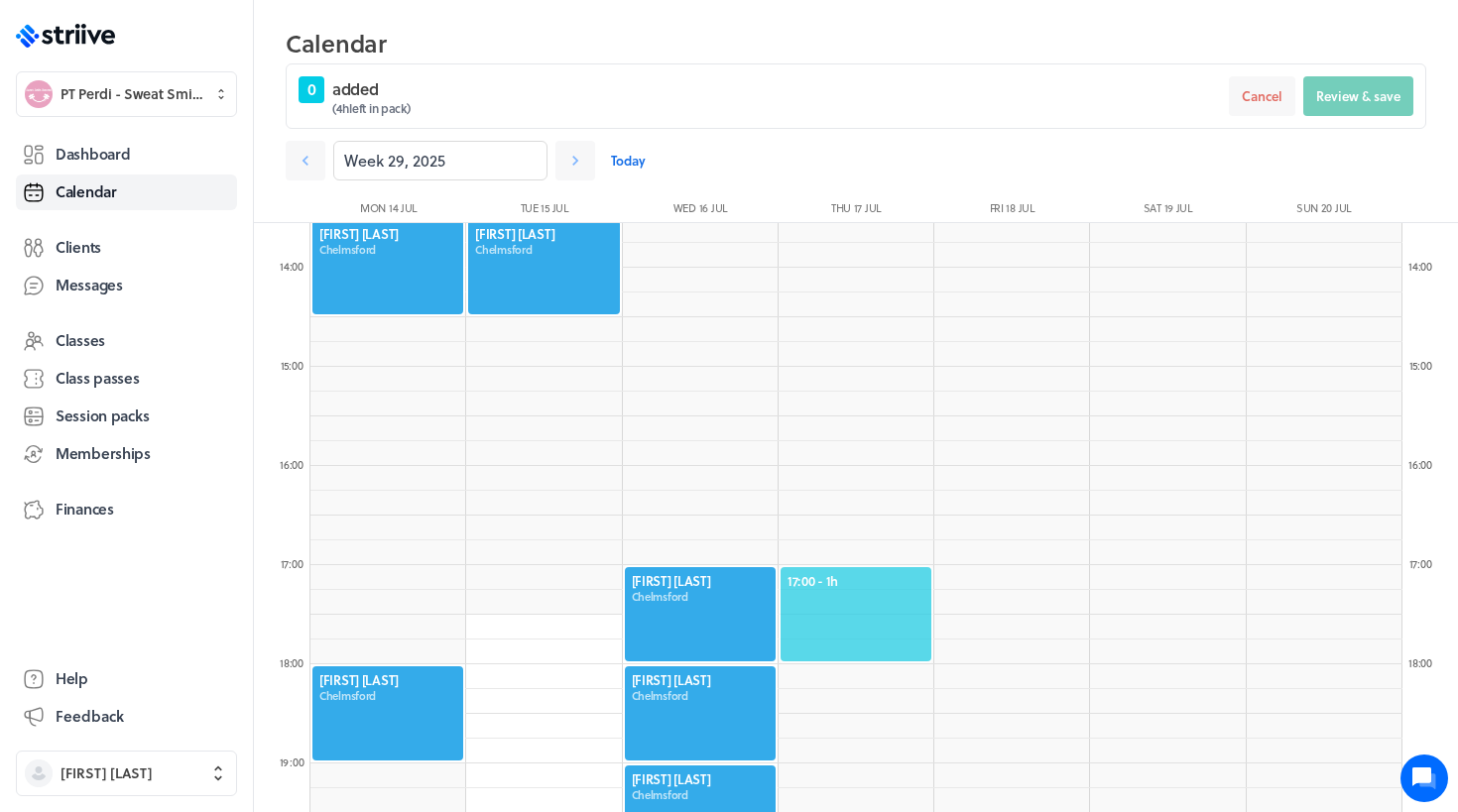 click on "17:00  - 1h" at bounding box center (856, 581) 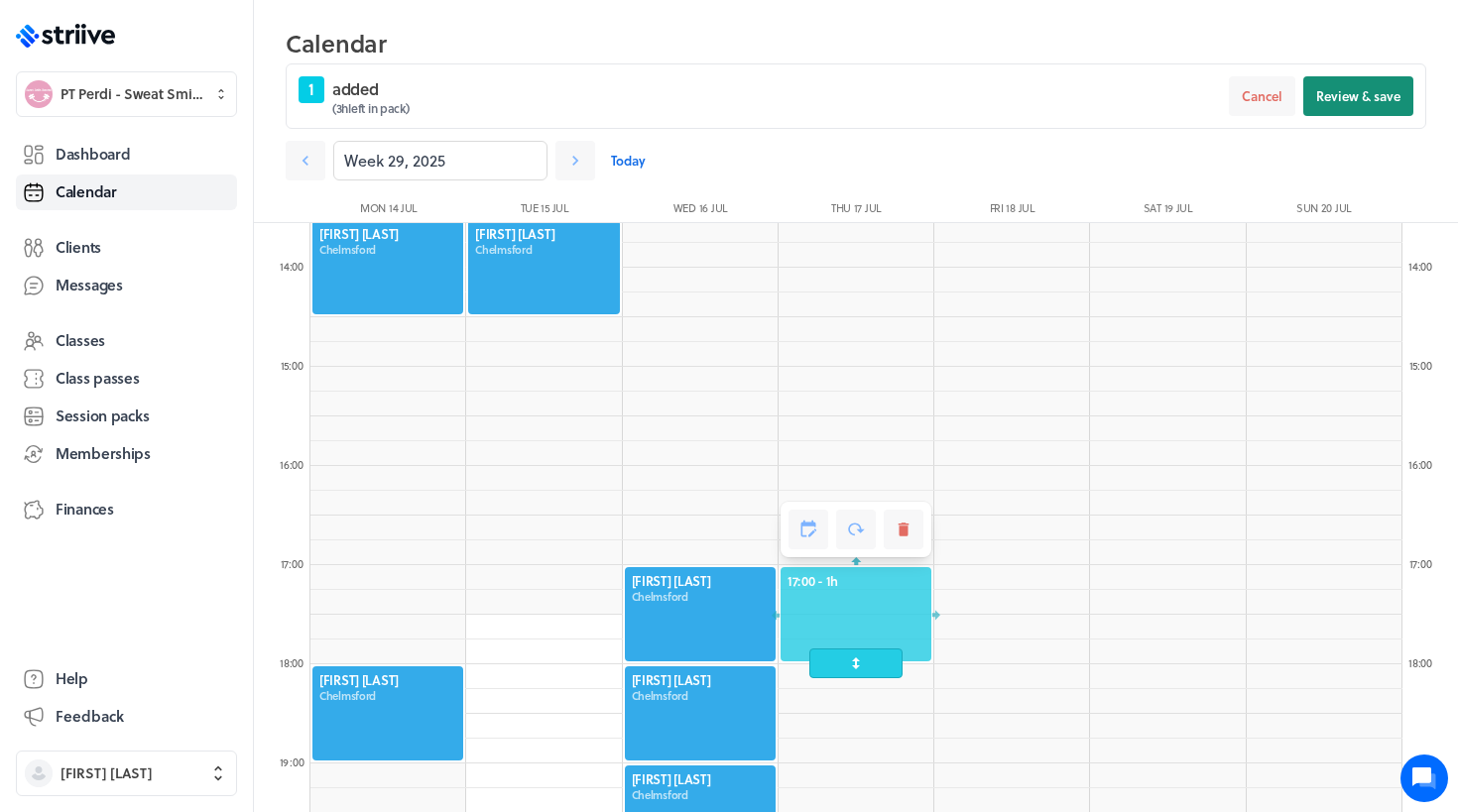 click on "Review & save" at bounding box center [1358, 96] 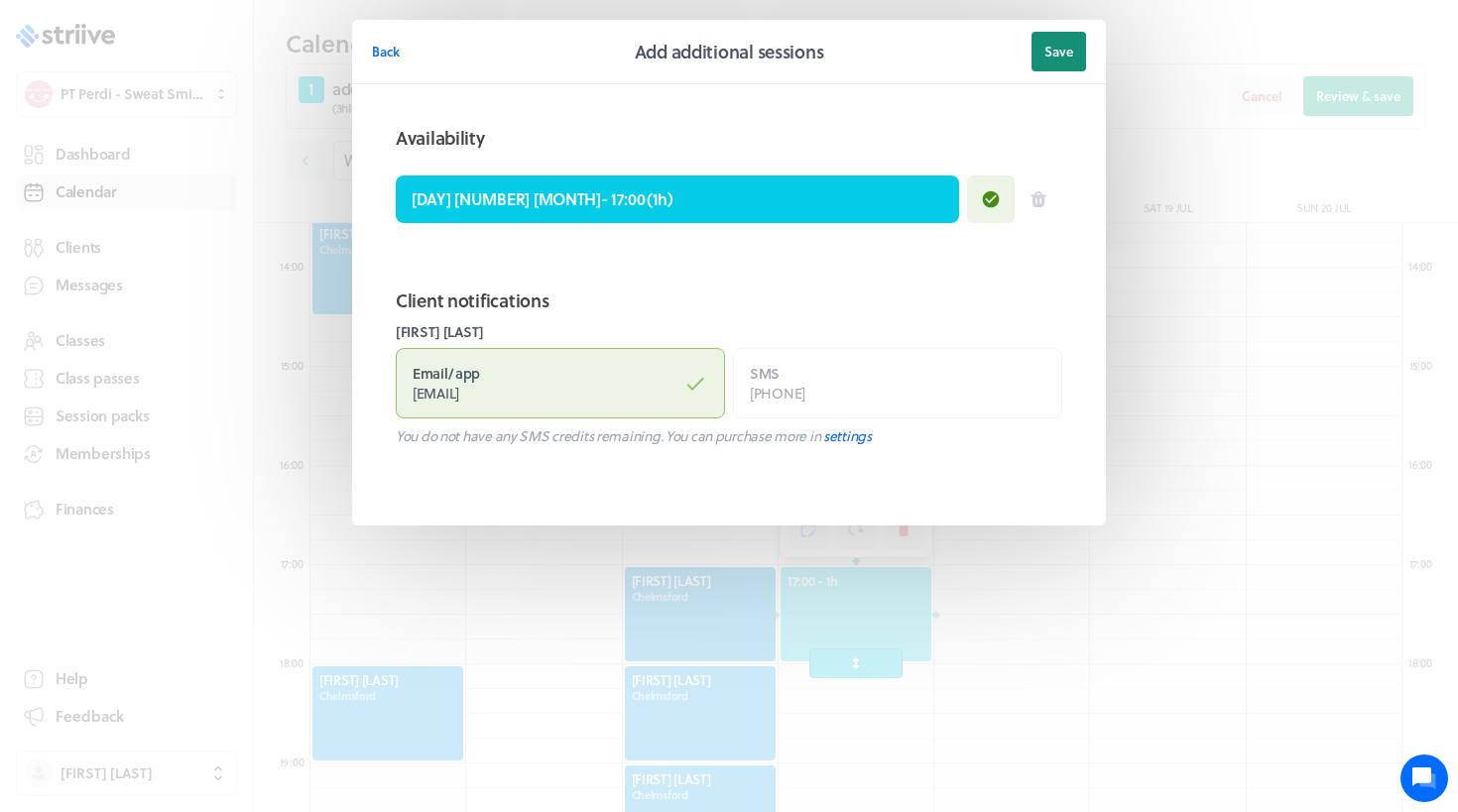 click on "Save" at bounding box center (1058, 52) 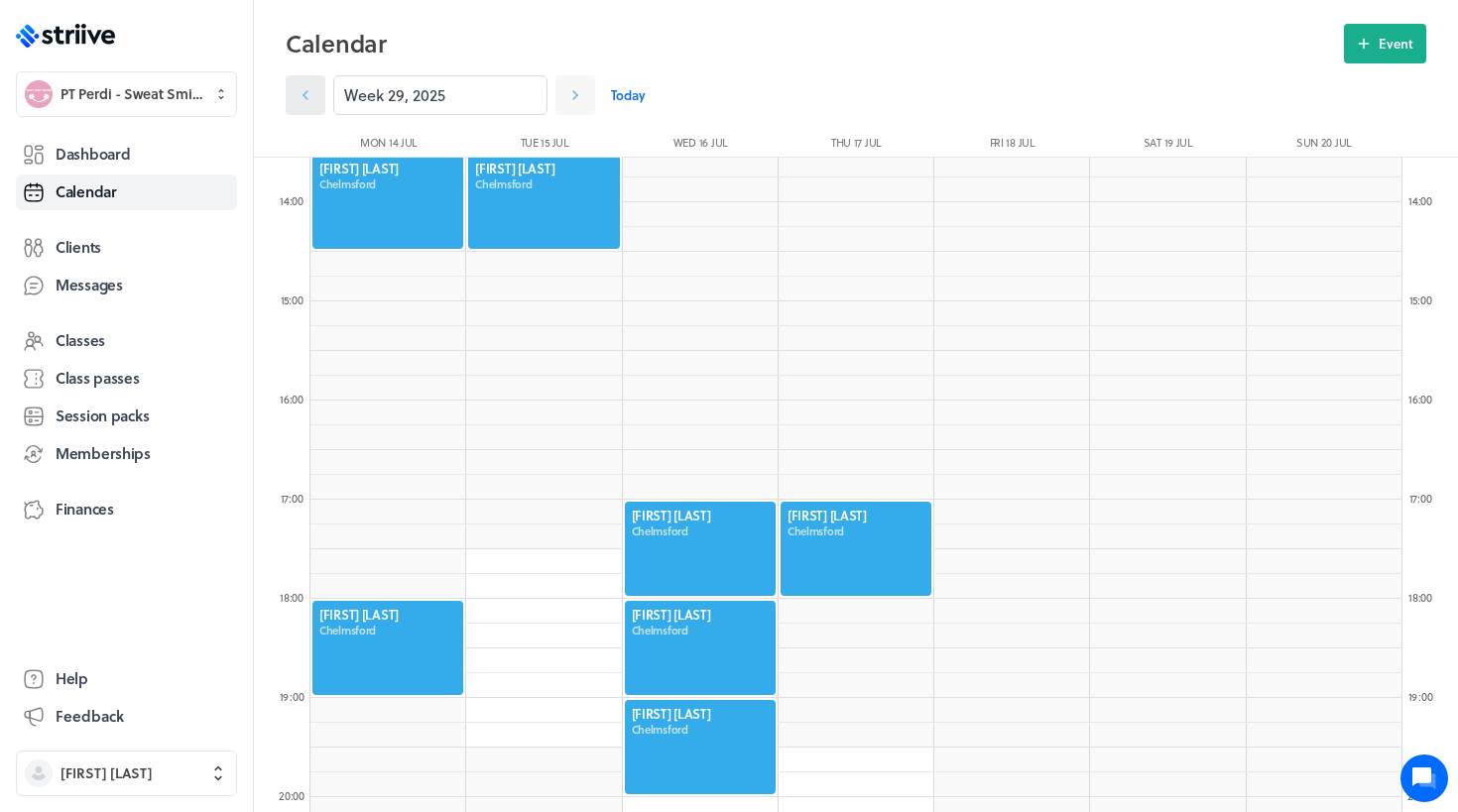 click at bounding box center [305, 95] 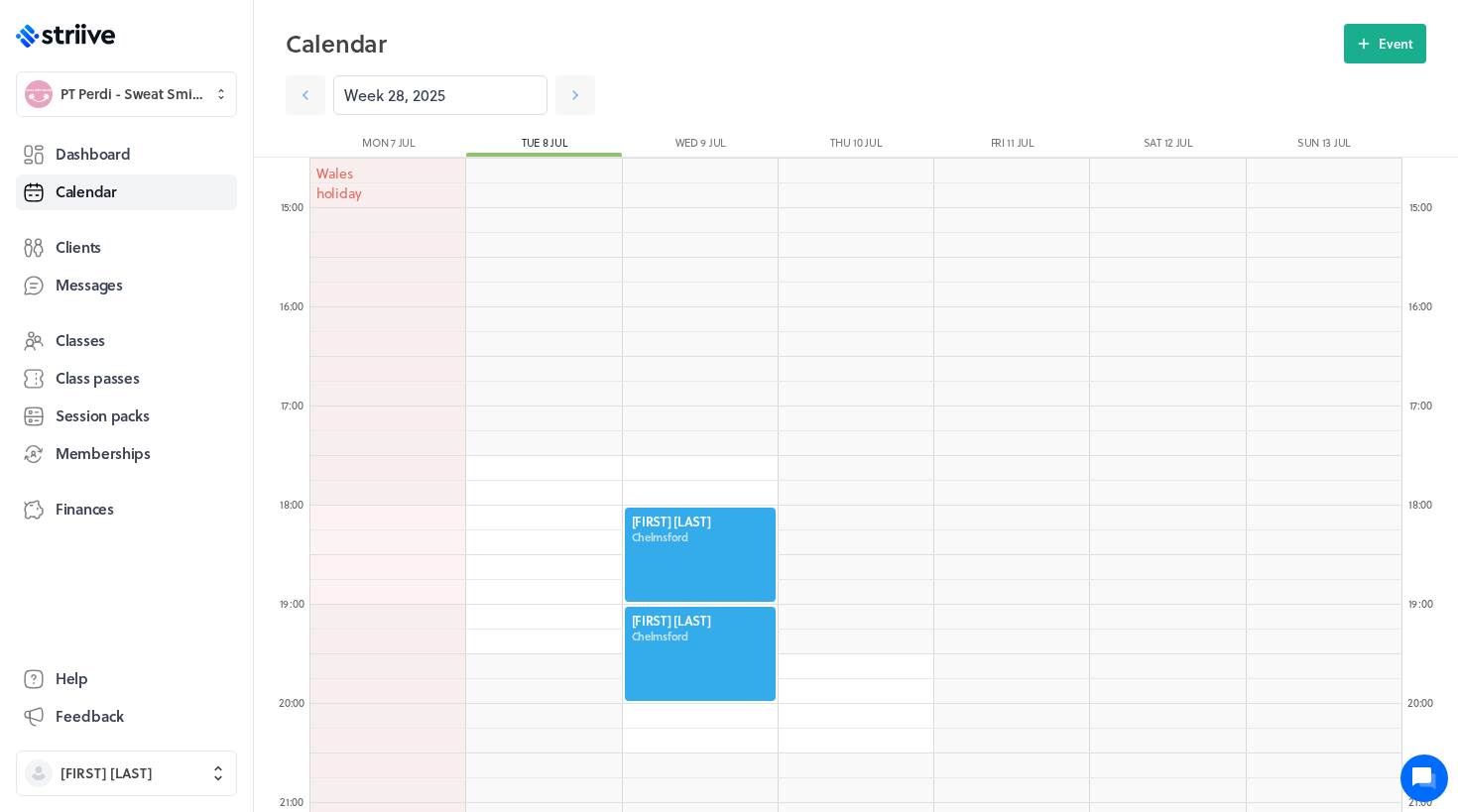 scroll, scrollTop: 1444, scrollLeft: 0, axis: vertical 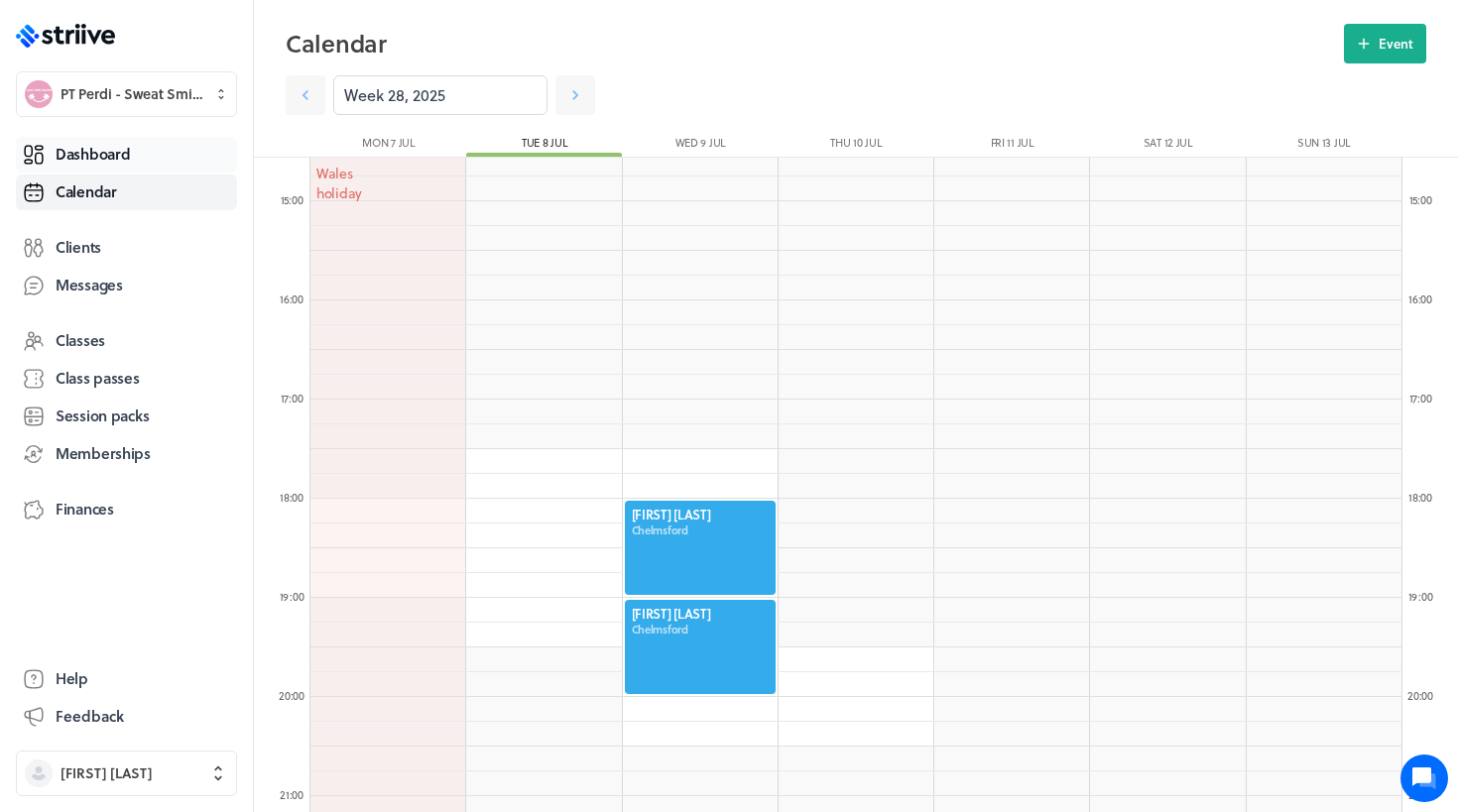 click on "Dashboard" at bounding box center [92, 154] 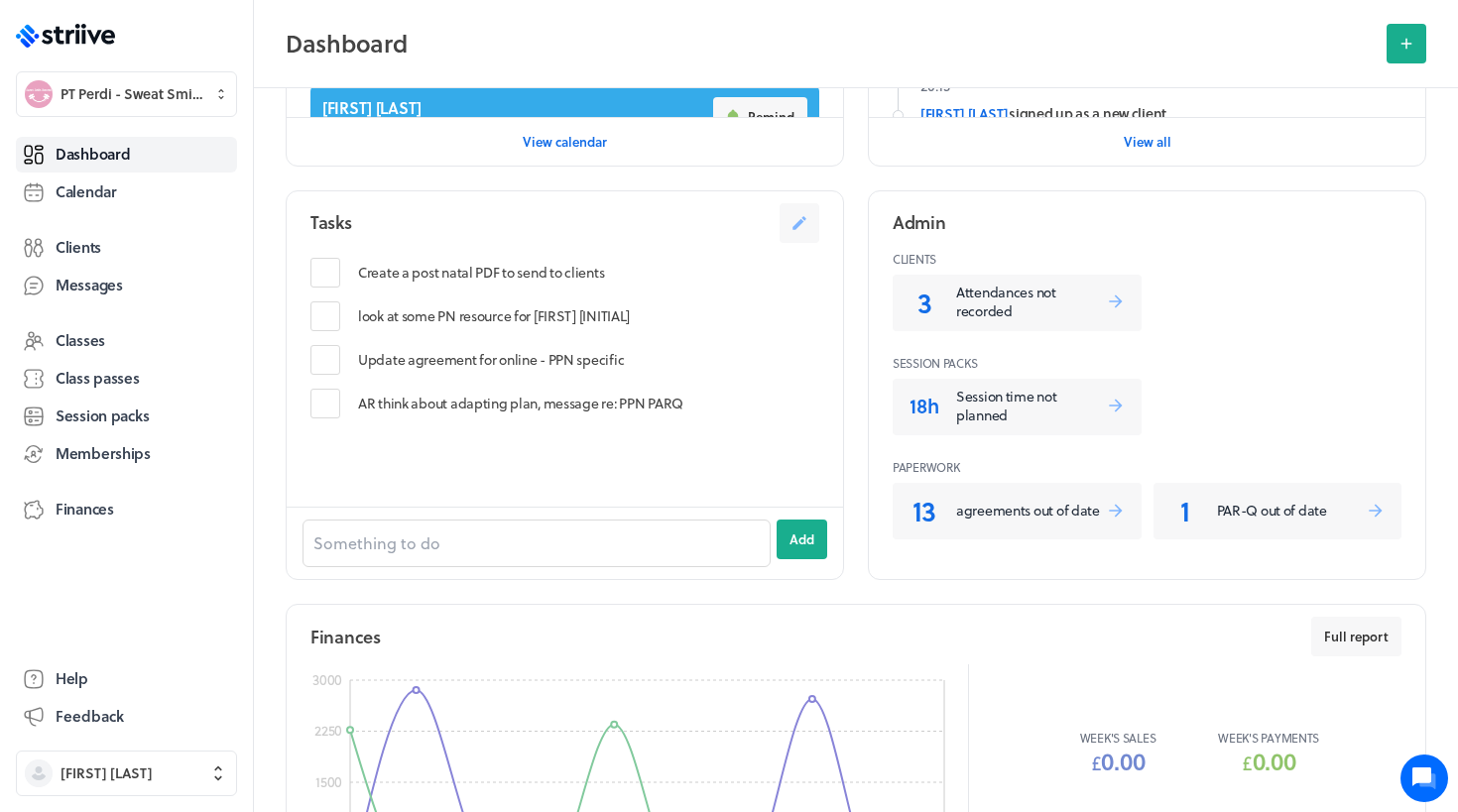 scroll, scrollTop: 623, scrollLeft: 0, axis: vertical 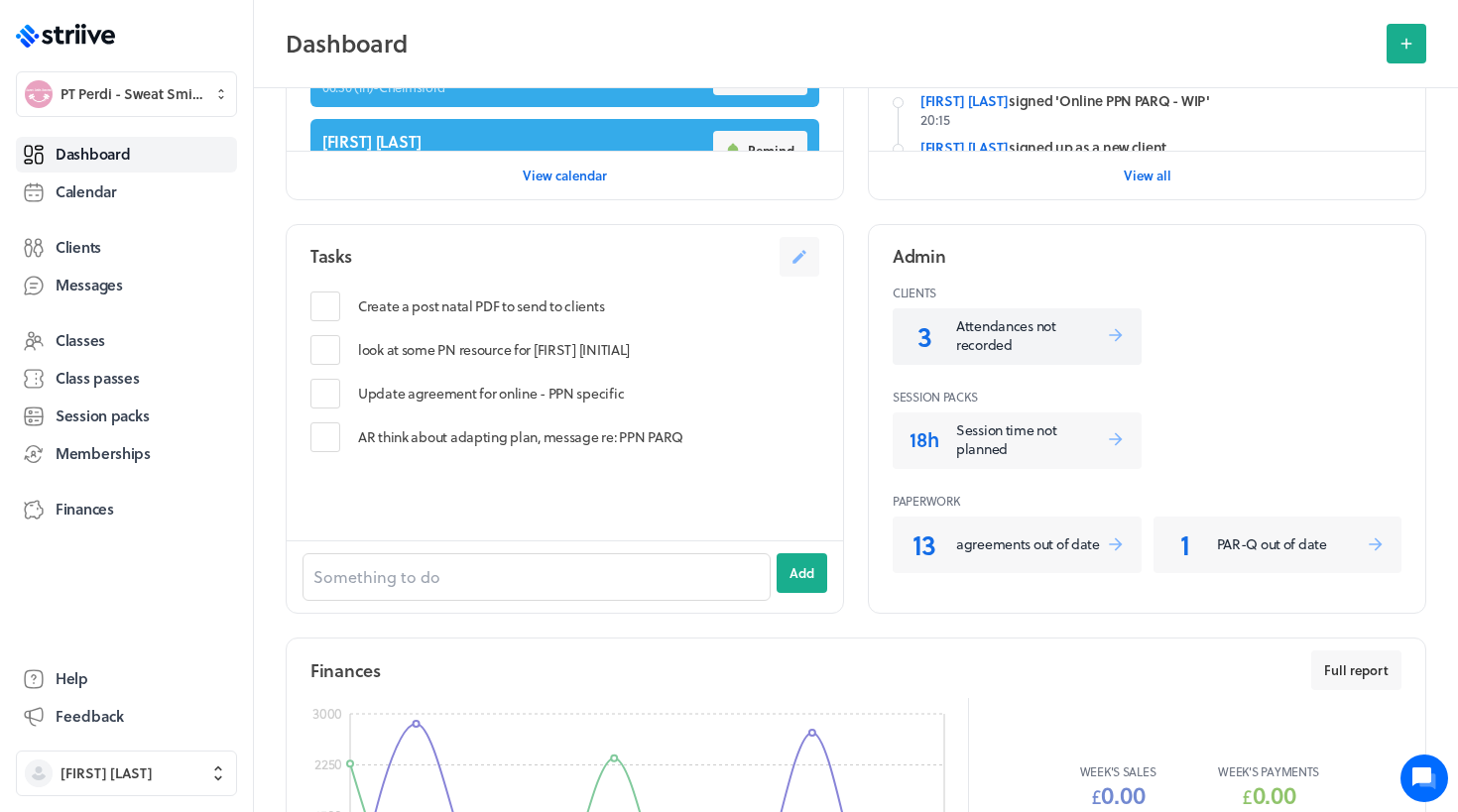 click on "Attendances not recorded" at bounding box center (1031, 335) 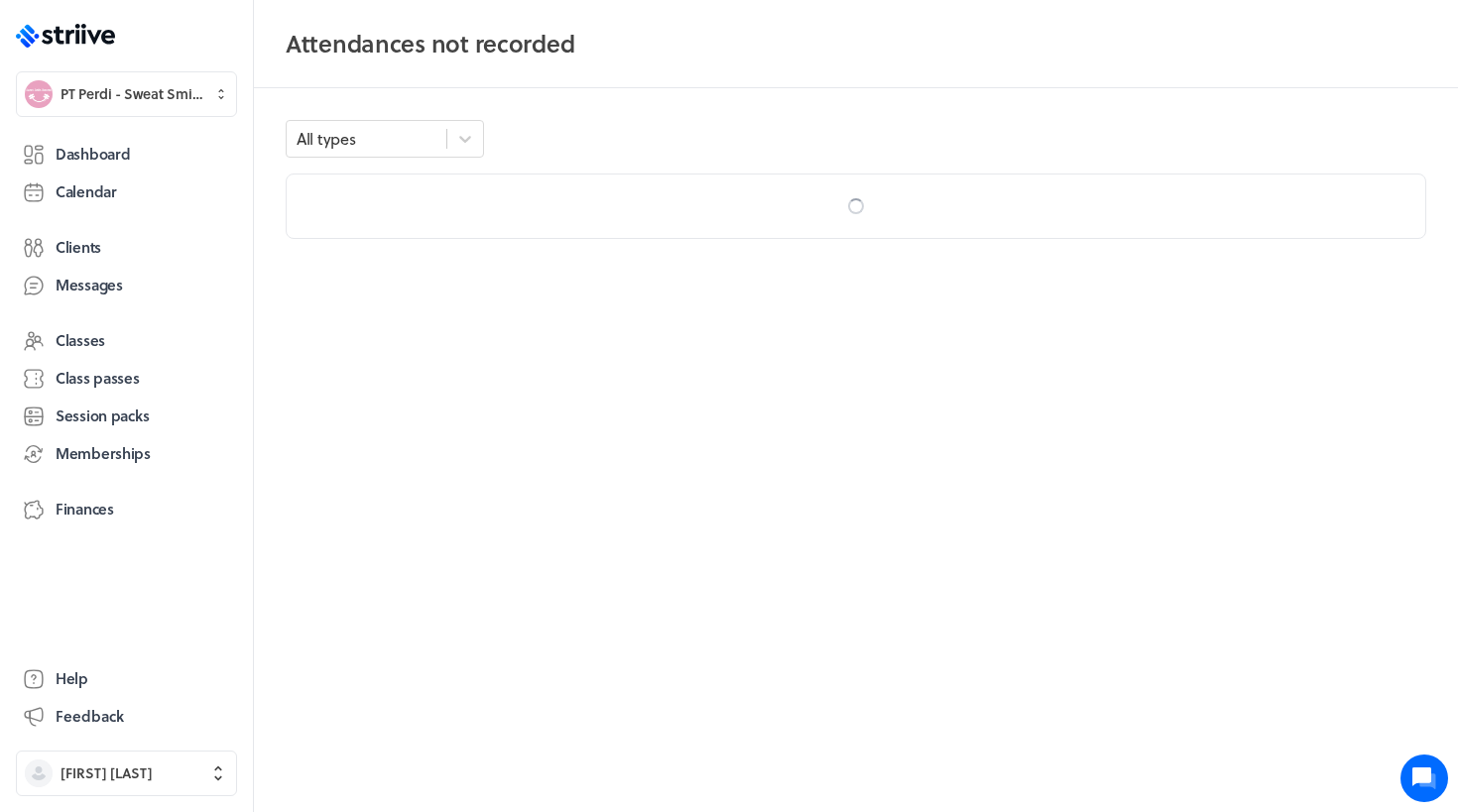 scroll, scrollTop: 0, scrollLeft: 0, axis: both 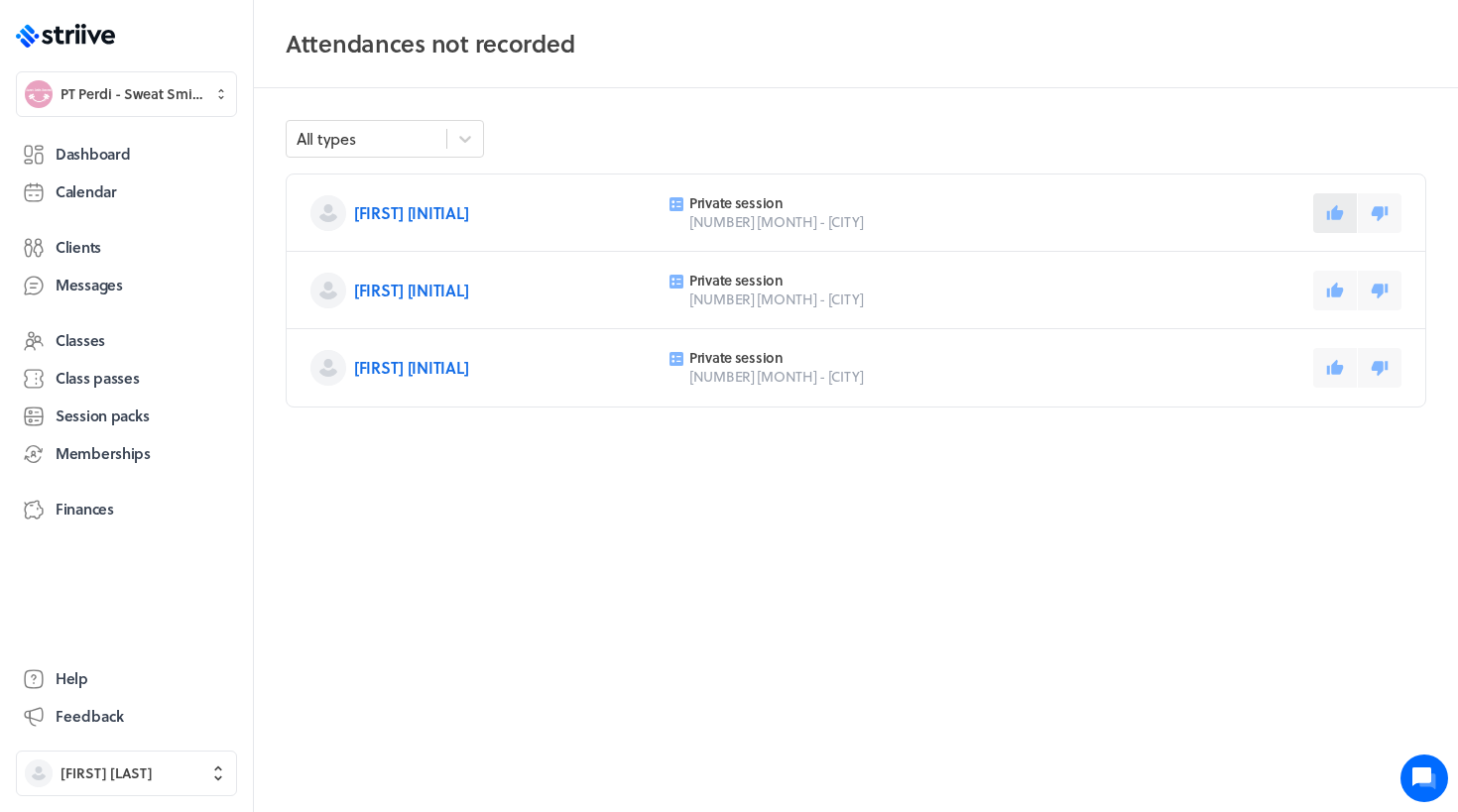 click at bounding box center [1335, 213] 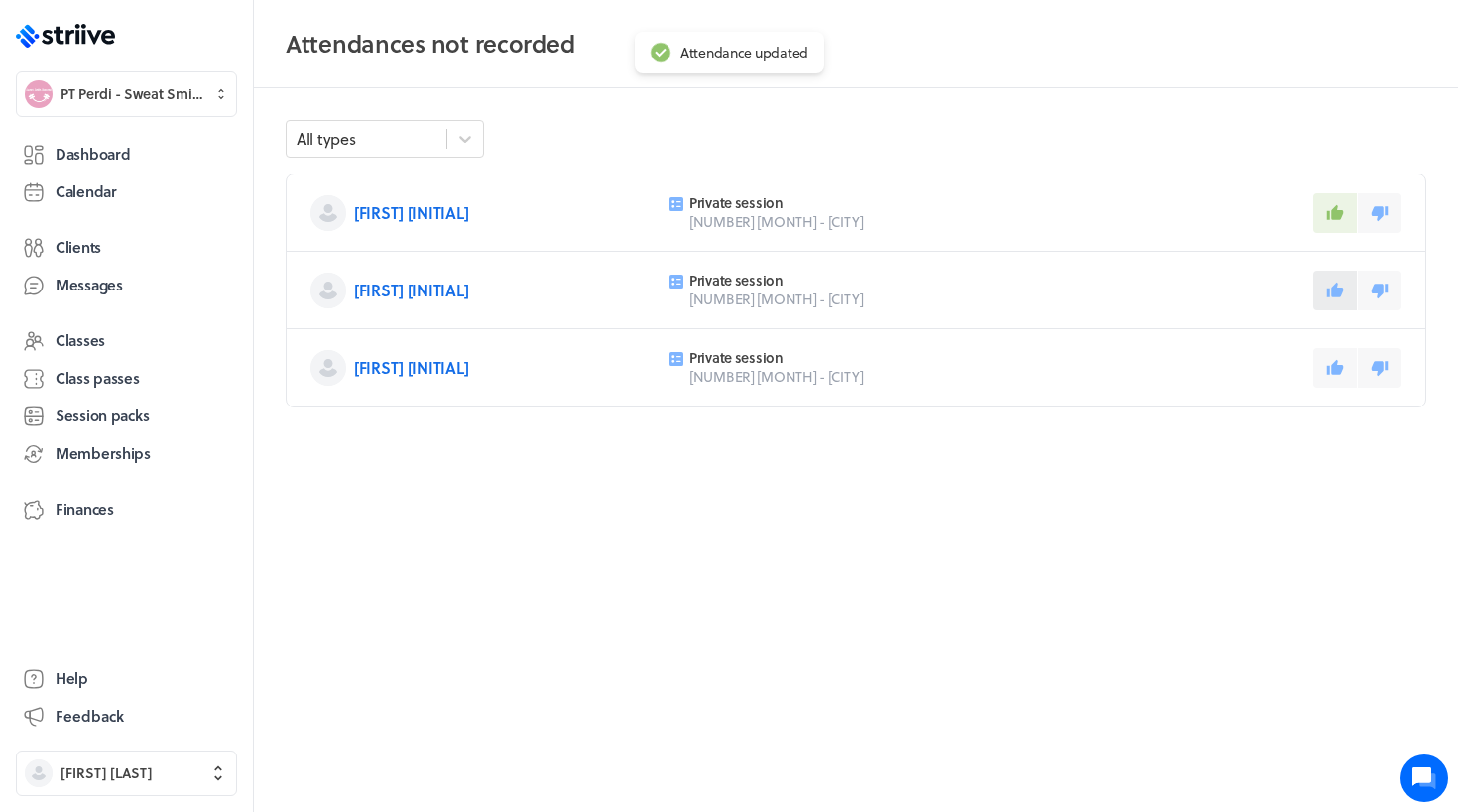 click at bounding box center [1335, 213] 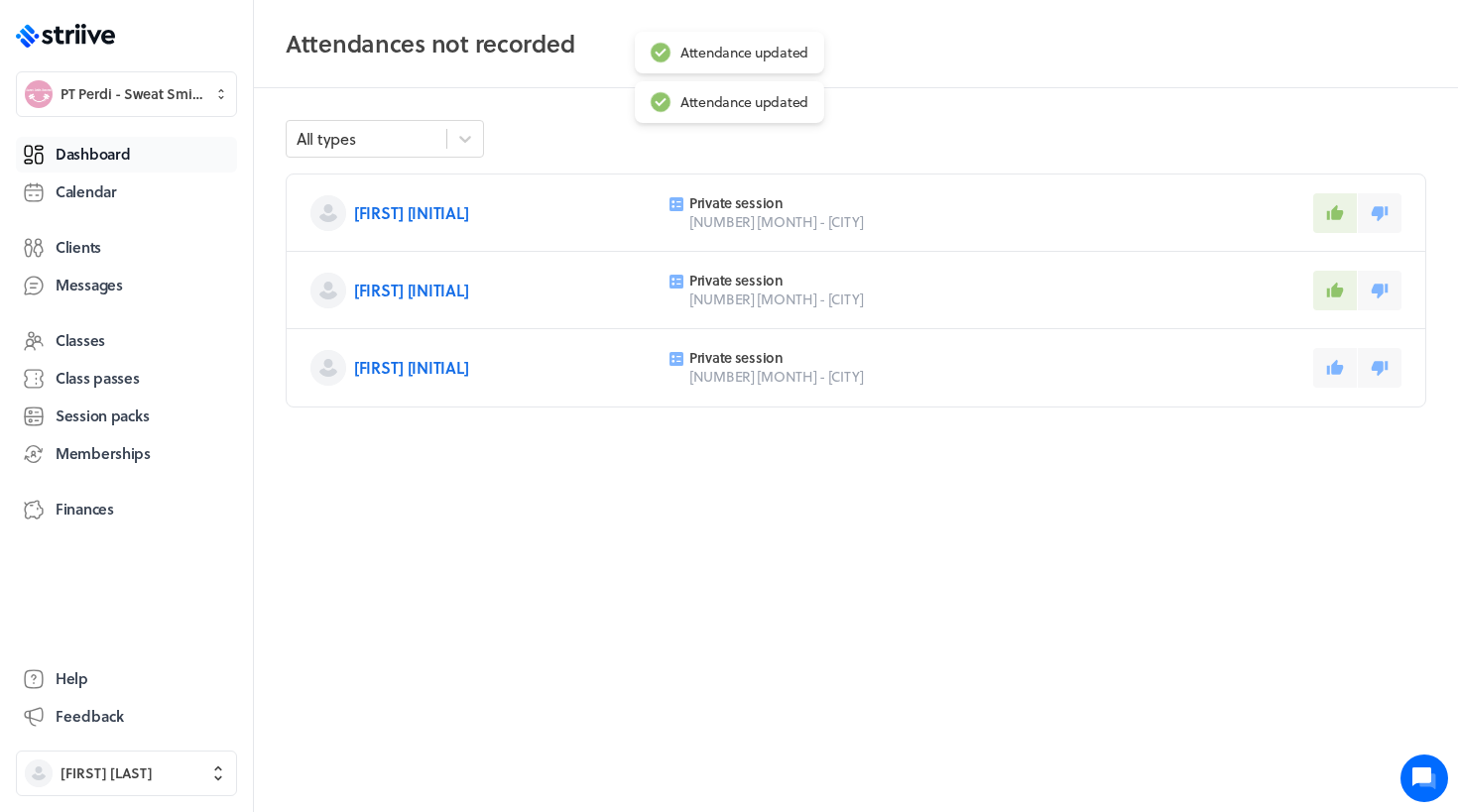 click on "Dashboard" at bounding box center [126, 155] 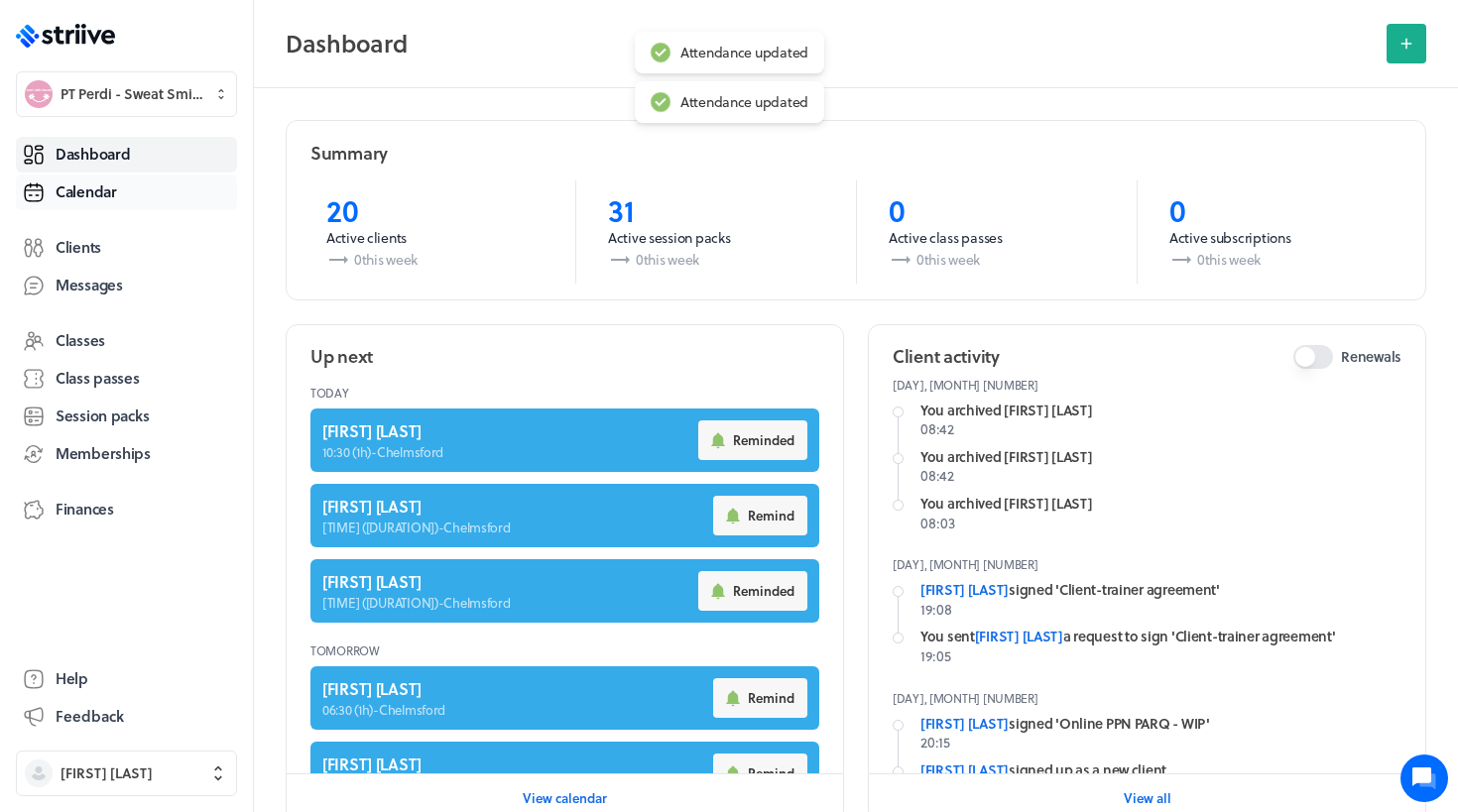 click on "Calendar" at bounding box center [86, 191] 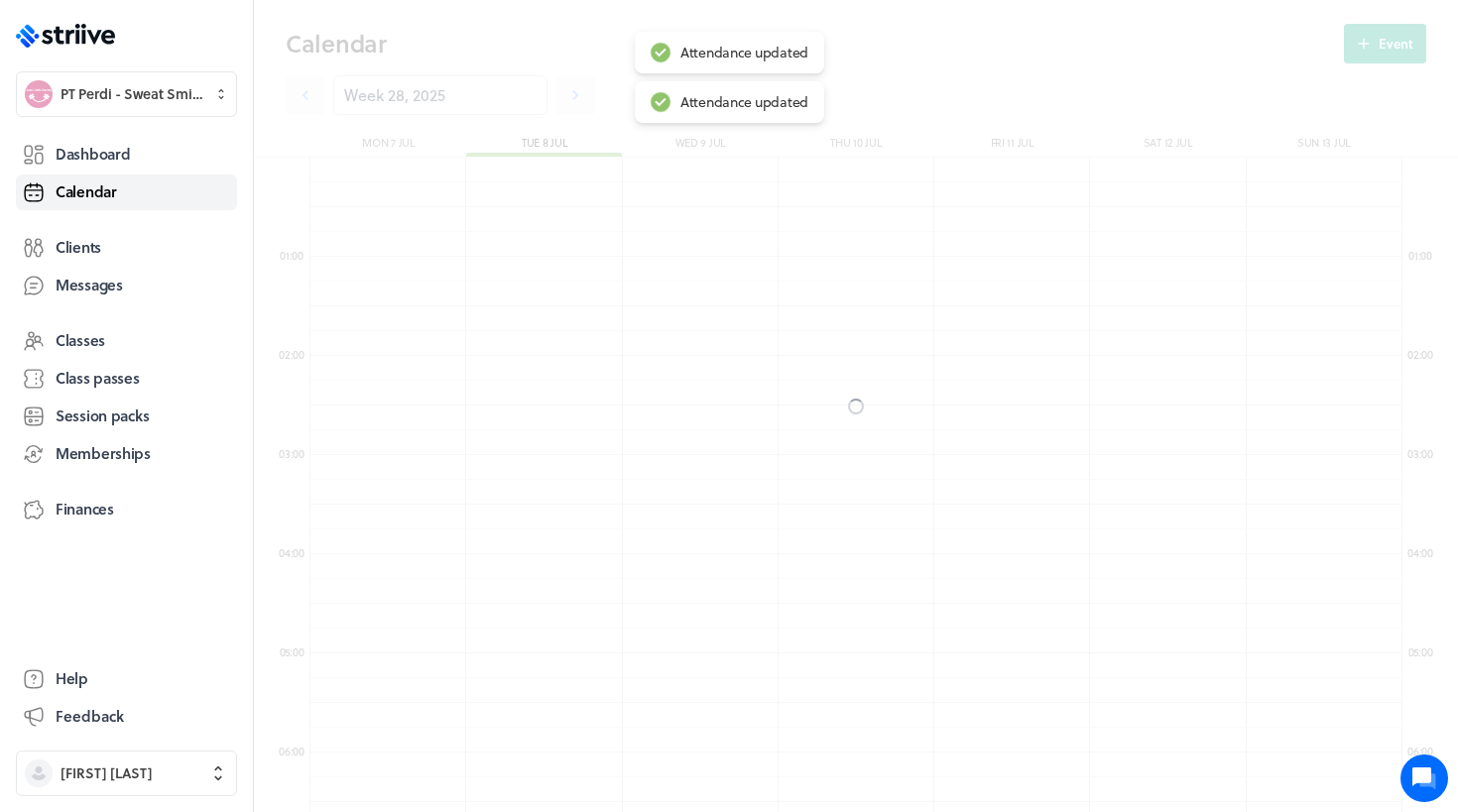 scroll, scrollTop: 545, scrollLeft: 0, axis: vertical 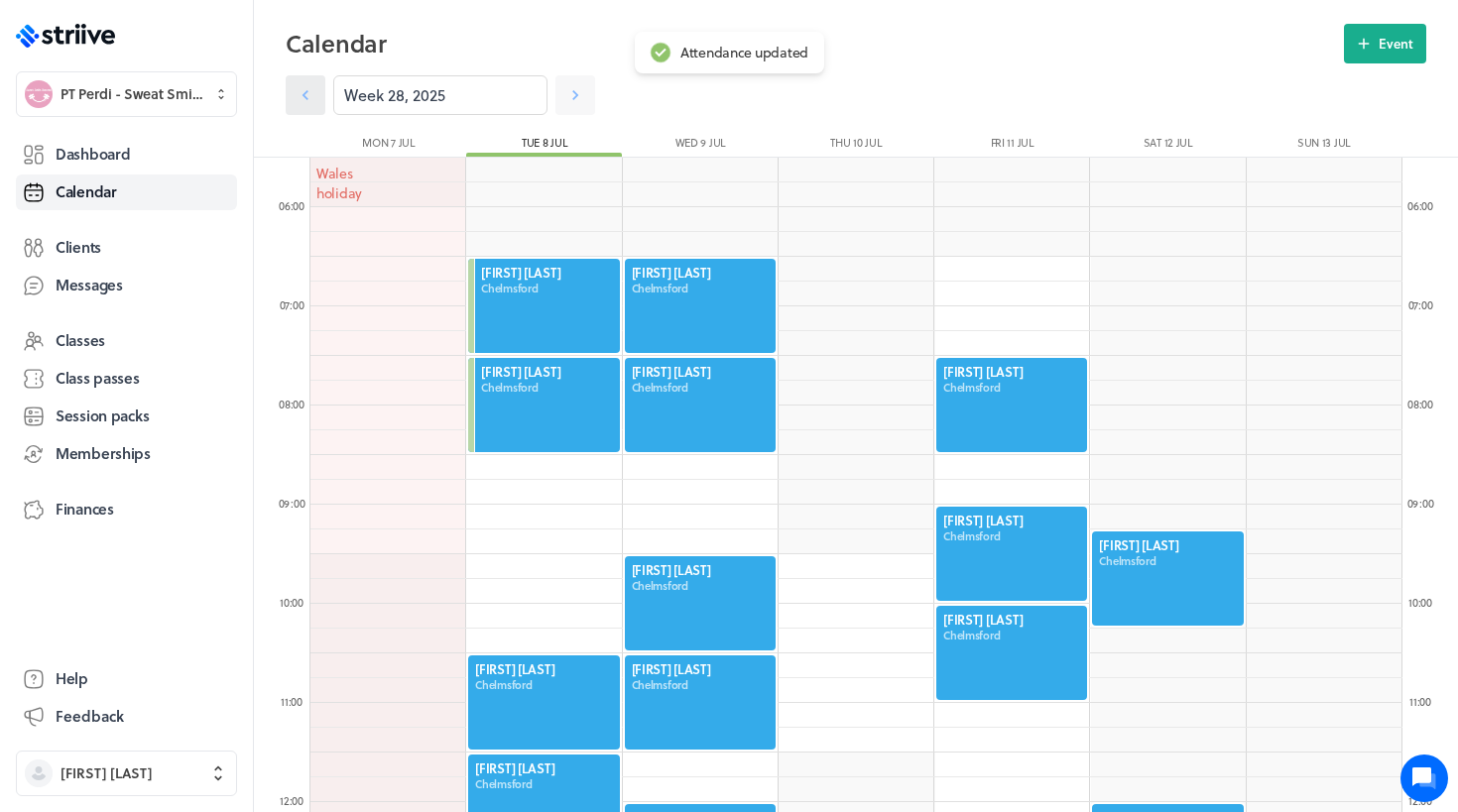 click at bounding box center (305, 95) 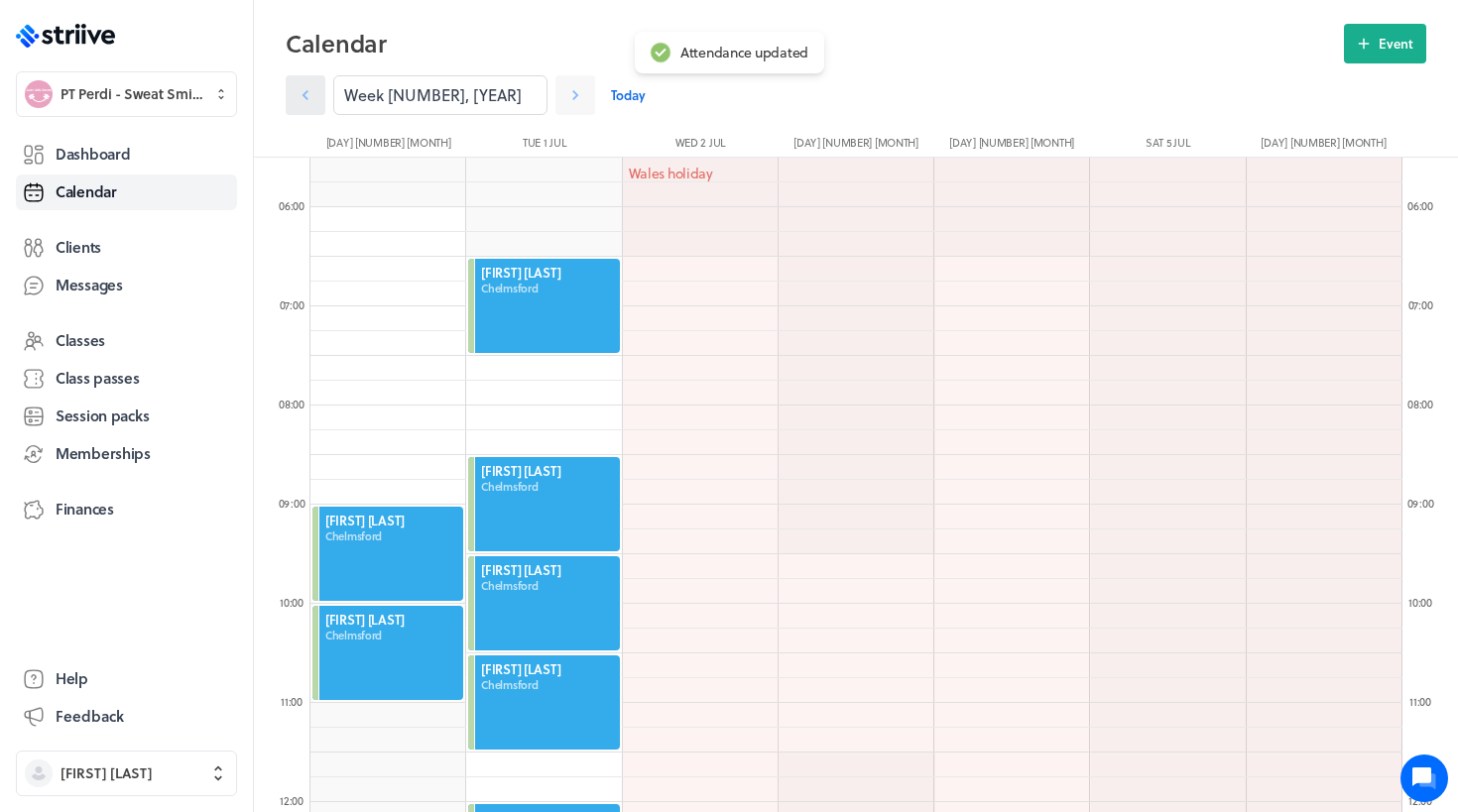 click at bounding box center (305, 95) 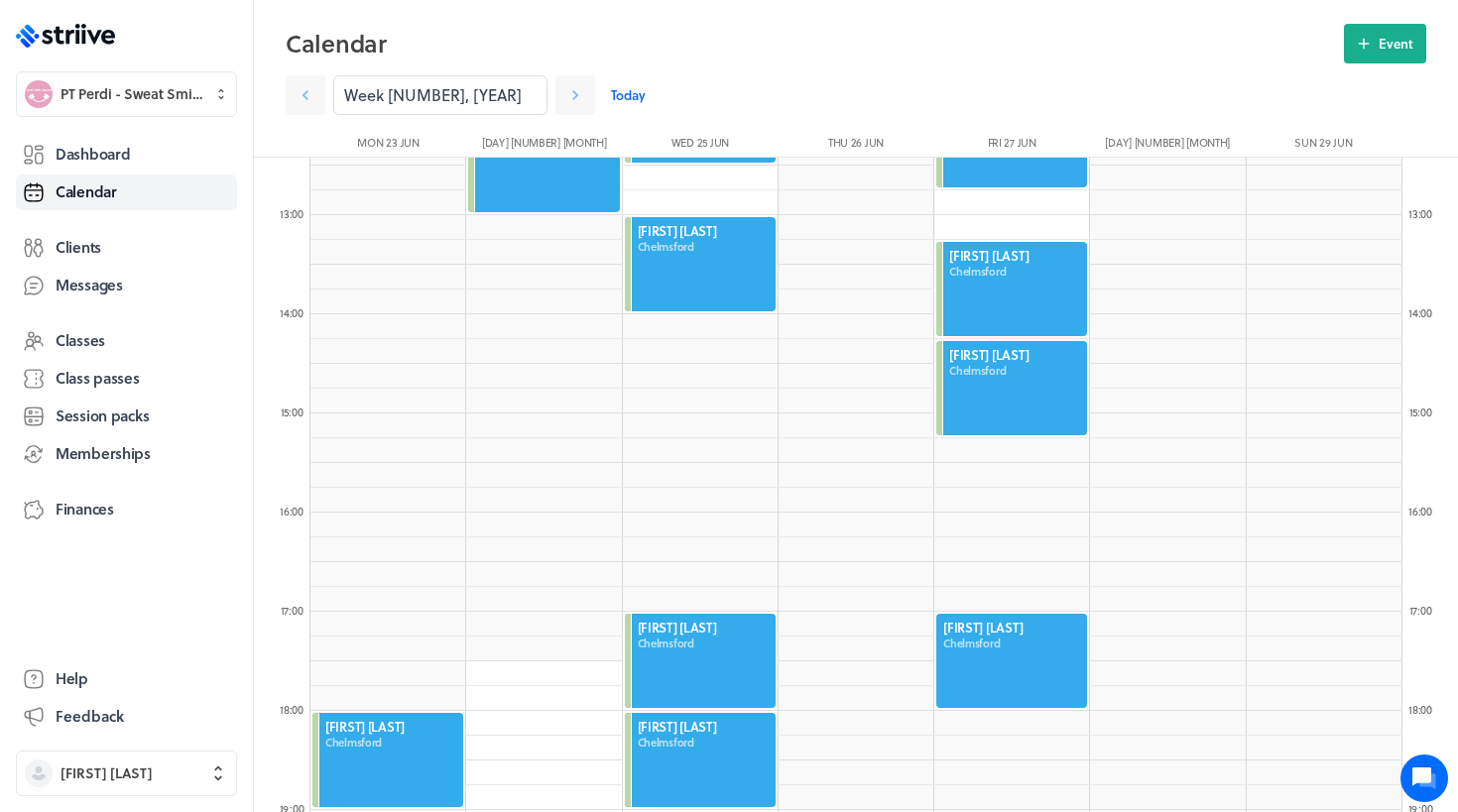 scroll, scrollTop: 1242, scrollLeft: 0, axis: vertical 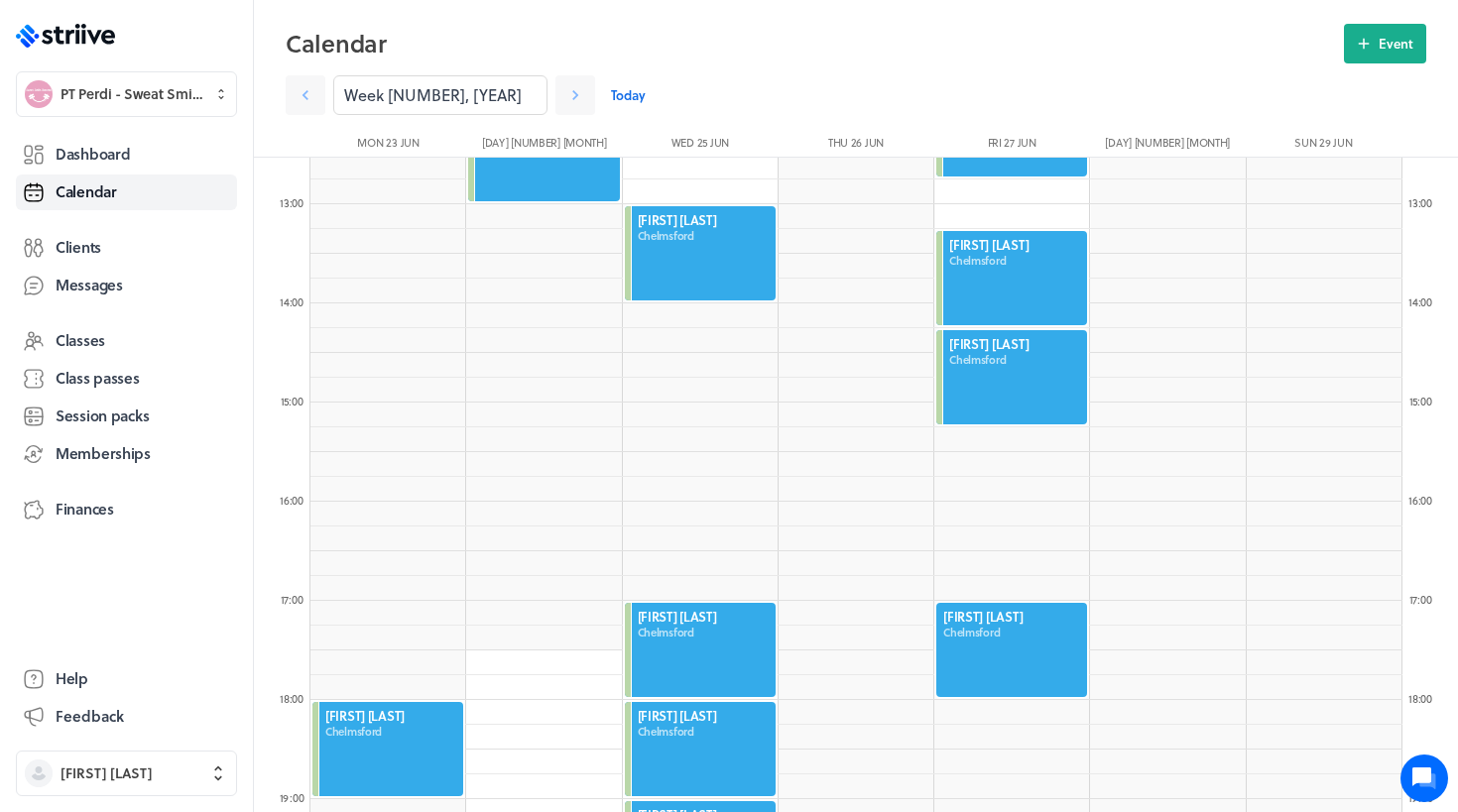 click at bounding box center (1012, 649) 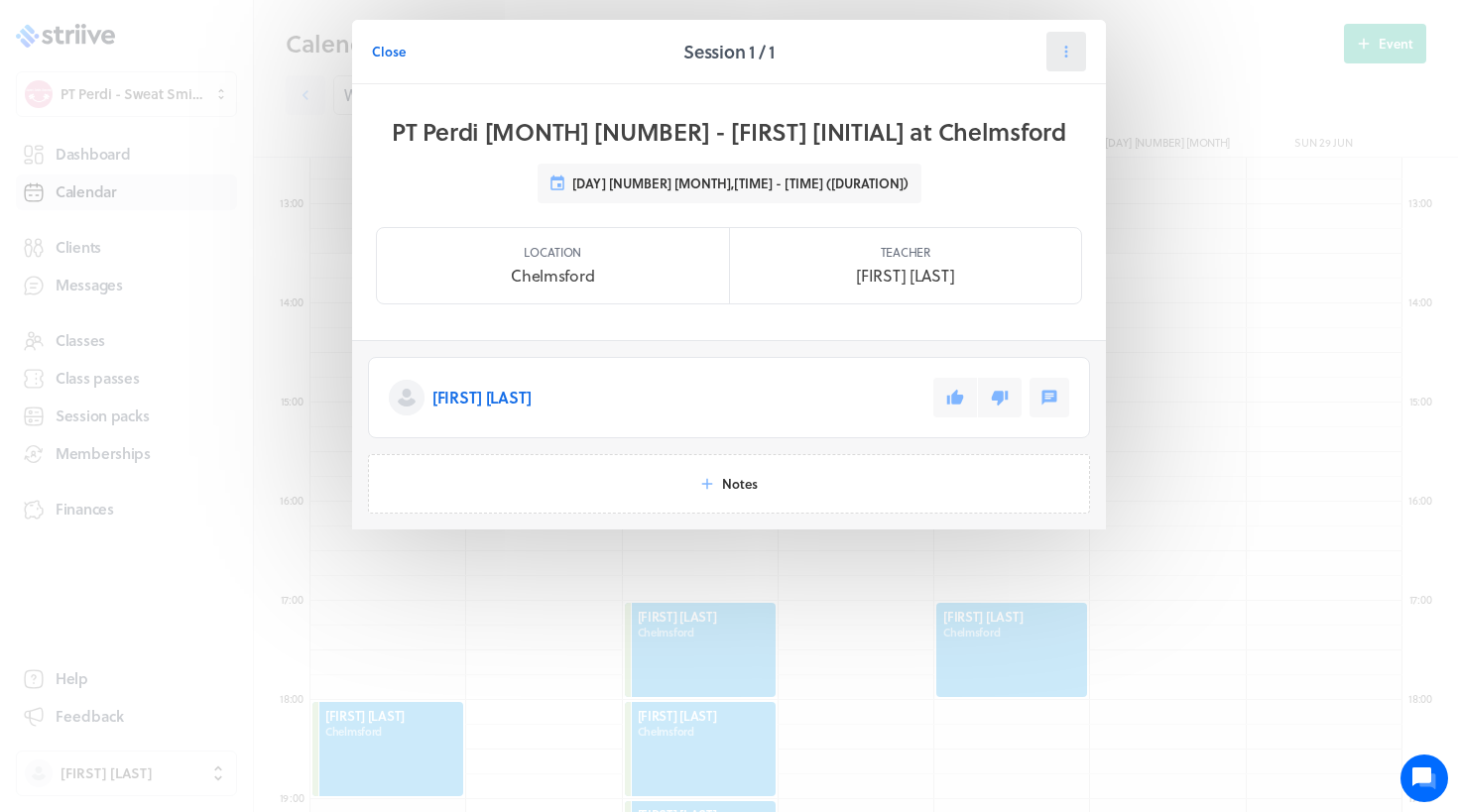 click at bounding box center (1066, 52) 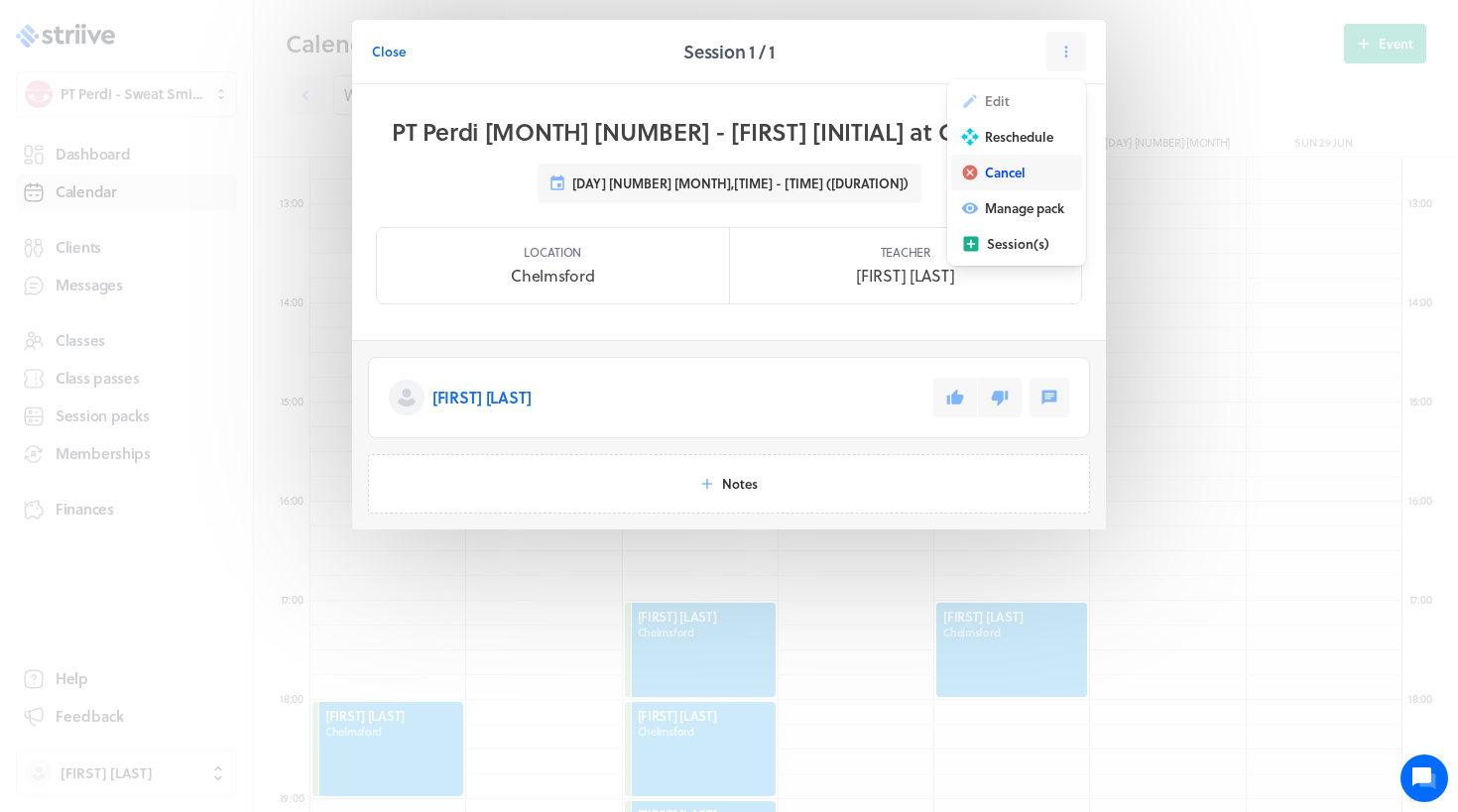 click on "Cancel" at bounding box center [1017, 173] 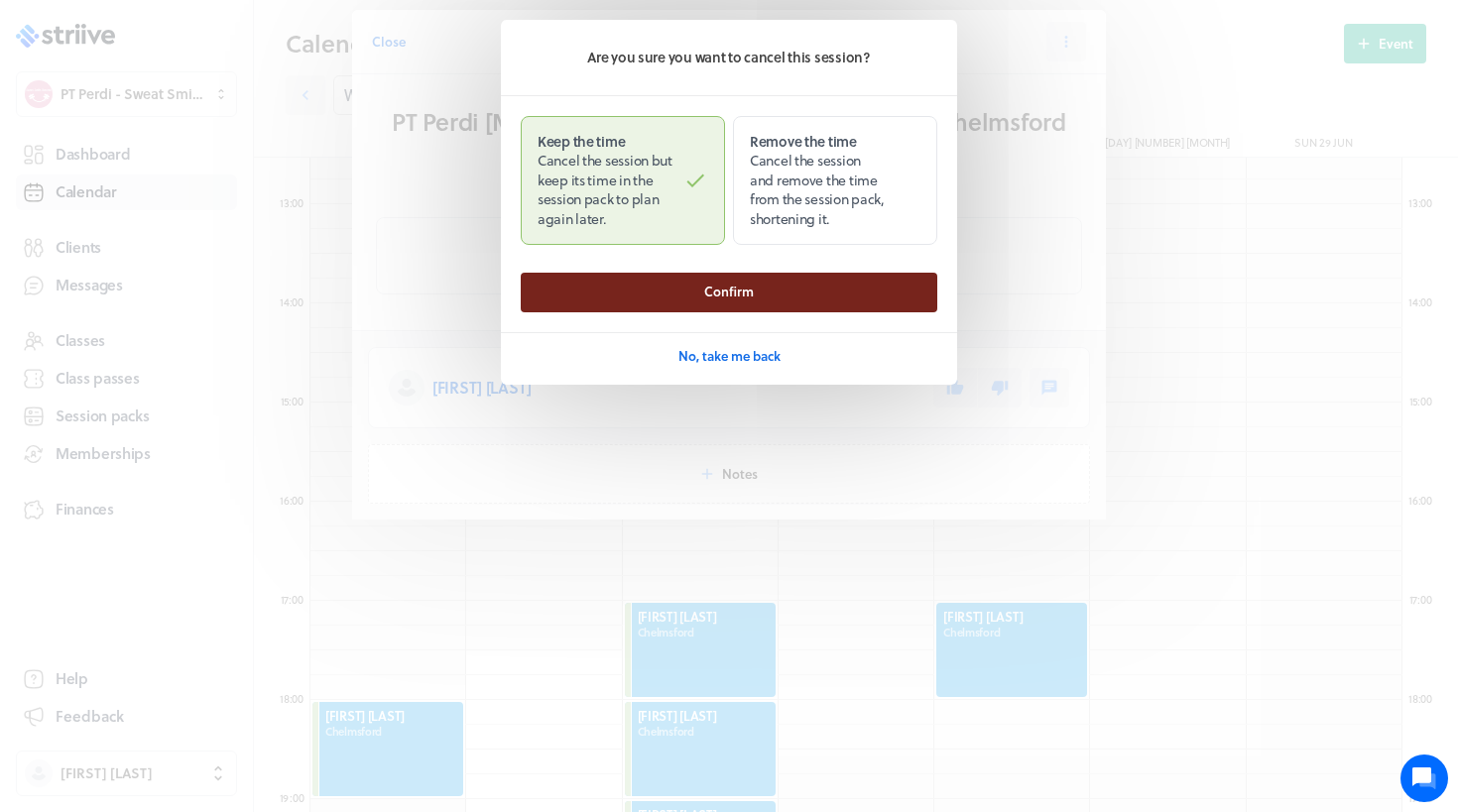 click on "Confirm" at bounding box center (729, 292) 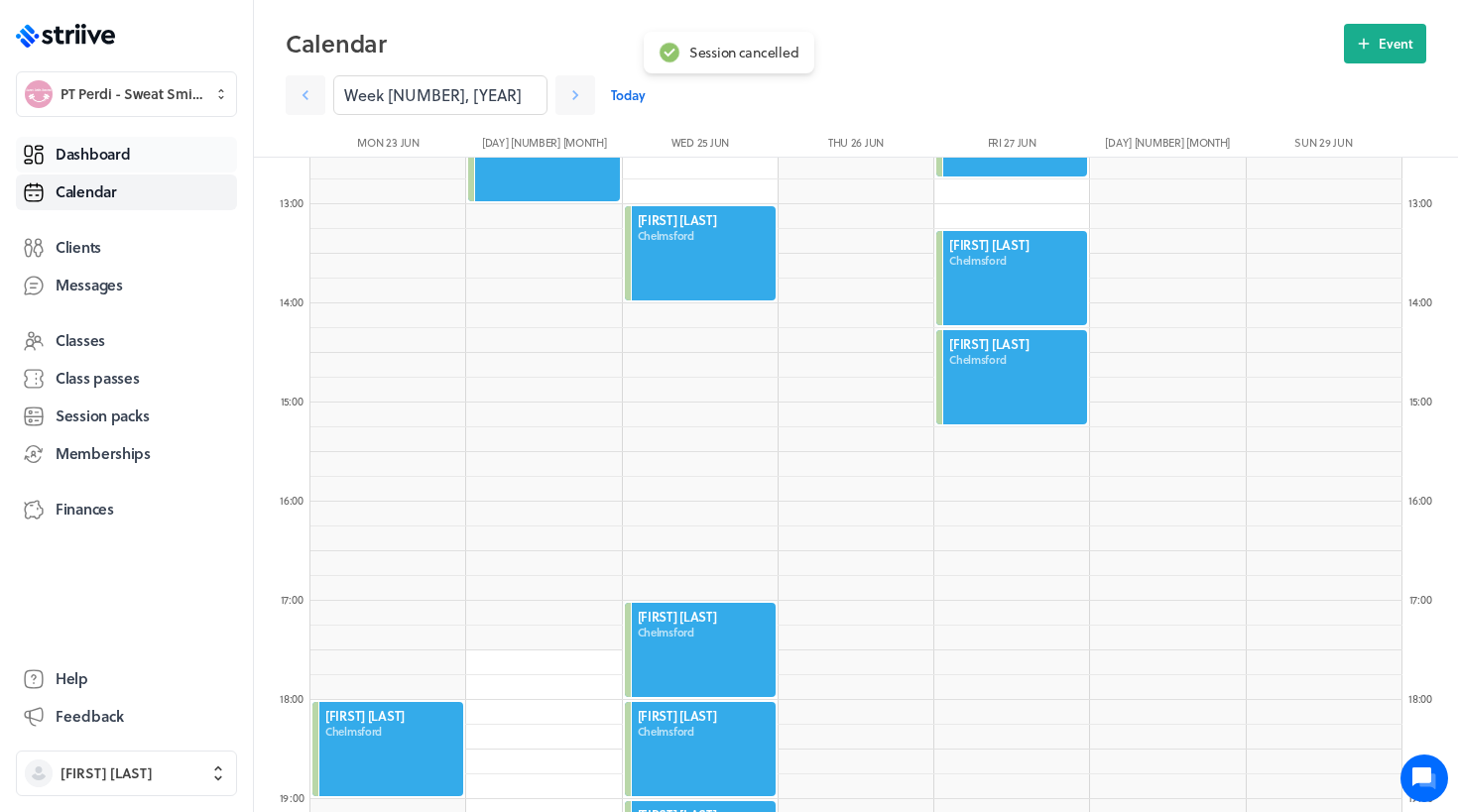 click on "Dashboard" at bounding box center (92, 154) 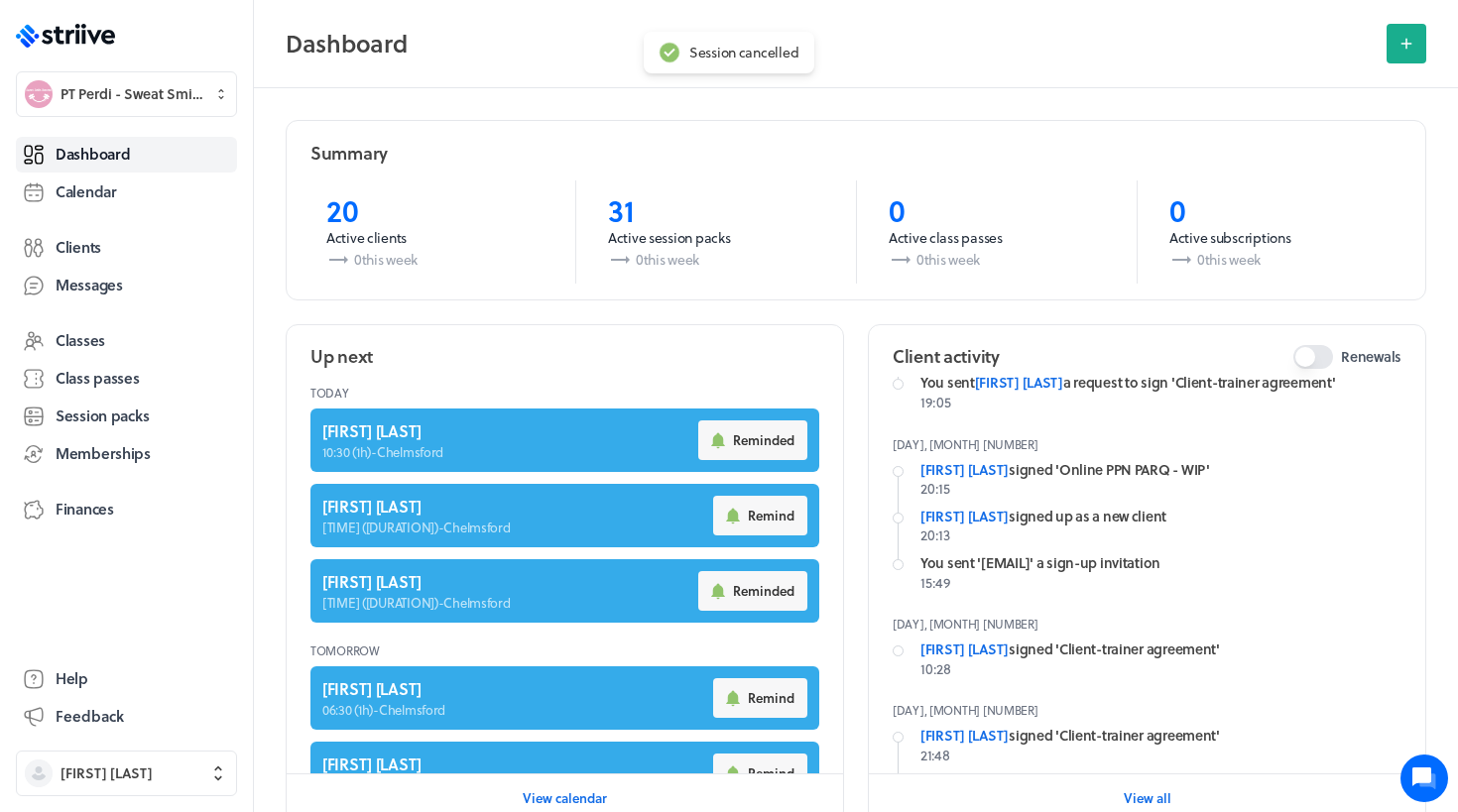 scroll, scrollTop: 303, scrollLeft: 0, axis: vertical 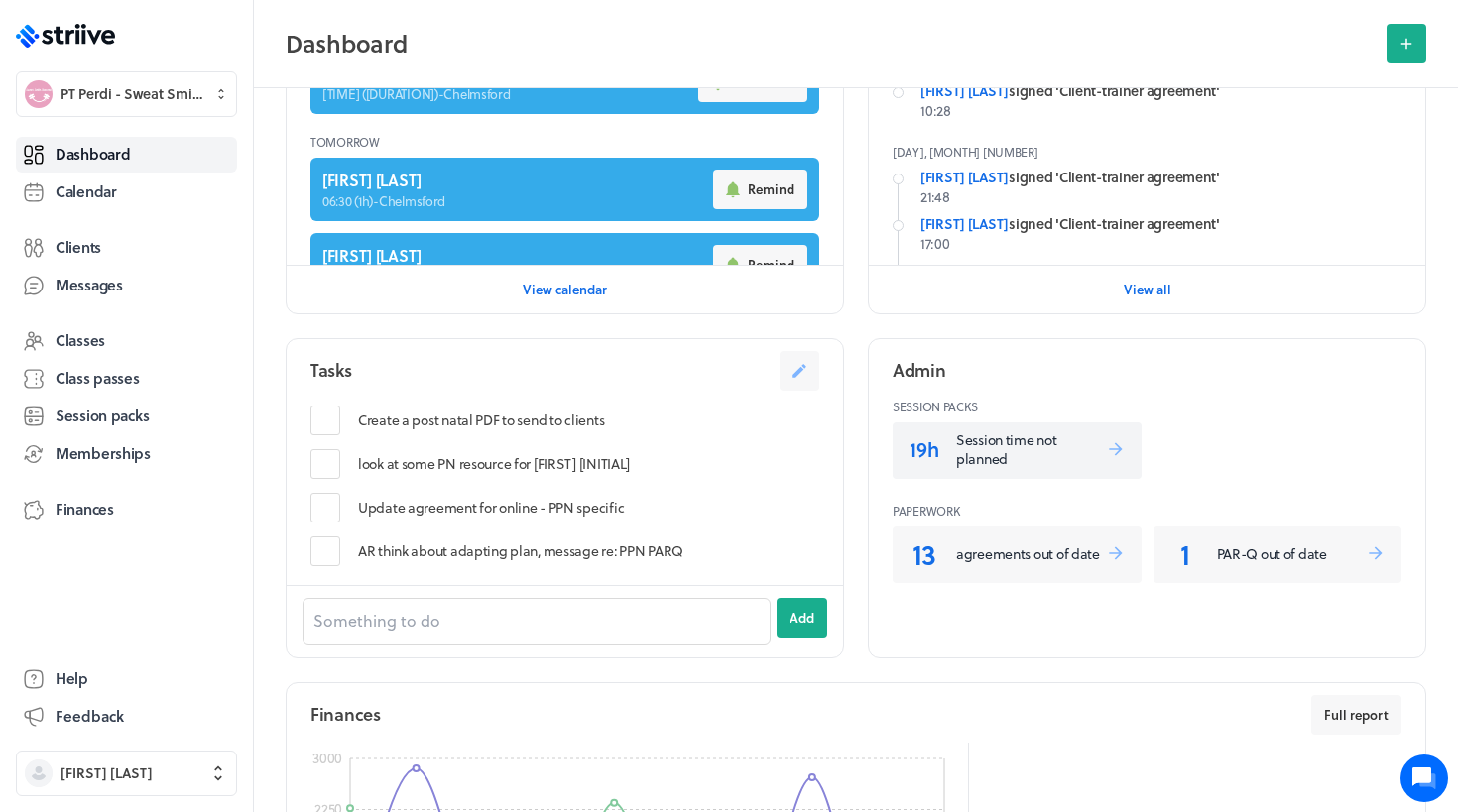 click on "Session time not planned" at bounding box center (1031, 449) 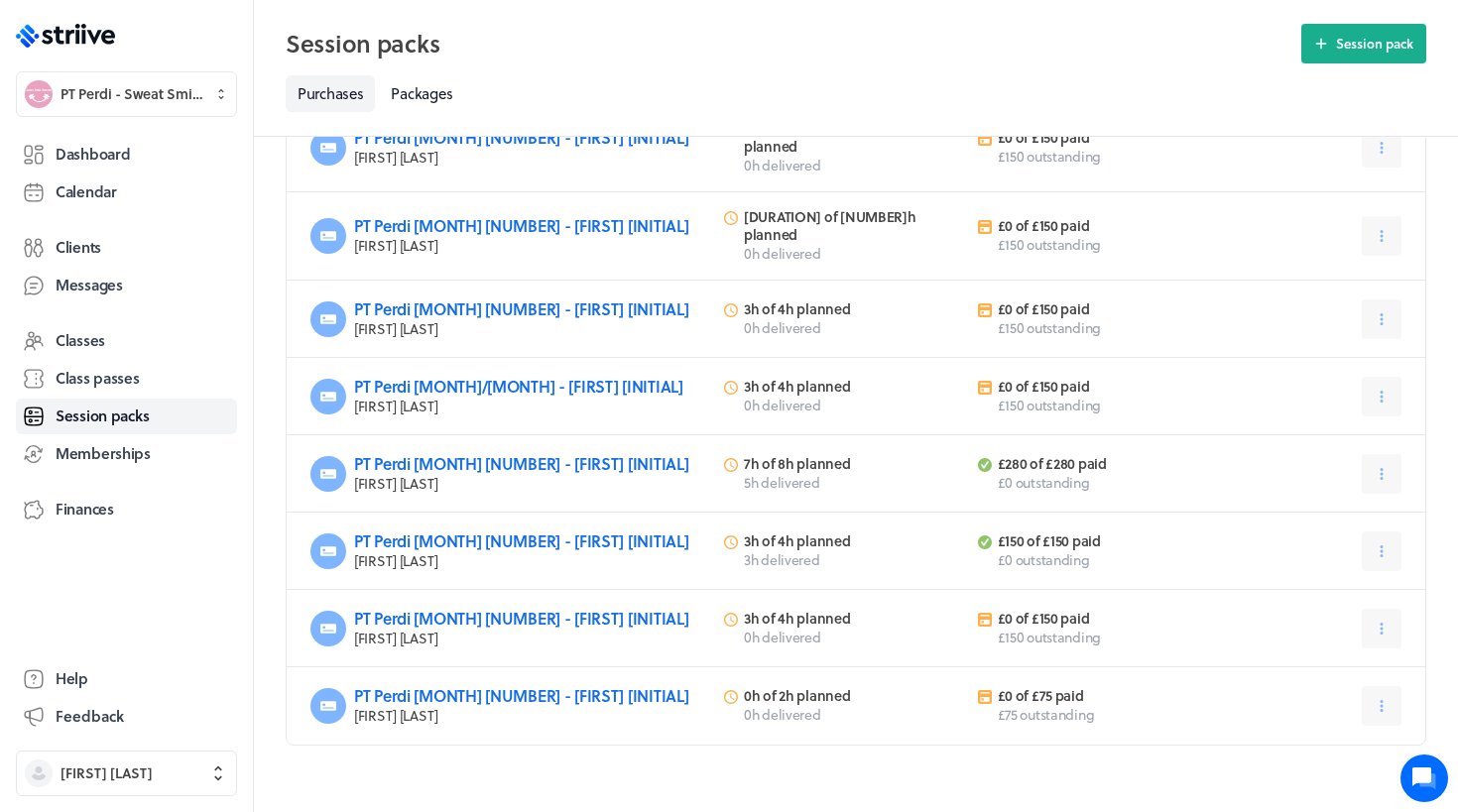 scroll, scrollTop: 420, scrollLeft: 2, axis: both 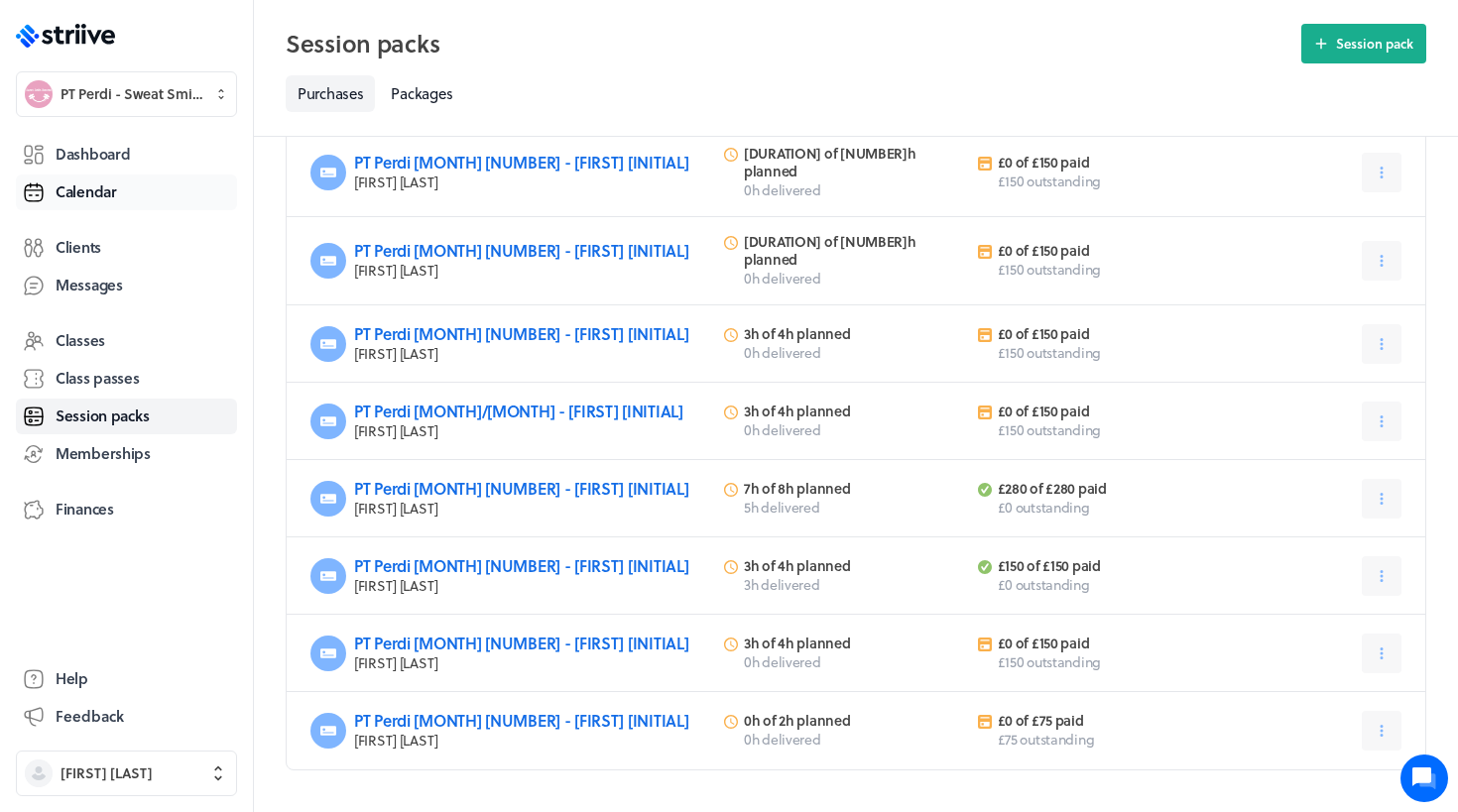 click on "Calendar" at bounding box center (86, 191) 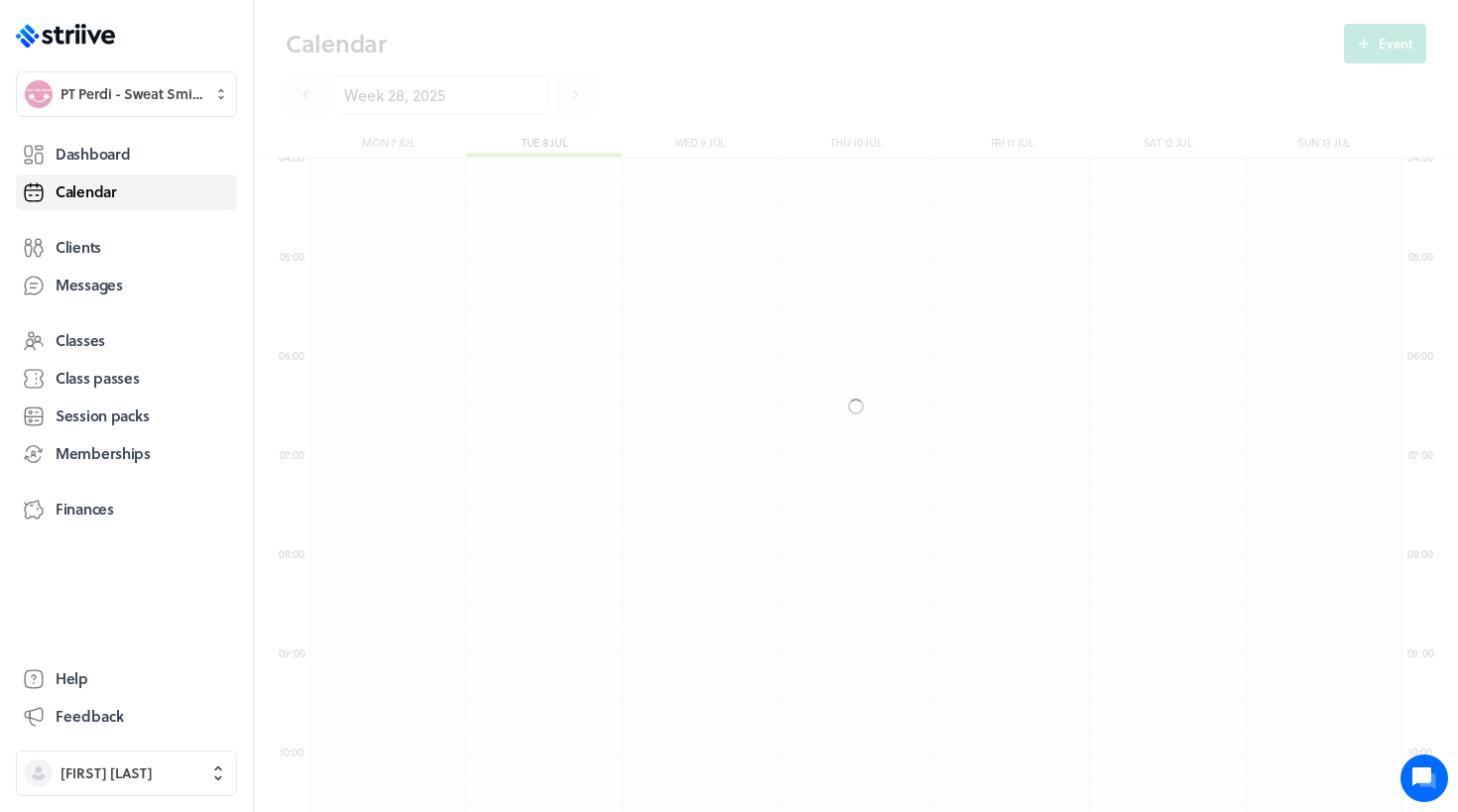 scroll, scrollTop: 545, scrollLeft: 0, axis: vertical 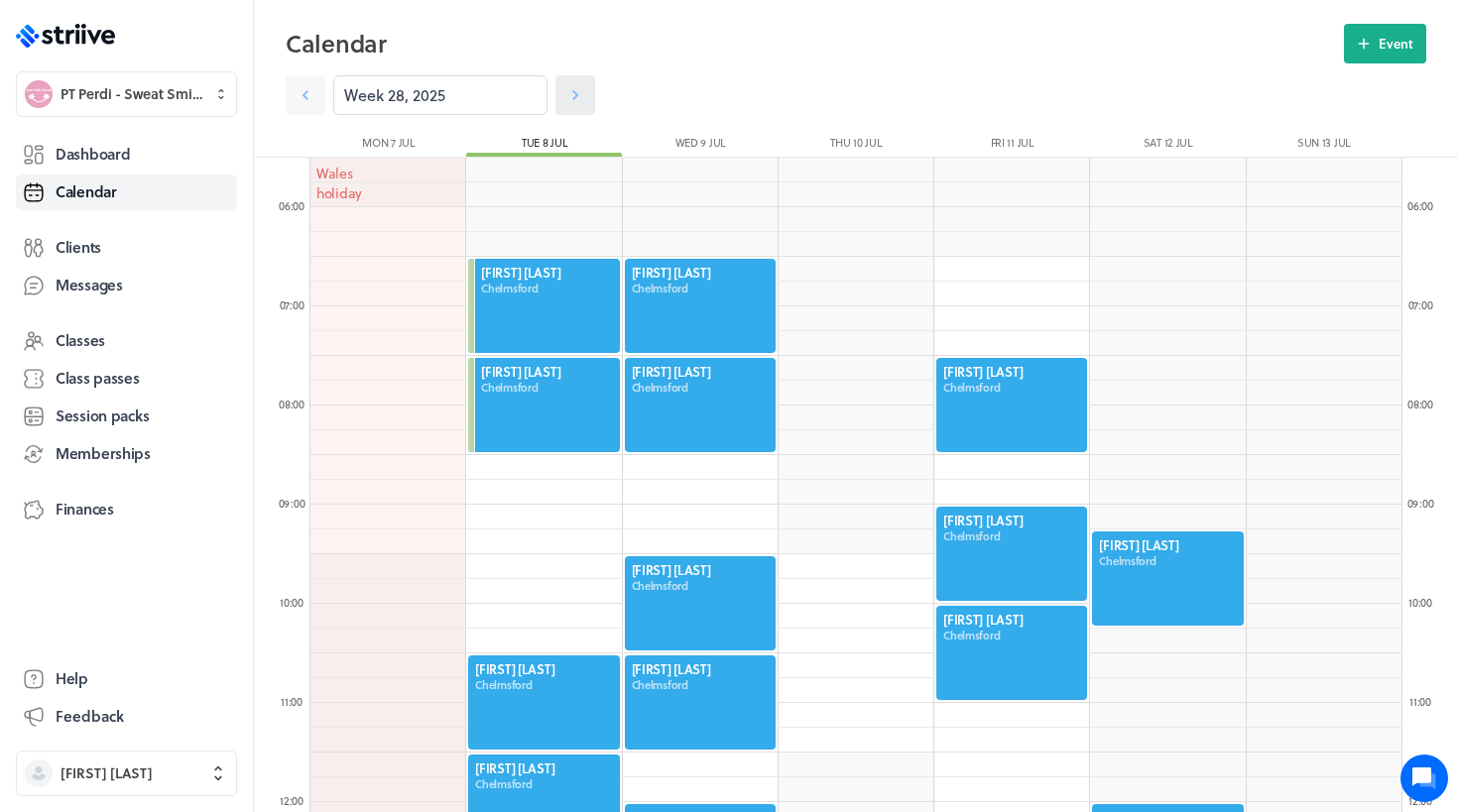 click at bounding box center [575, 95] 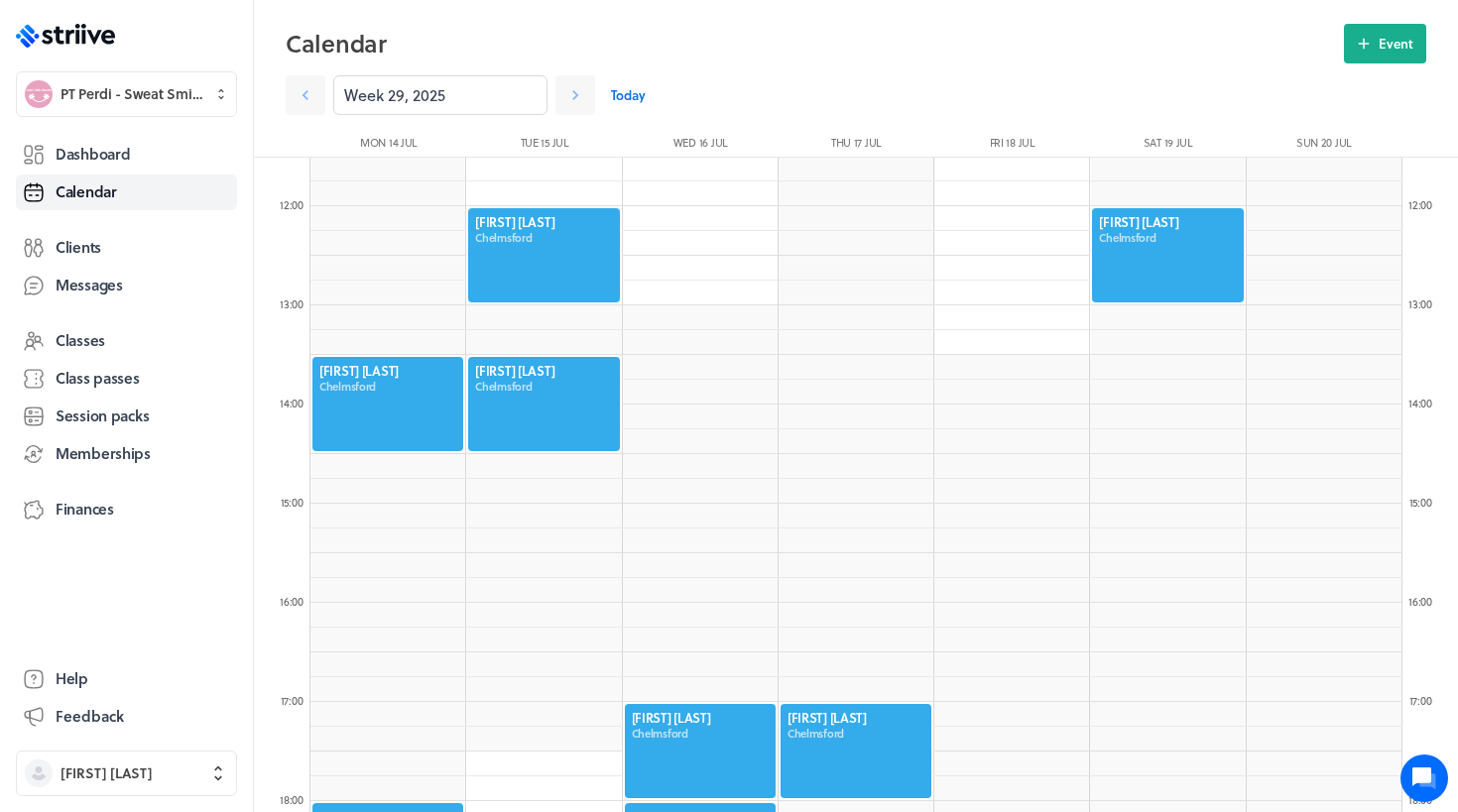 scroll, scrollTop: 1152, scrollLeft: 0, axis: vertical 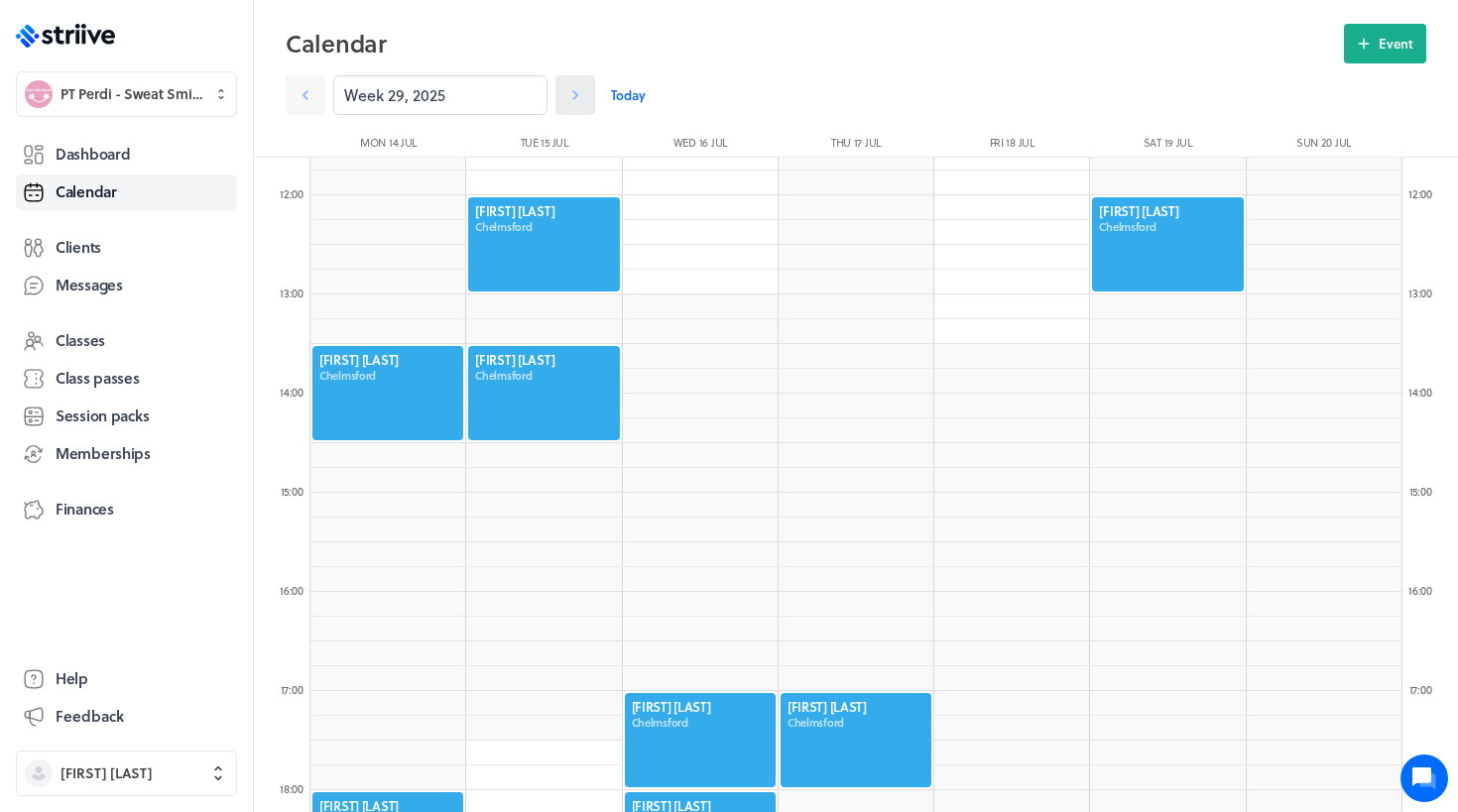 click at bounding box center (305, 95) 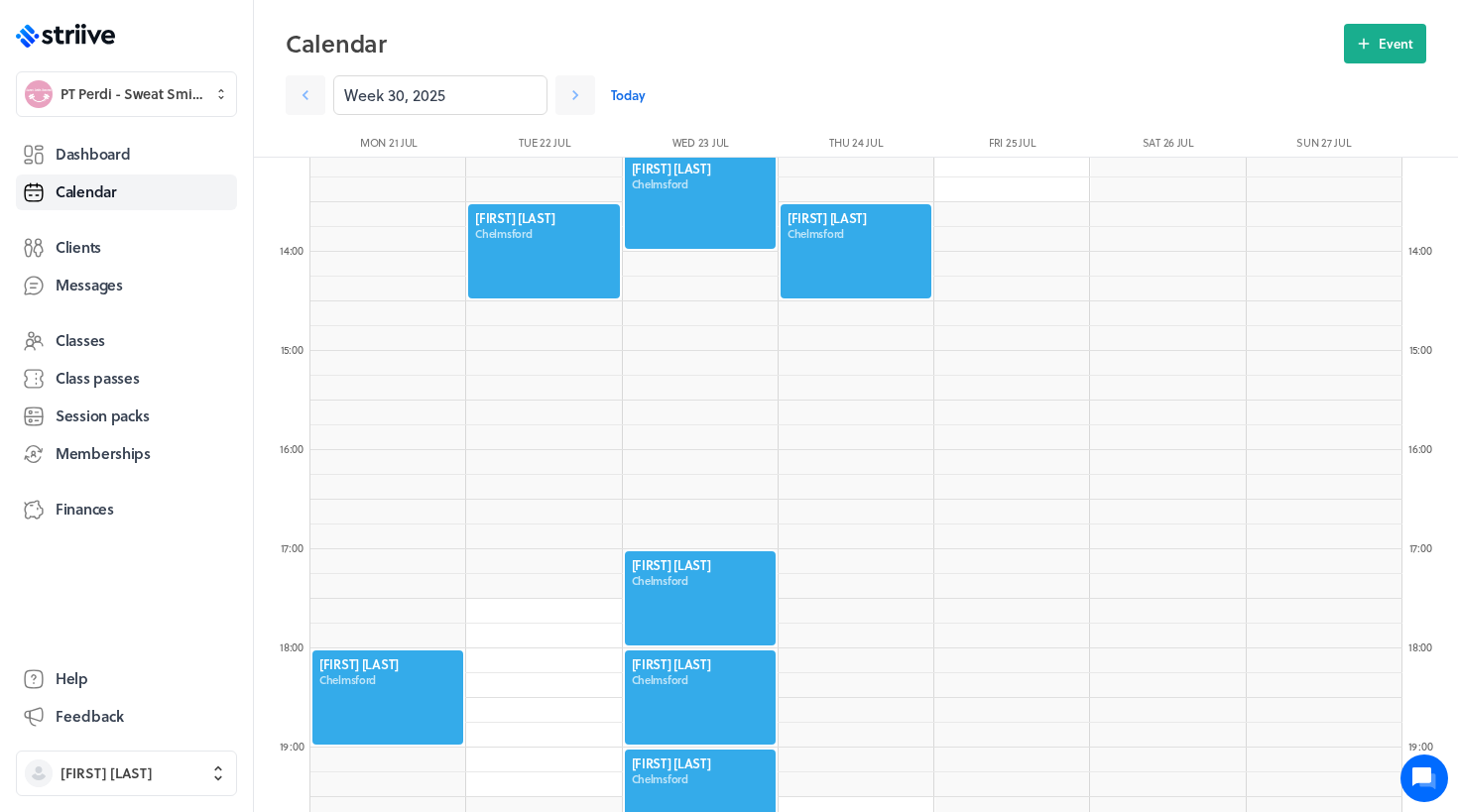 scroll, scrollTop: 1298, scrollLeft: 0, axis: vertical 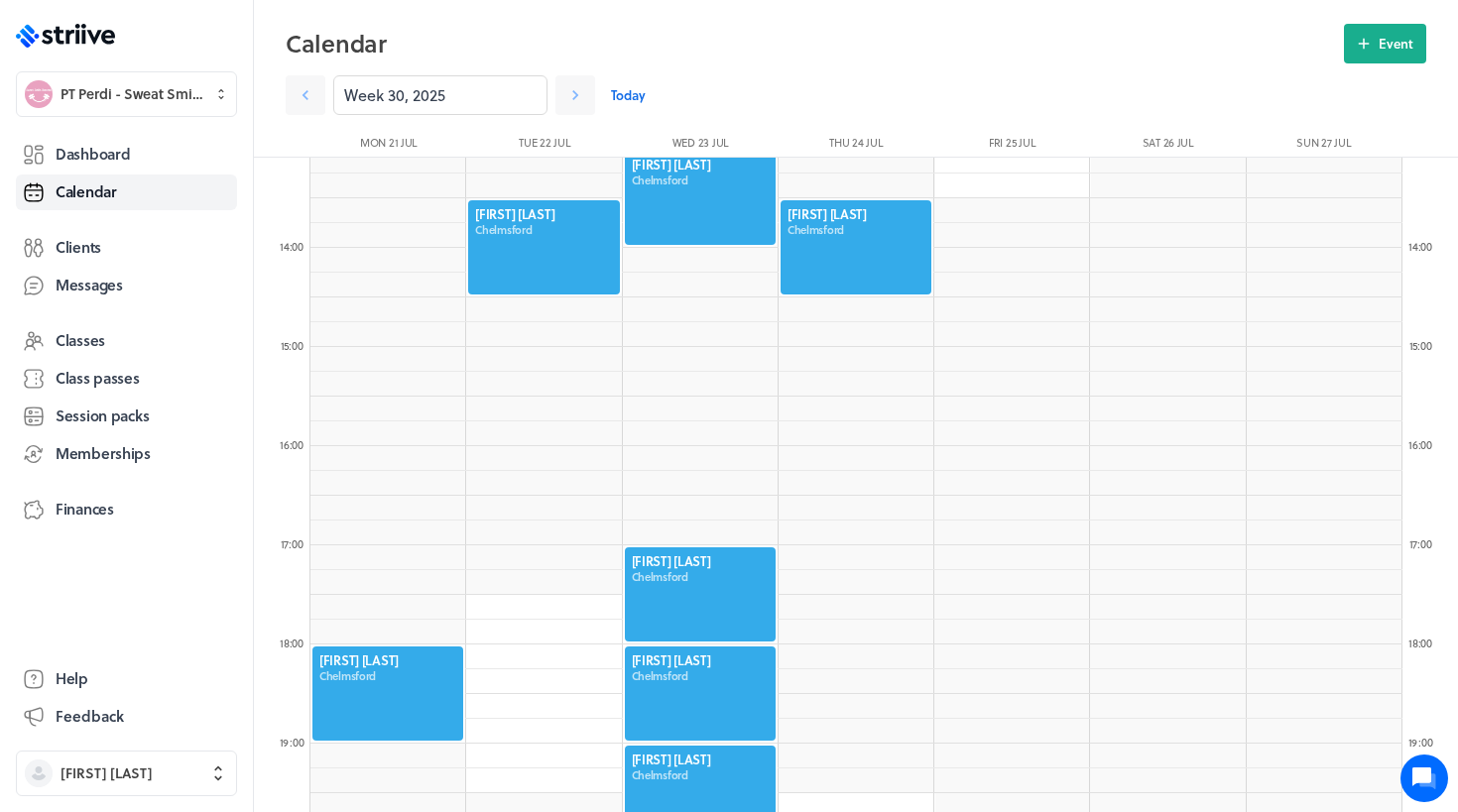 click at bounding box center [700, 594] 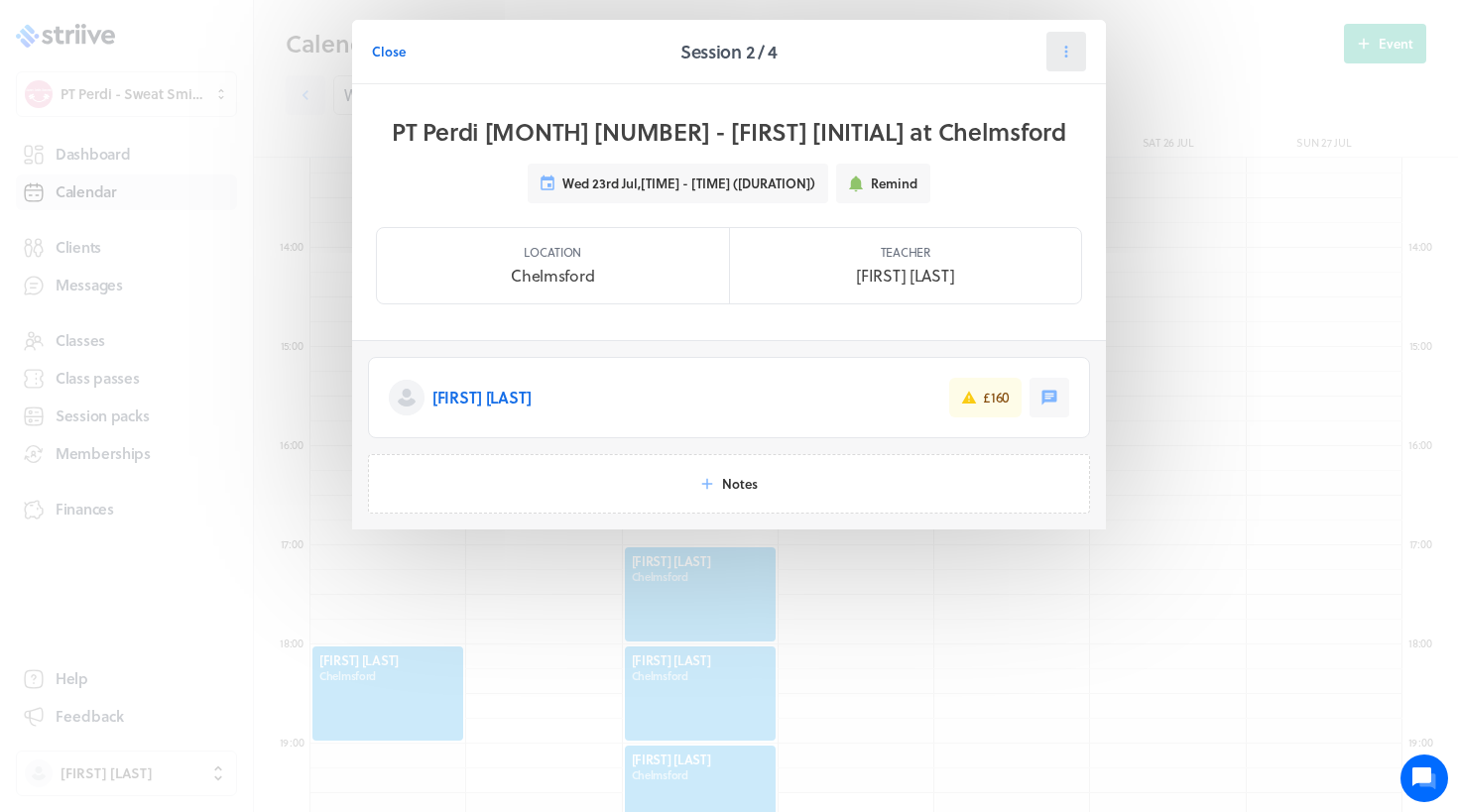 click at bounding box center (1066, 52) 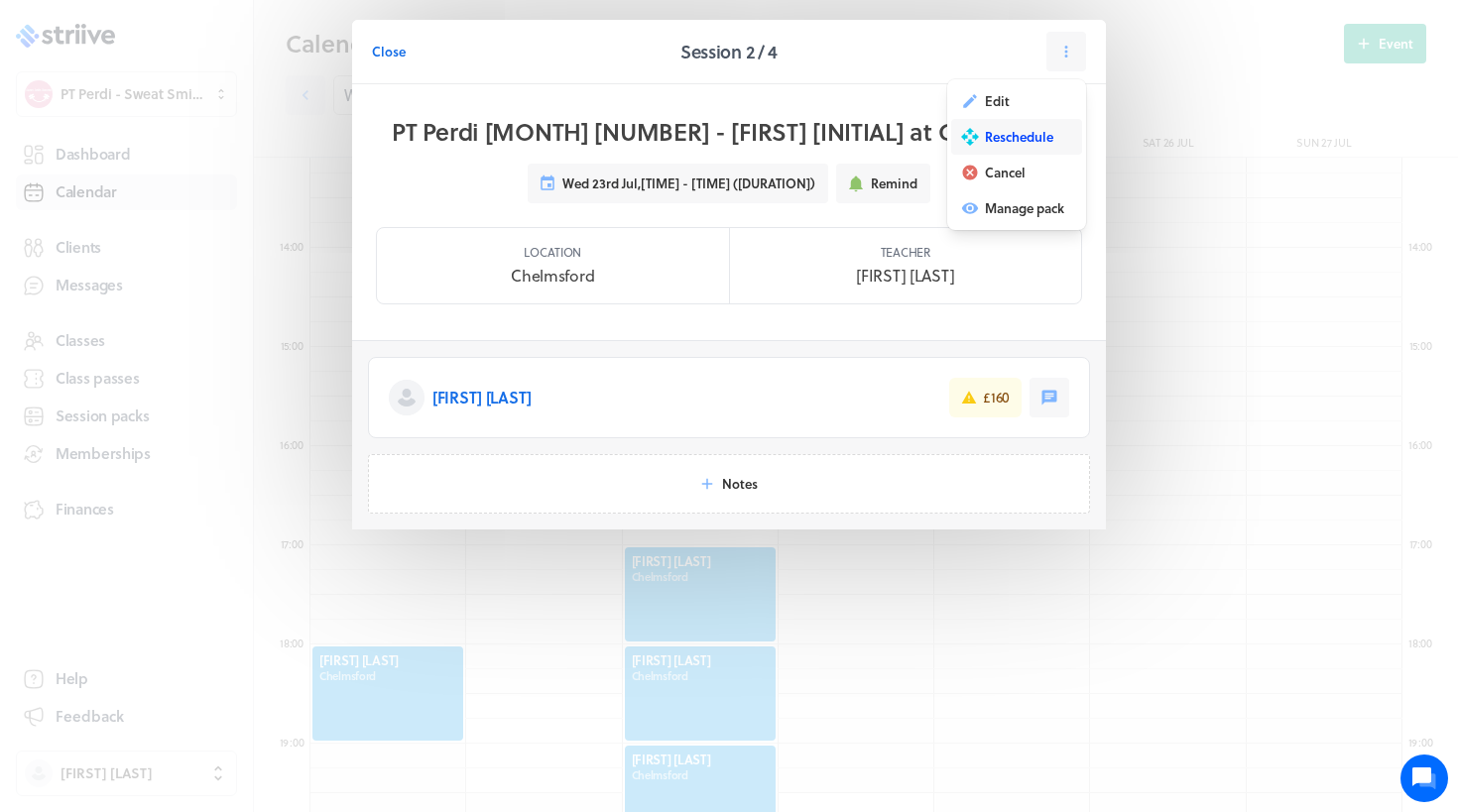 click on "Reschedule" at bounding box center [997, 101] 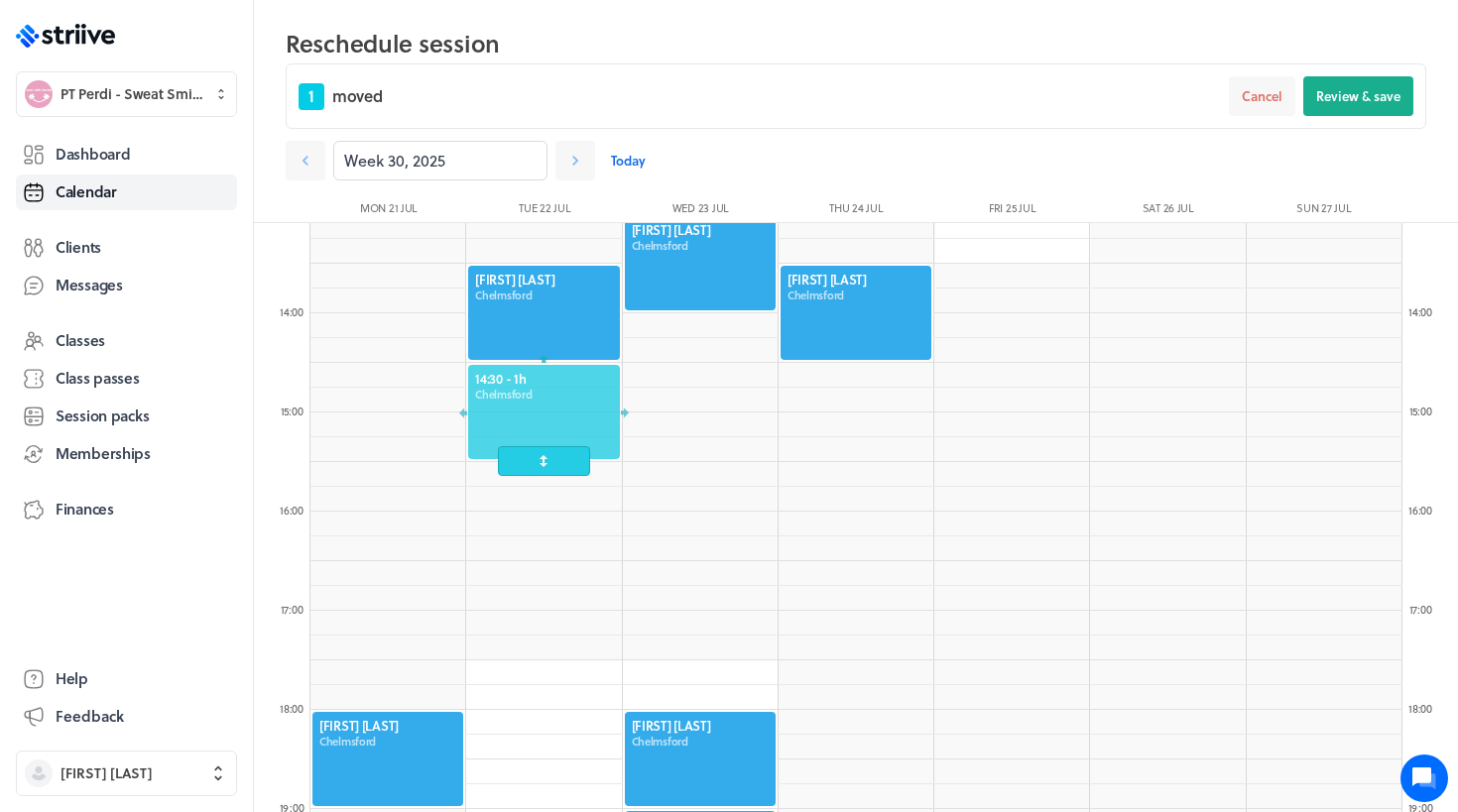 drag, startPoint x: 682, startPoint y: 653, endPoint x: 540, endPoint y: 409, distance: 282.31188 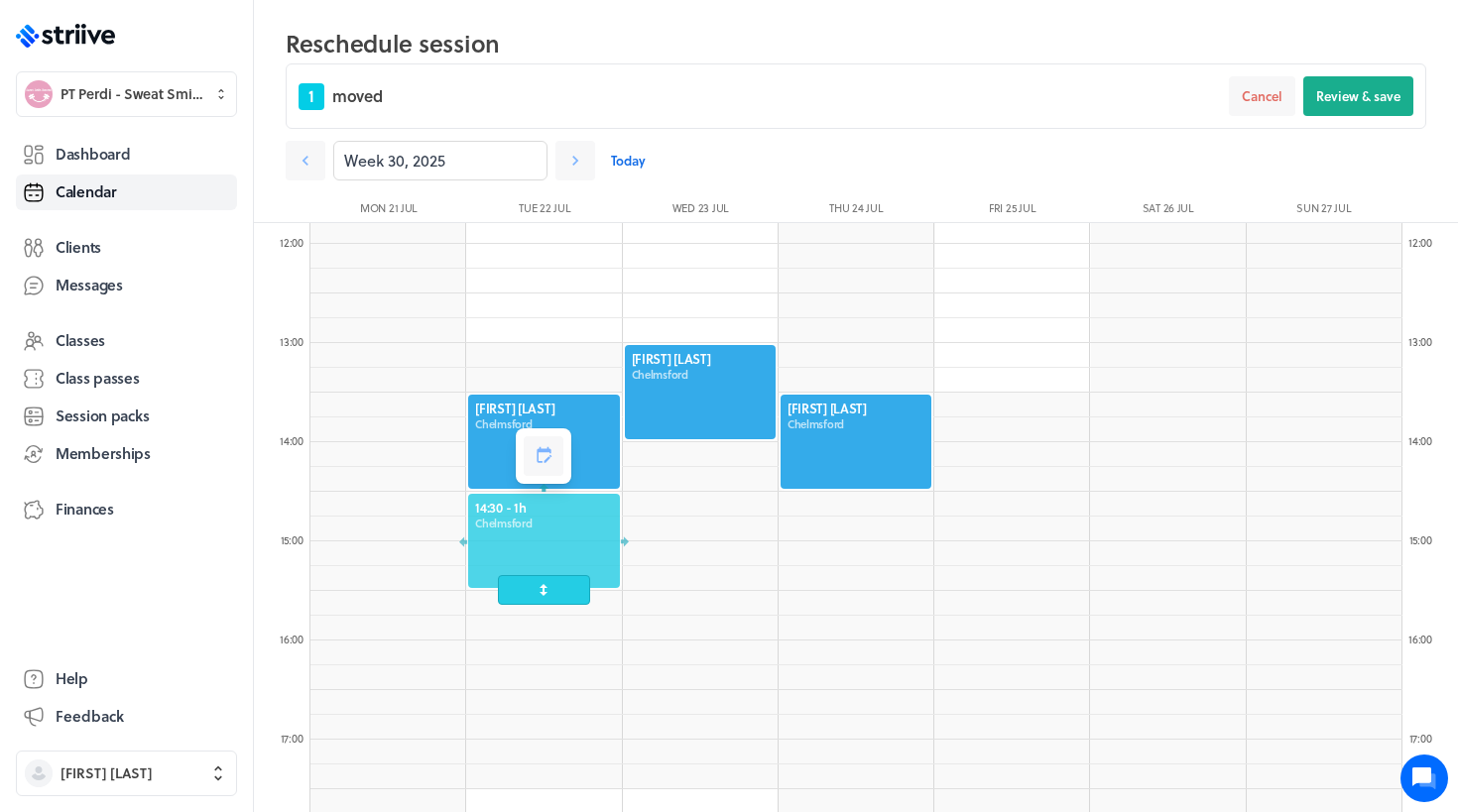 scroll, scrollTop: 1128, scrollLeft: 0, axis: vertical 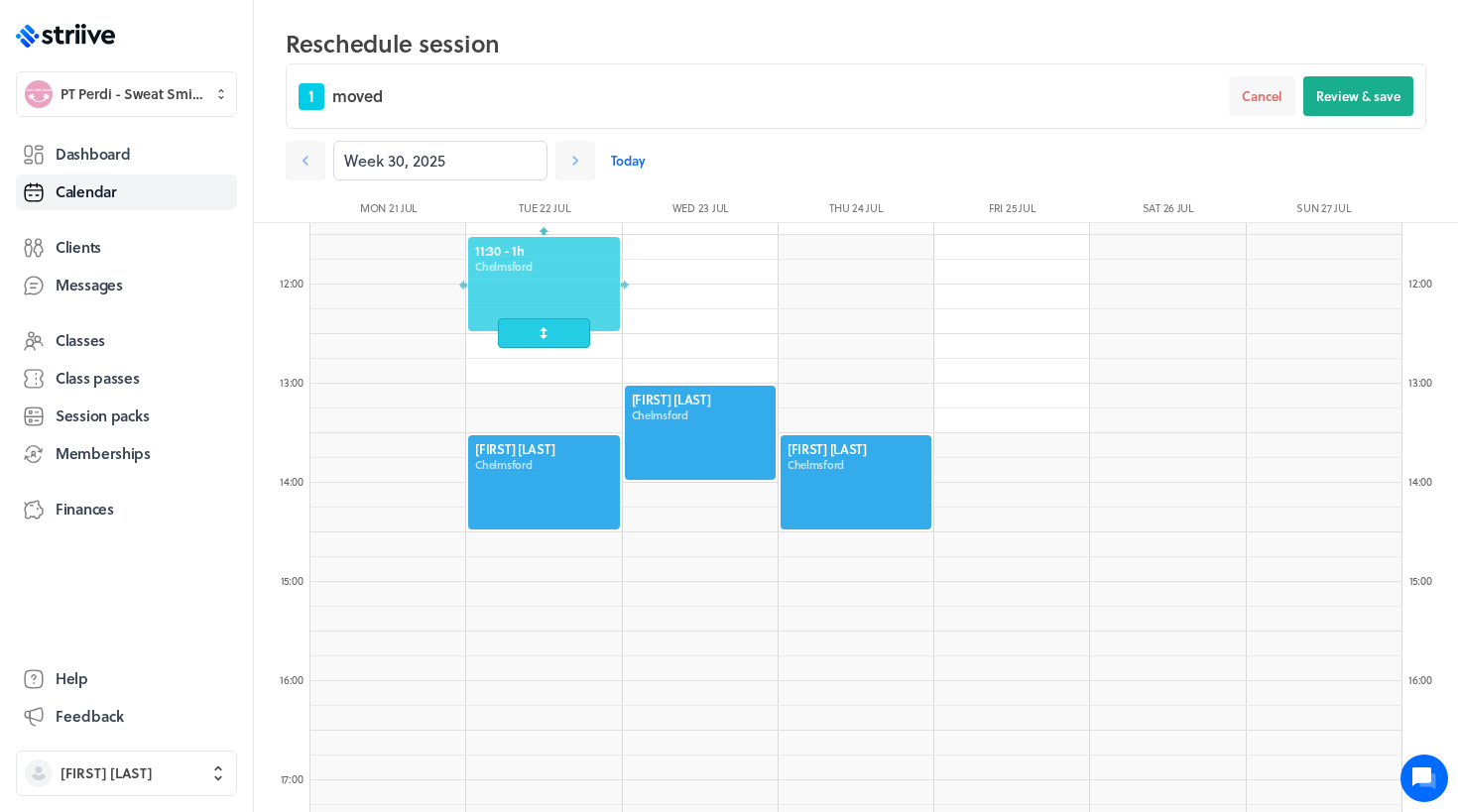 drag, startPoint x: 504, startPoint y: 573, endPoint x: 543, endPoint y: 284, distance: 291.61962 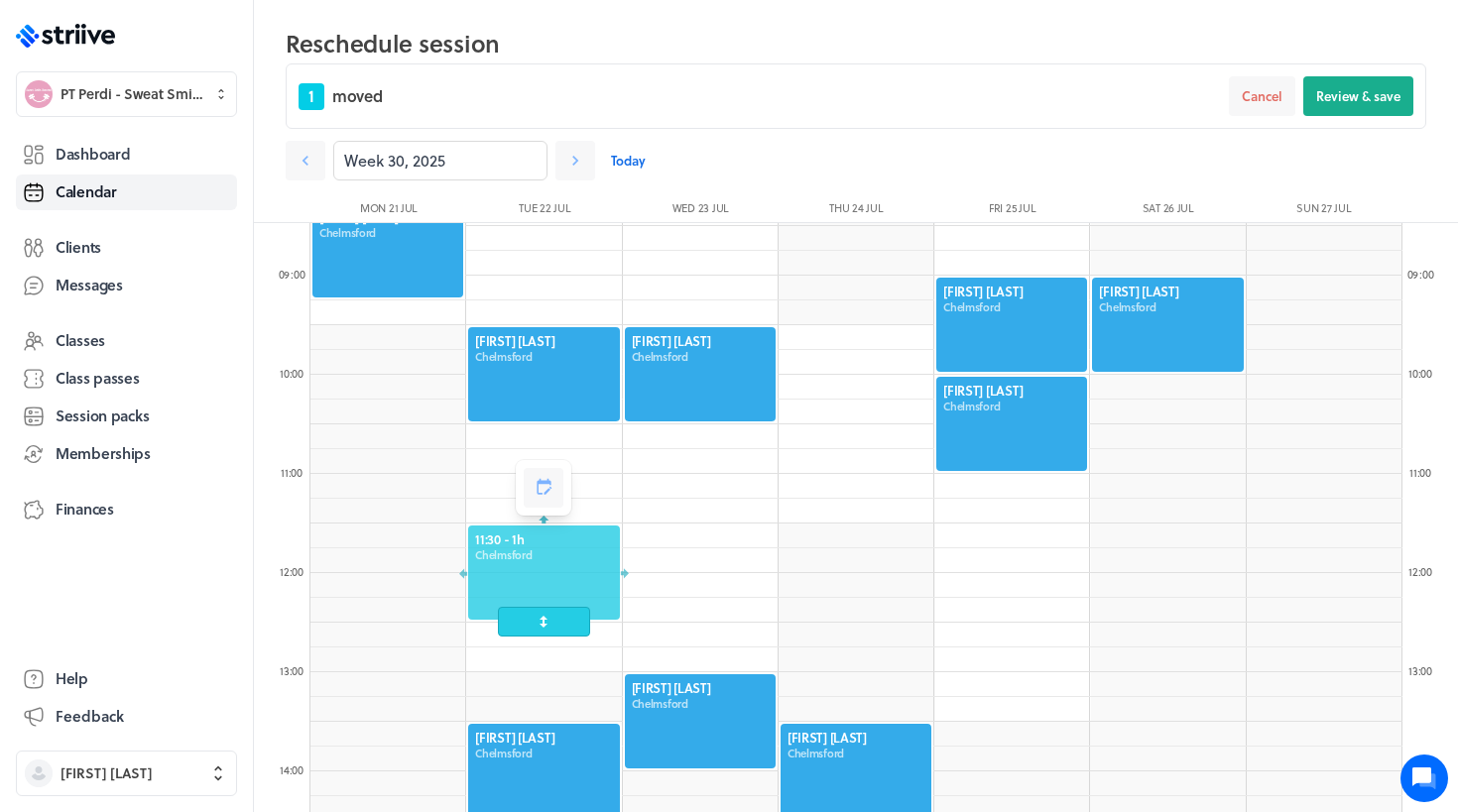 scroll, scrollTop: 829, scrollLeft: 0, axis: vertical 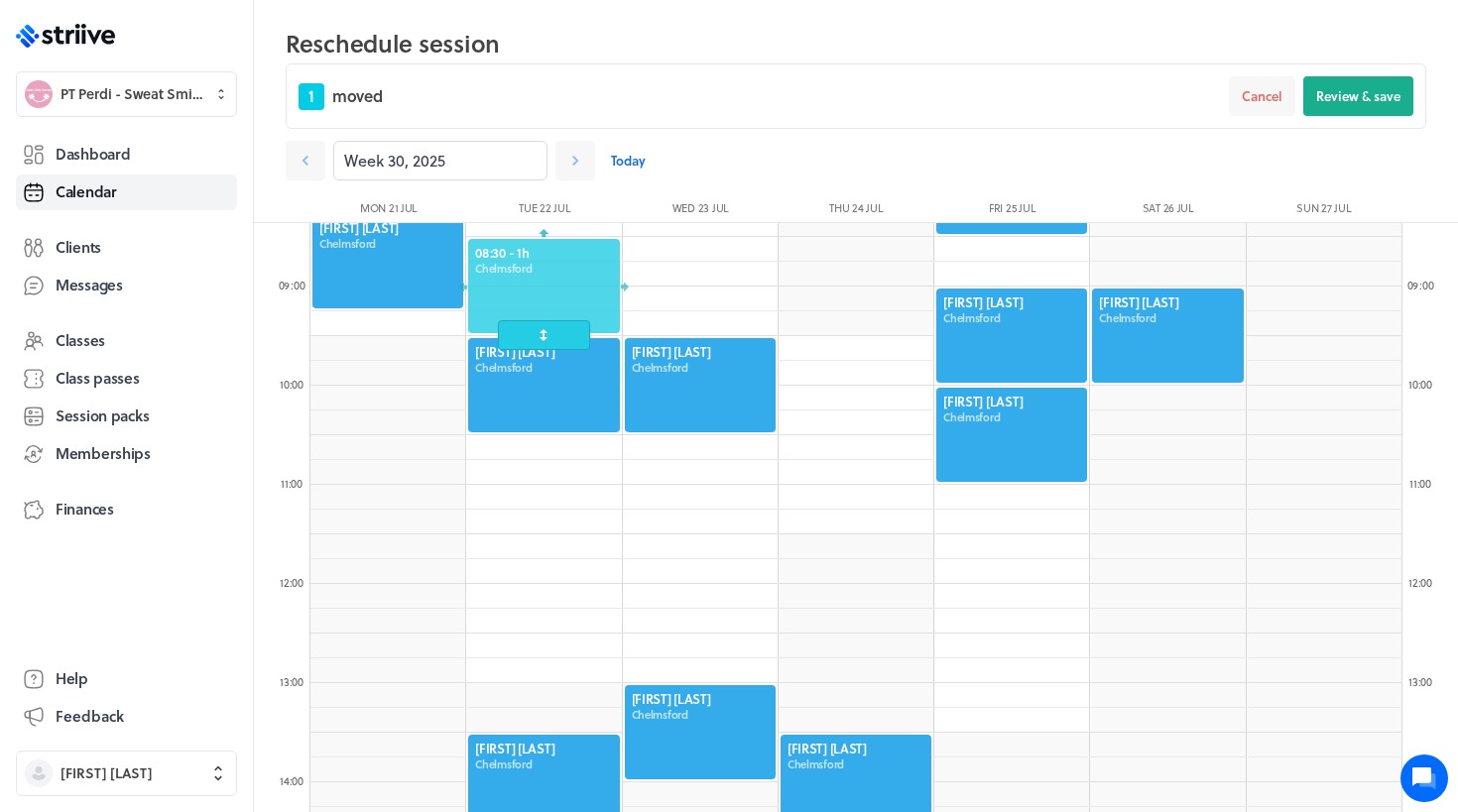 drag, startPoint x: 504, startPoint y: 574, endPoint x: 537, endPoint y: 285, distance: 290.878 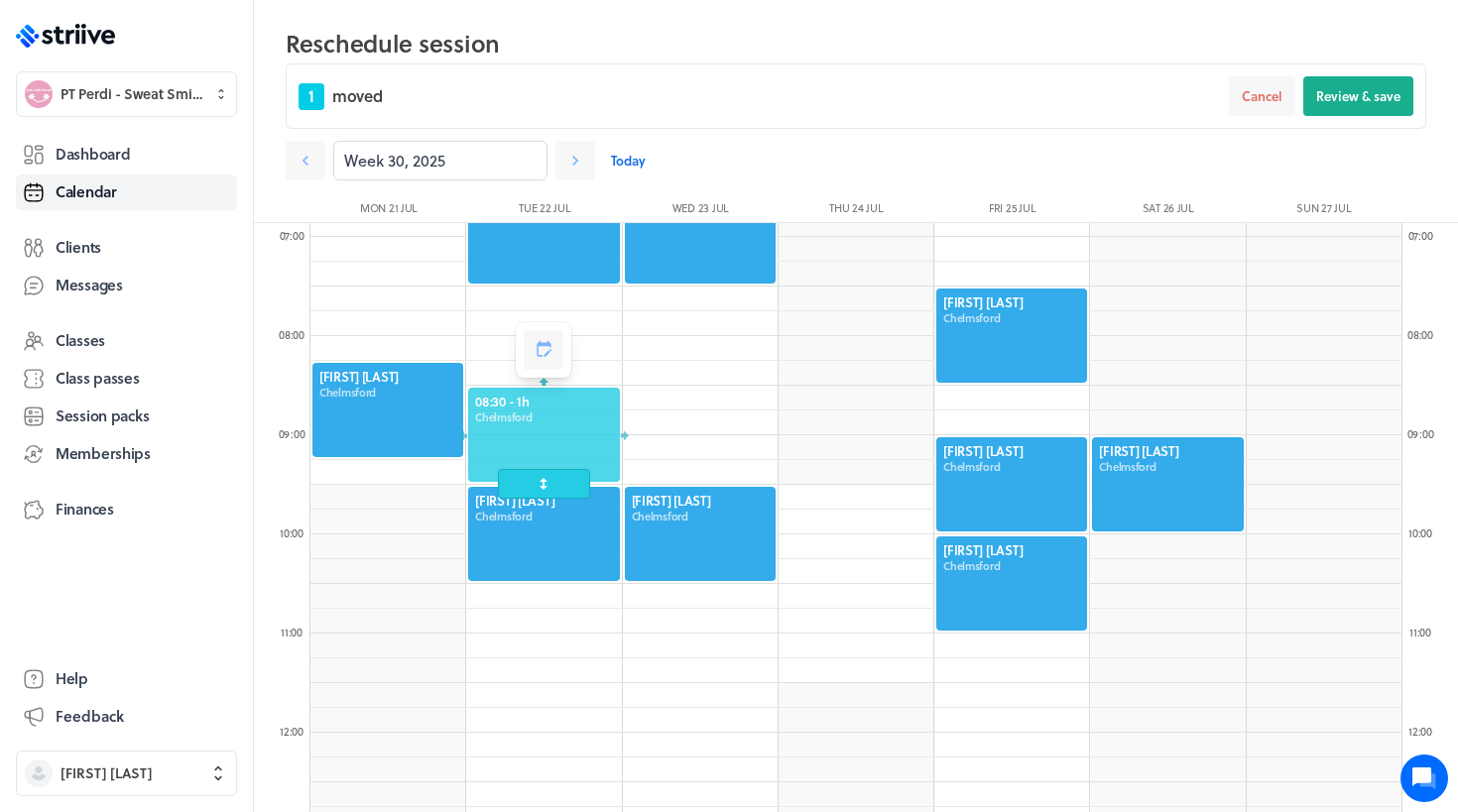 scroll, scrollTop: 667, scrollLeft: 0, axis: vertical 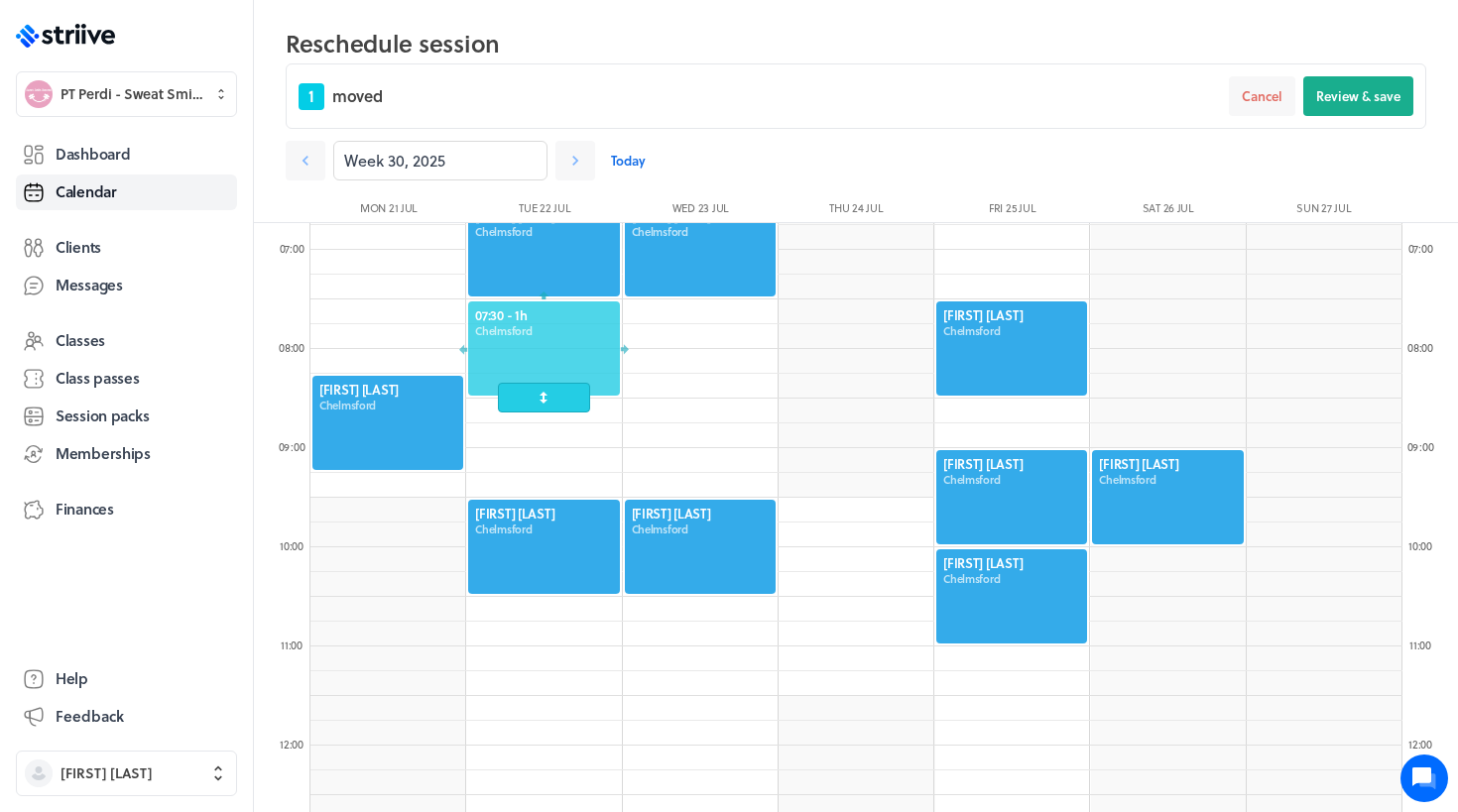 drag, startPoint x: 516, startPoint y: 444, endPoint x: 530, endPoint y: 344, distance: 100.97524 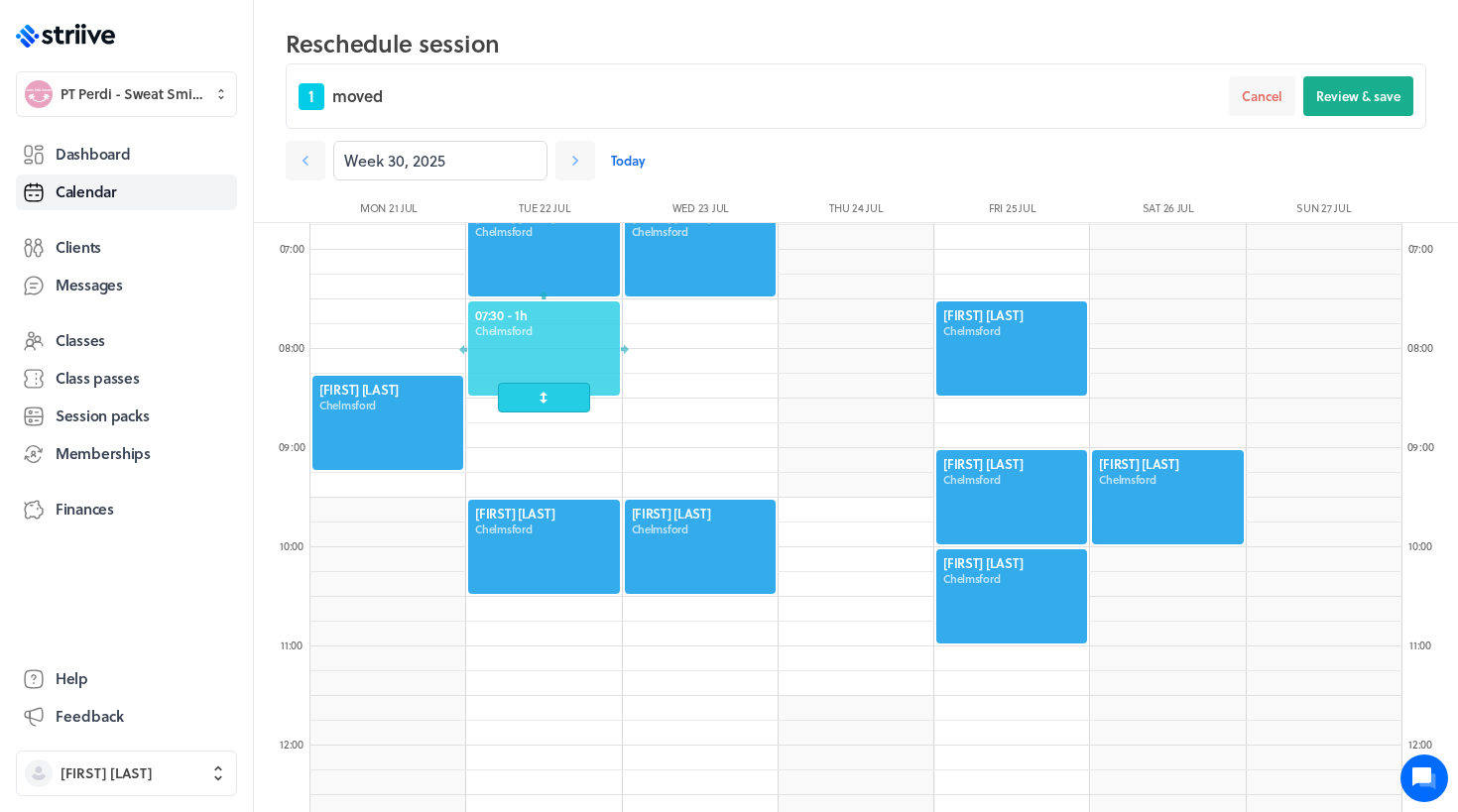 drag, startPoint x: 534, startPoint y: 305, endPoint x: 531, endPoint y: 335, distance: 30.149627 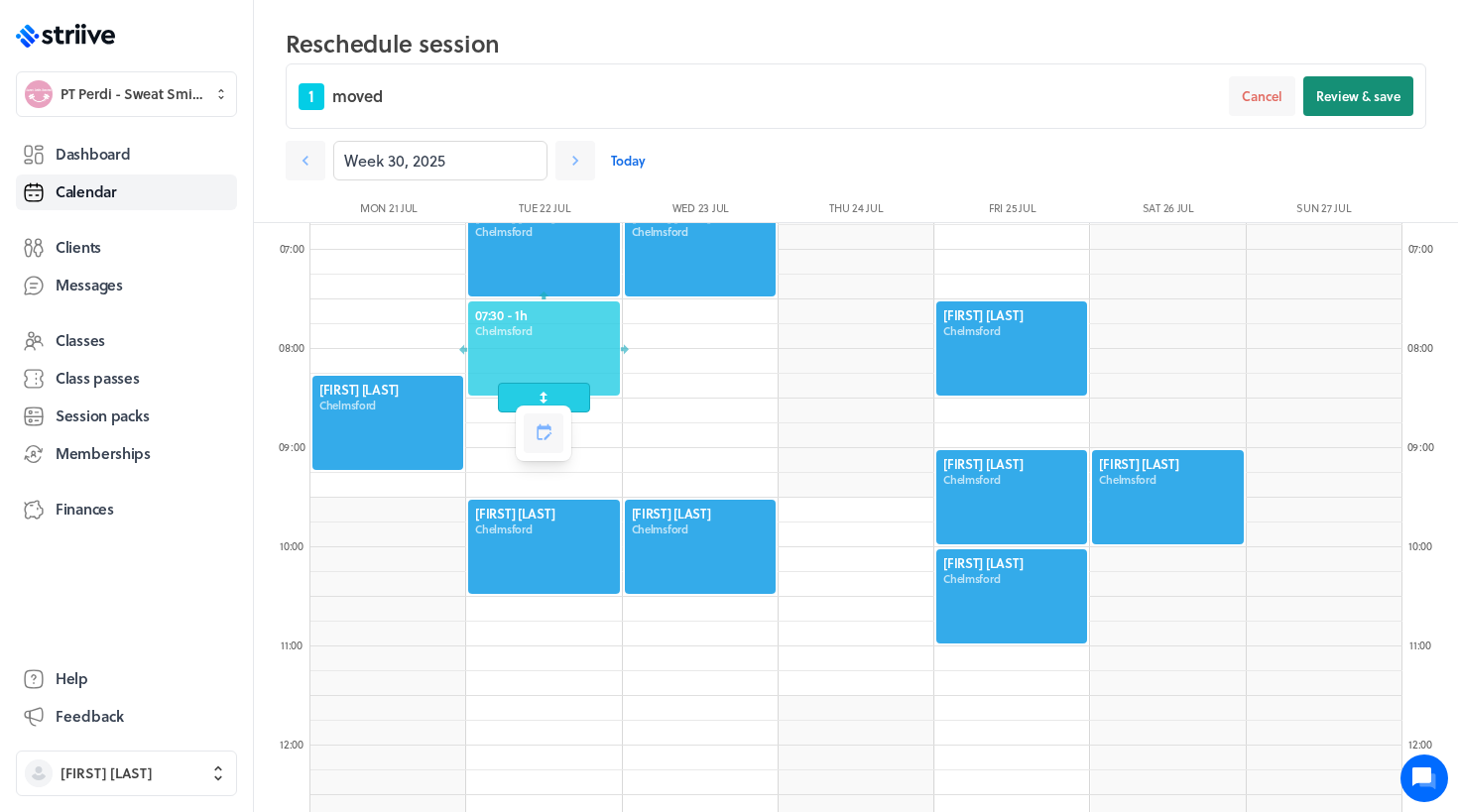 click on "Review & save" at bounding box center (1358, 96) 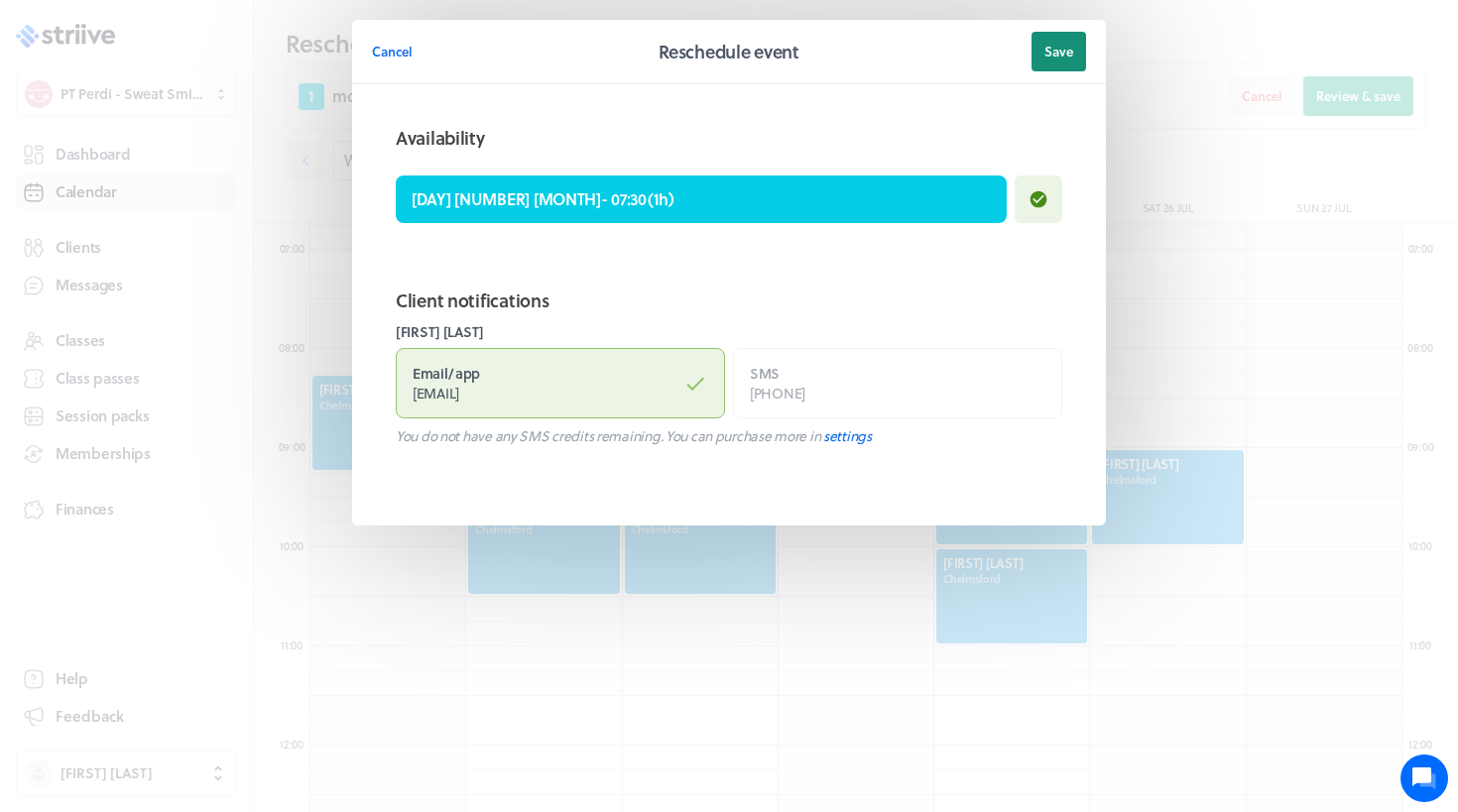 click on "Save" at bounding box center (1058, 52) 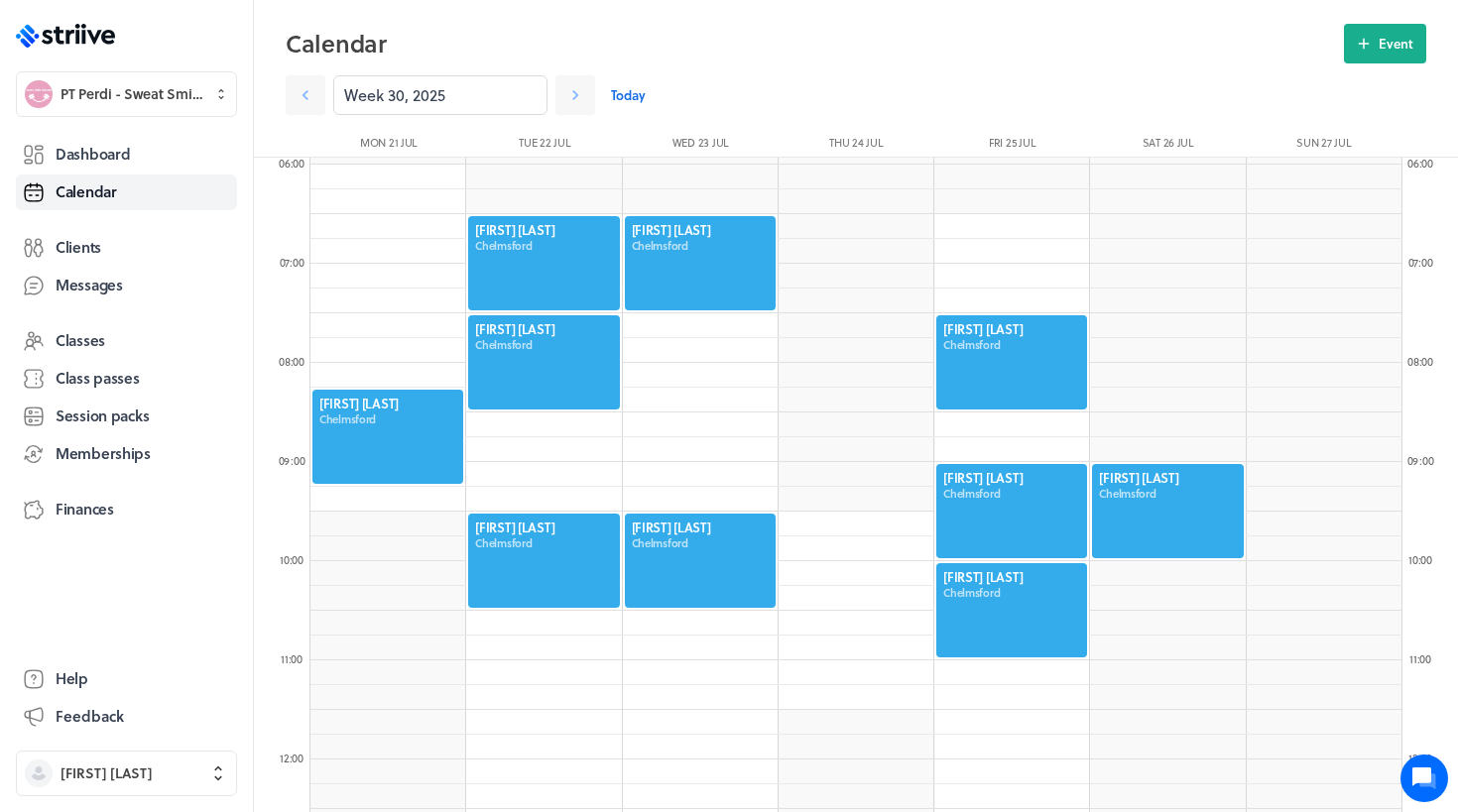 scroll, scrollTop: 593, scrollLeft: 0, axis: vertical 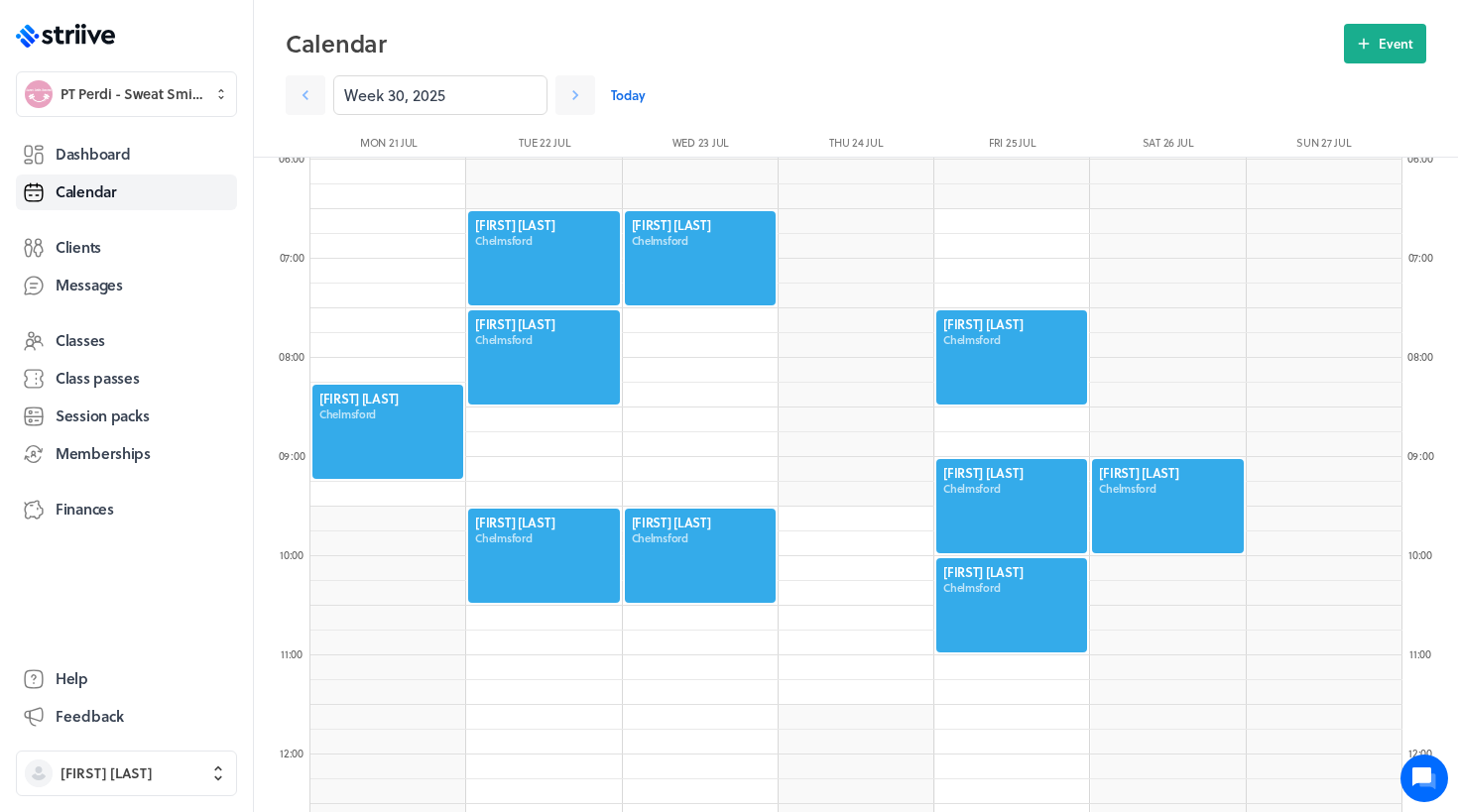click at bounding box center [544, 258] 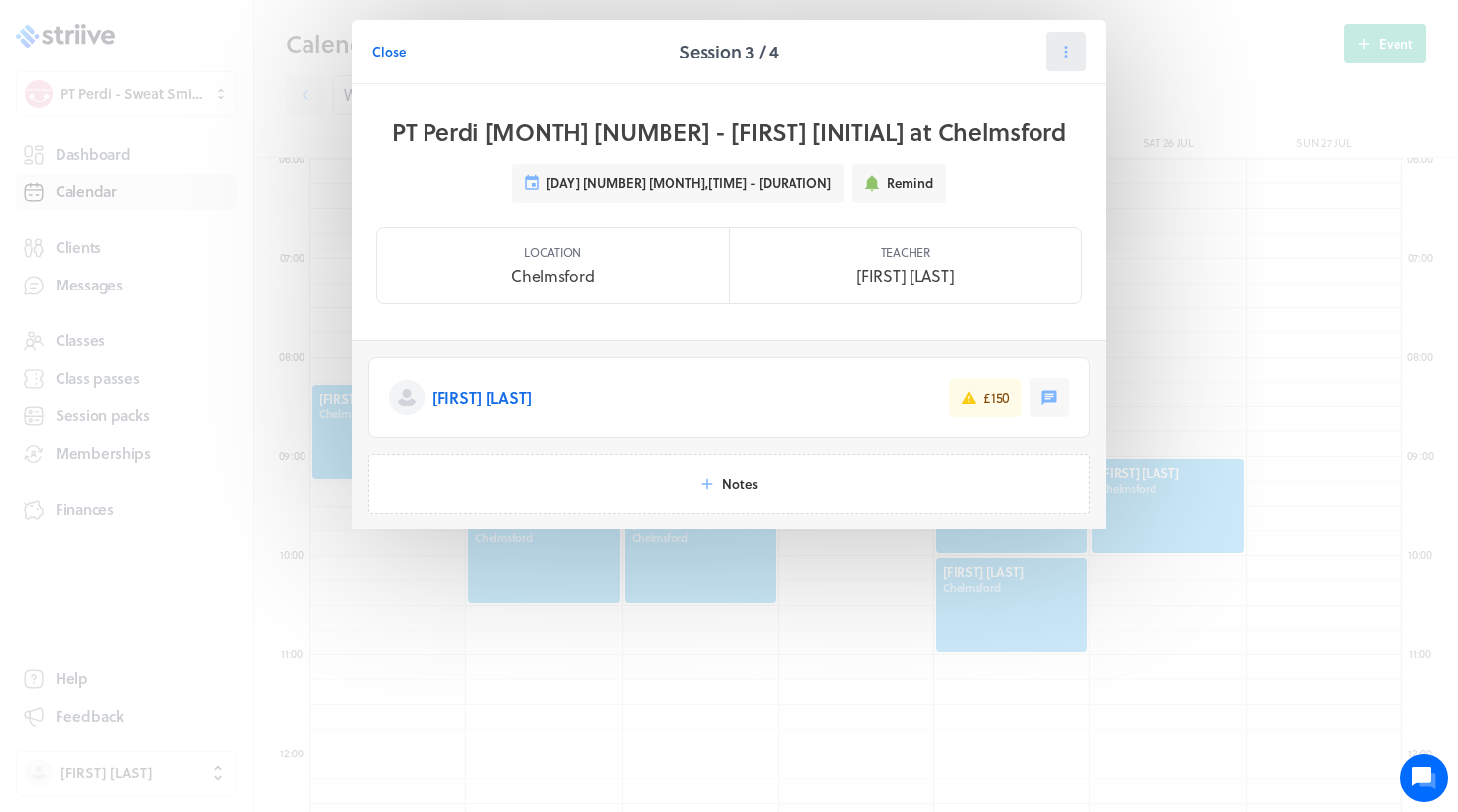 click at bounding box center [1066, 52] 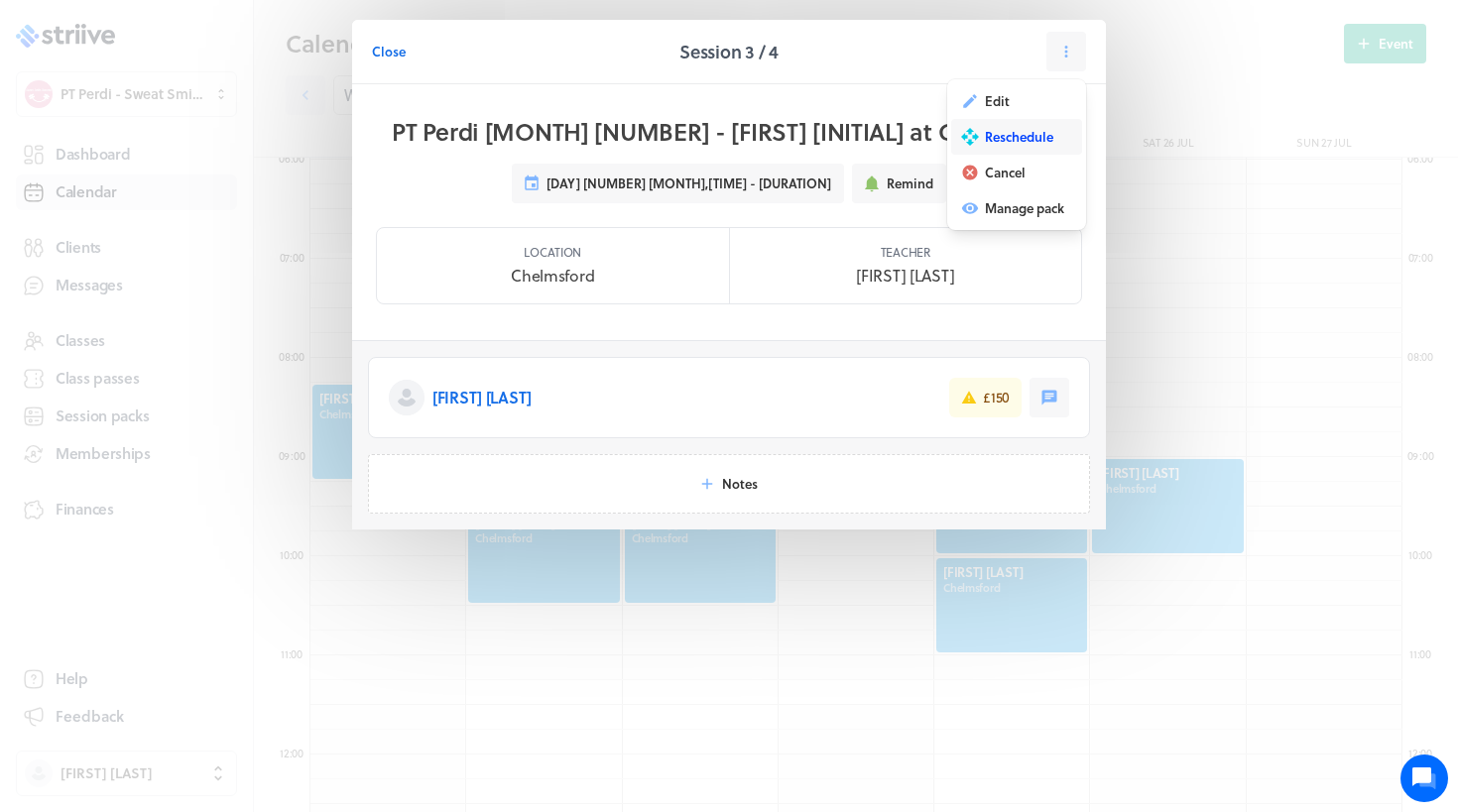 click on "Reschedule" at bounding box center [997, 101] 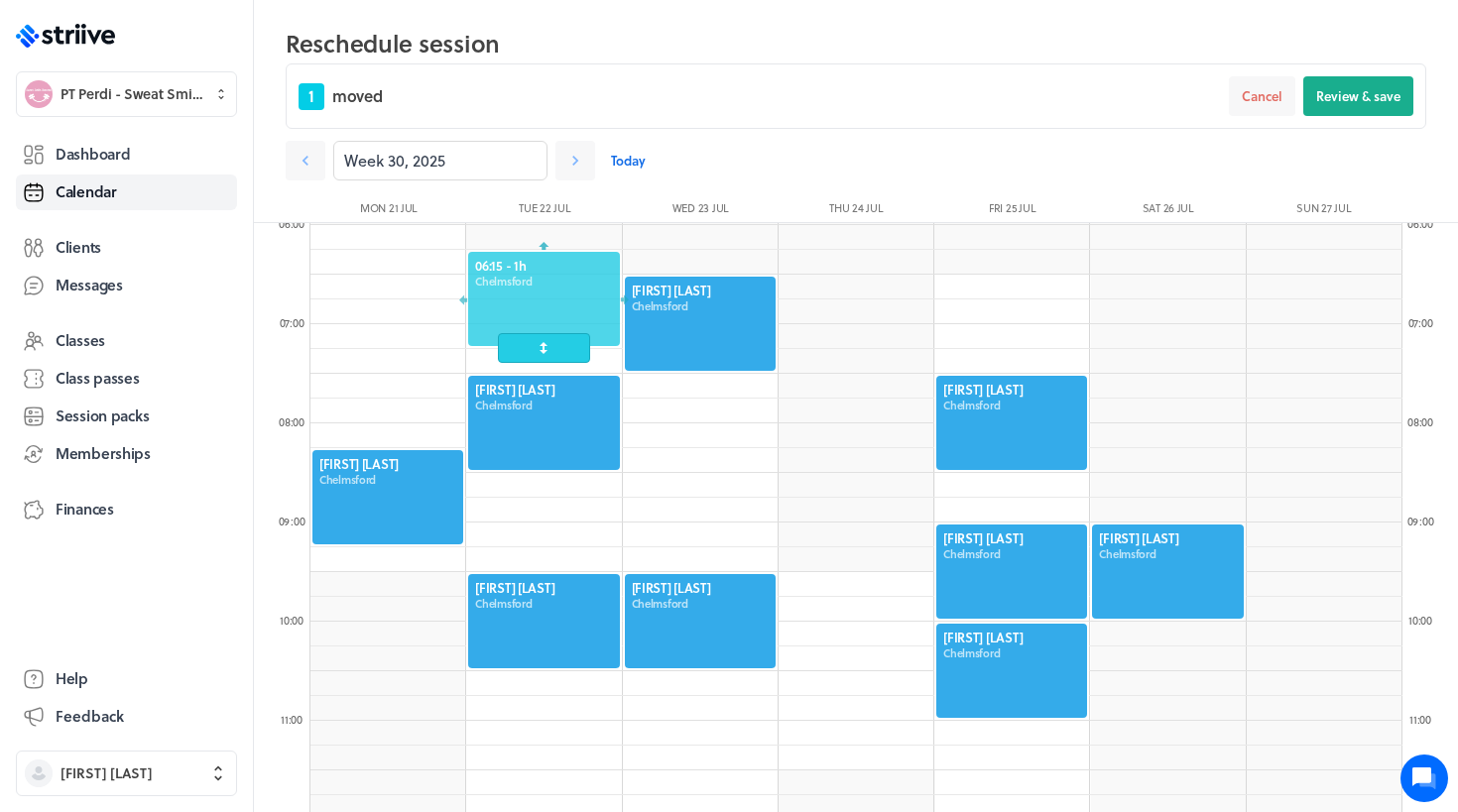 drag, startPoint x: 668, startPoint y: 254, endPoint x: 578, endPoint y: 318, distance: 110.4355 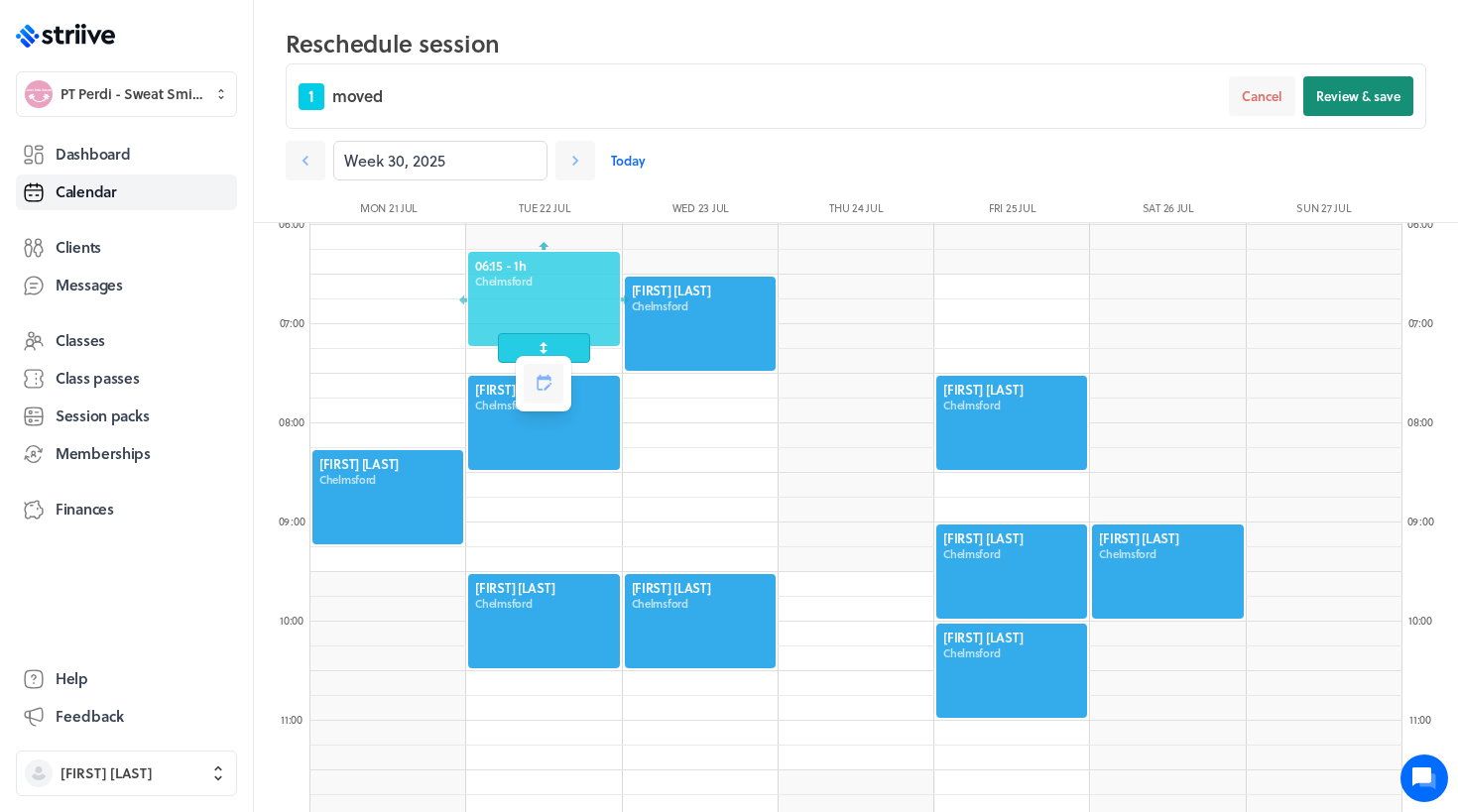 click on "Review & save" at bounding box center (1358, 96) 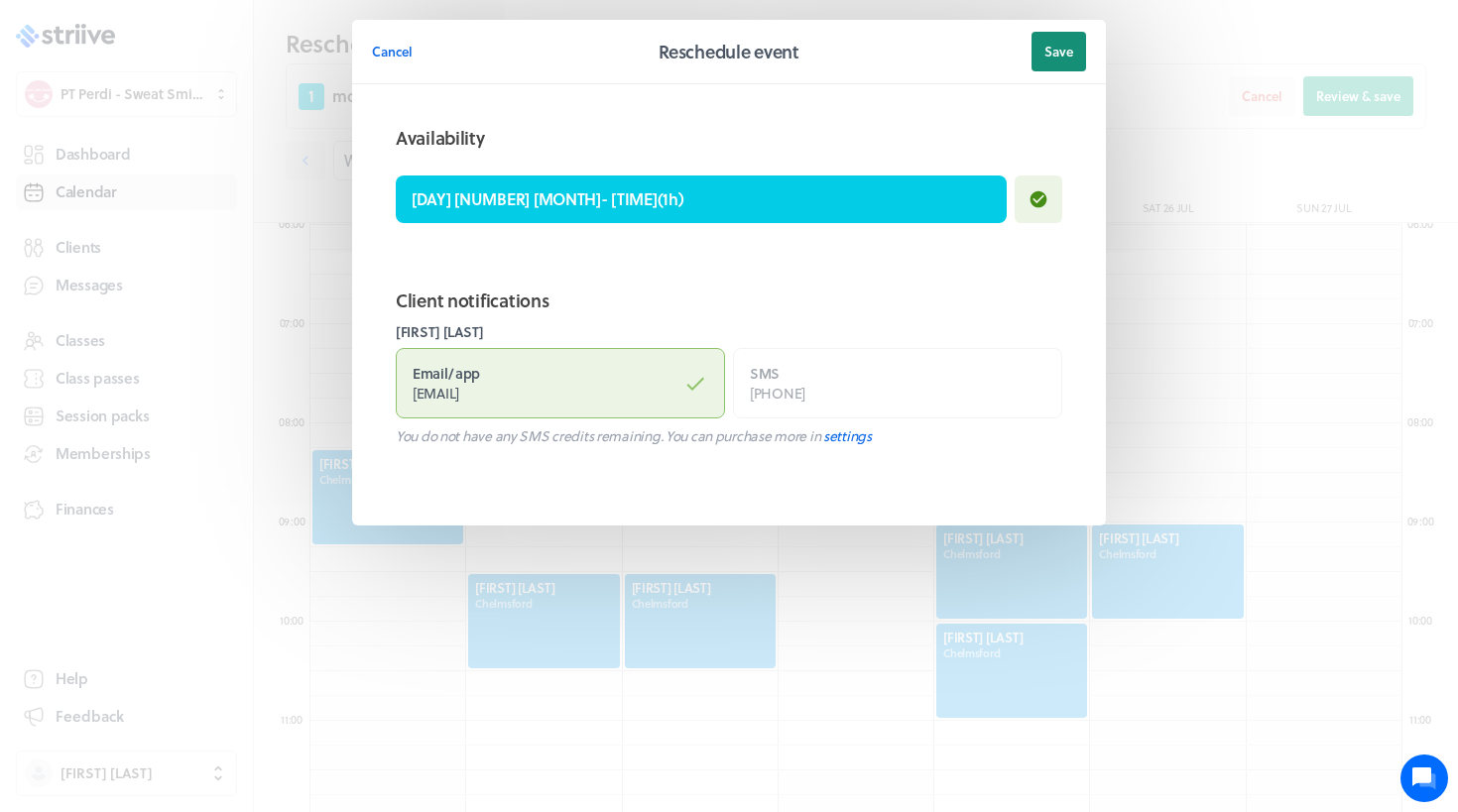 click on "Save" at bounding box center [1058, 52] 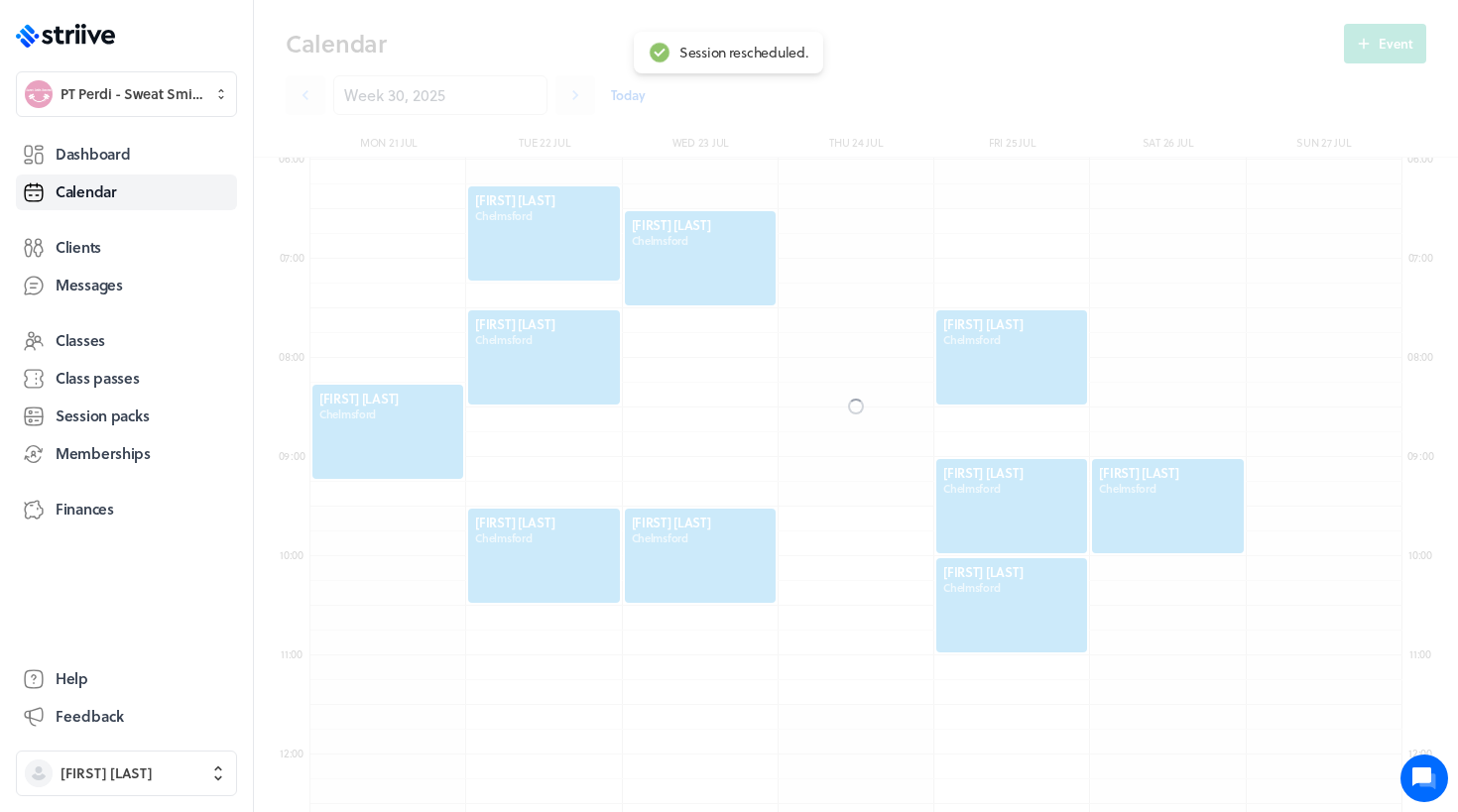 click at bounding box center [856, 406] 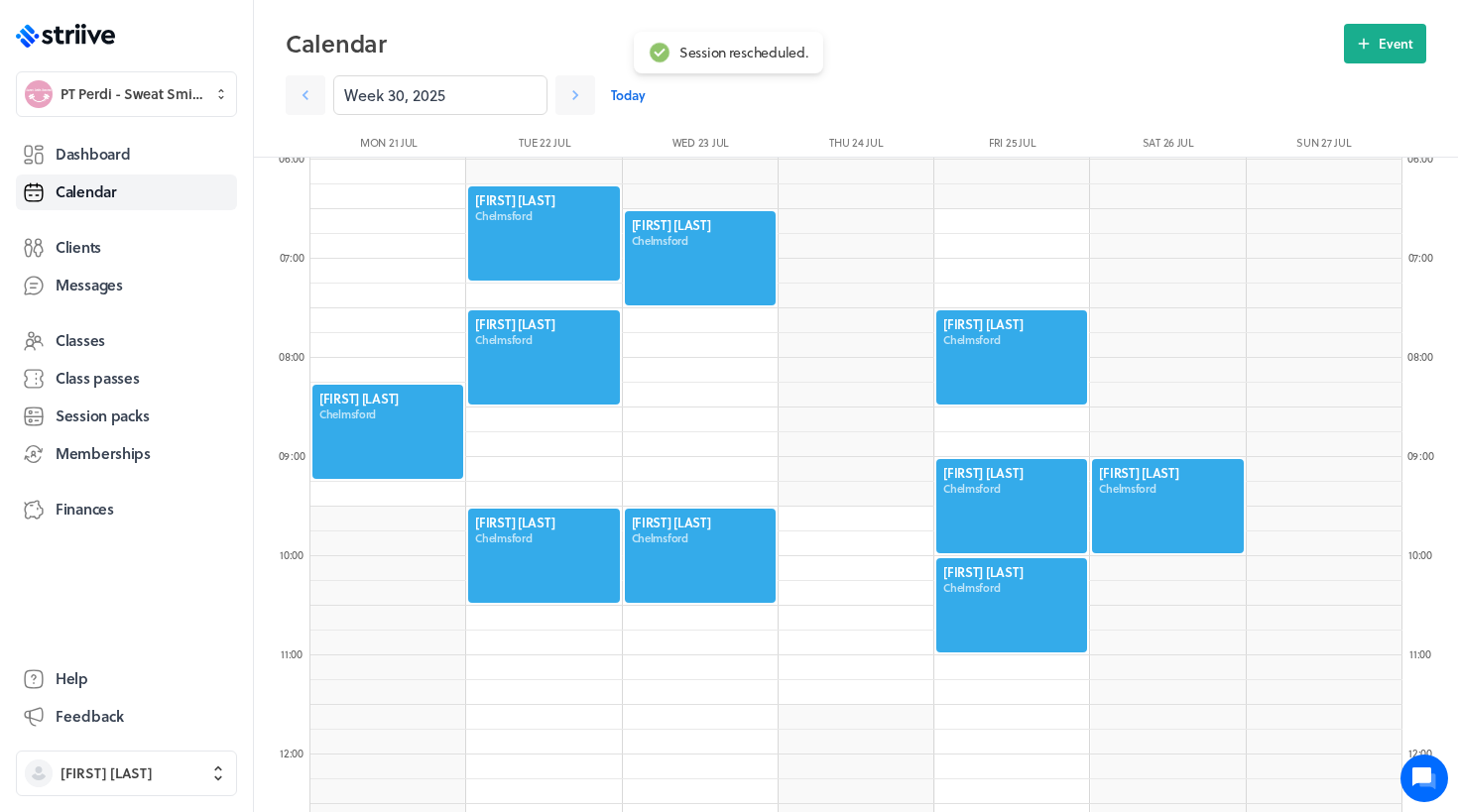 click at bounding box center [544, 357] 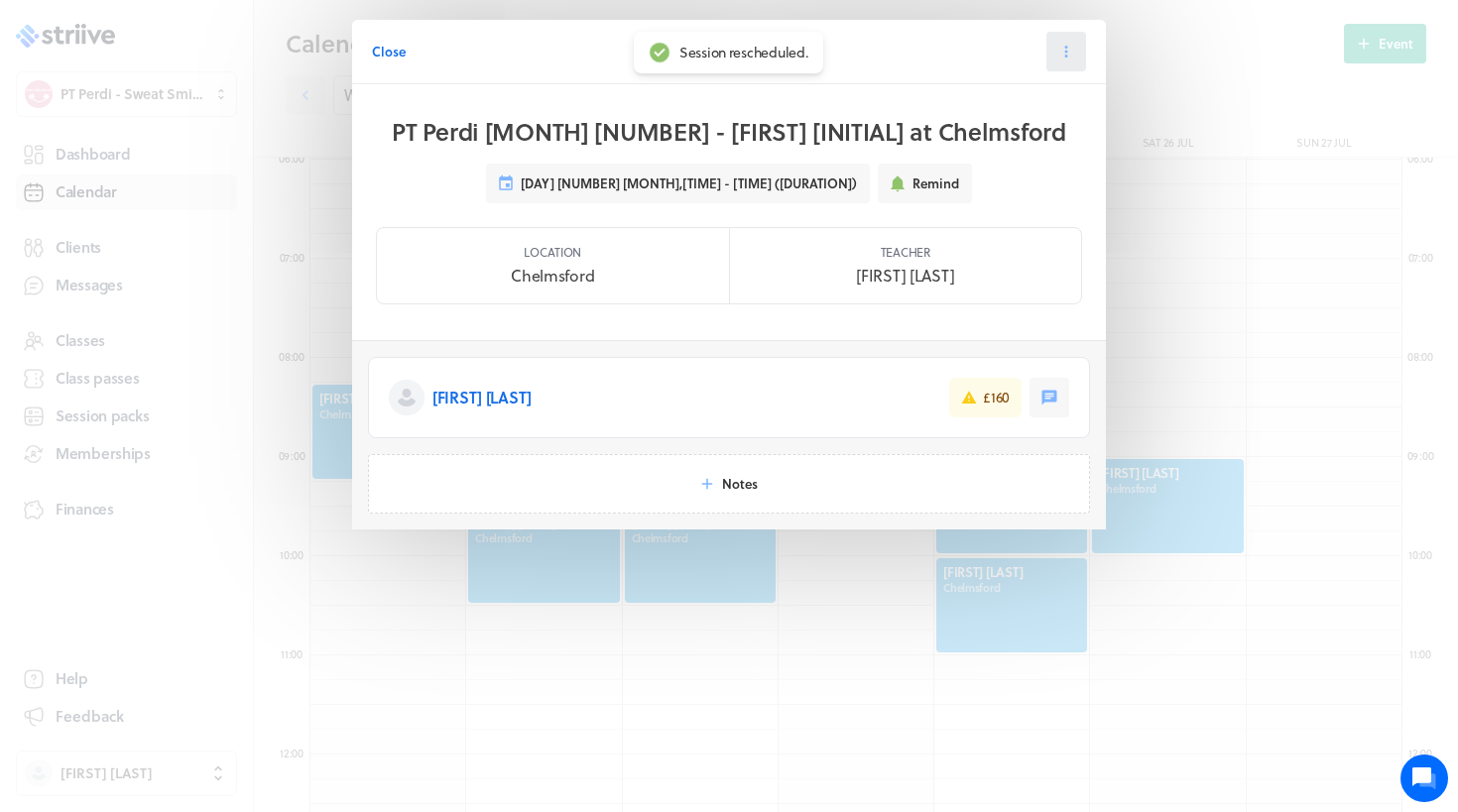click at bounding box center [1066, 52] 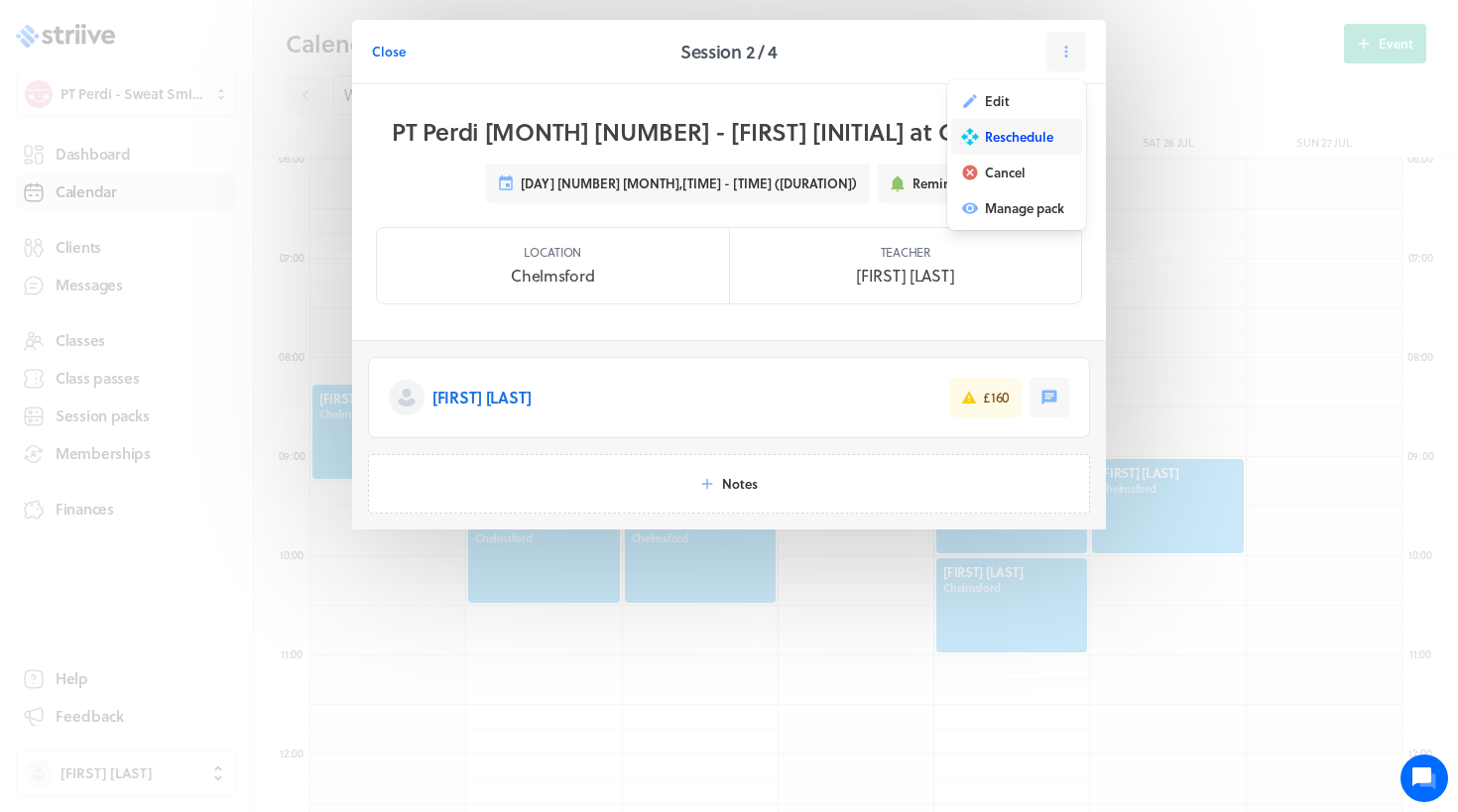 click on "Reschedule" at bounding box center (997, 101) 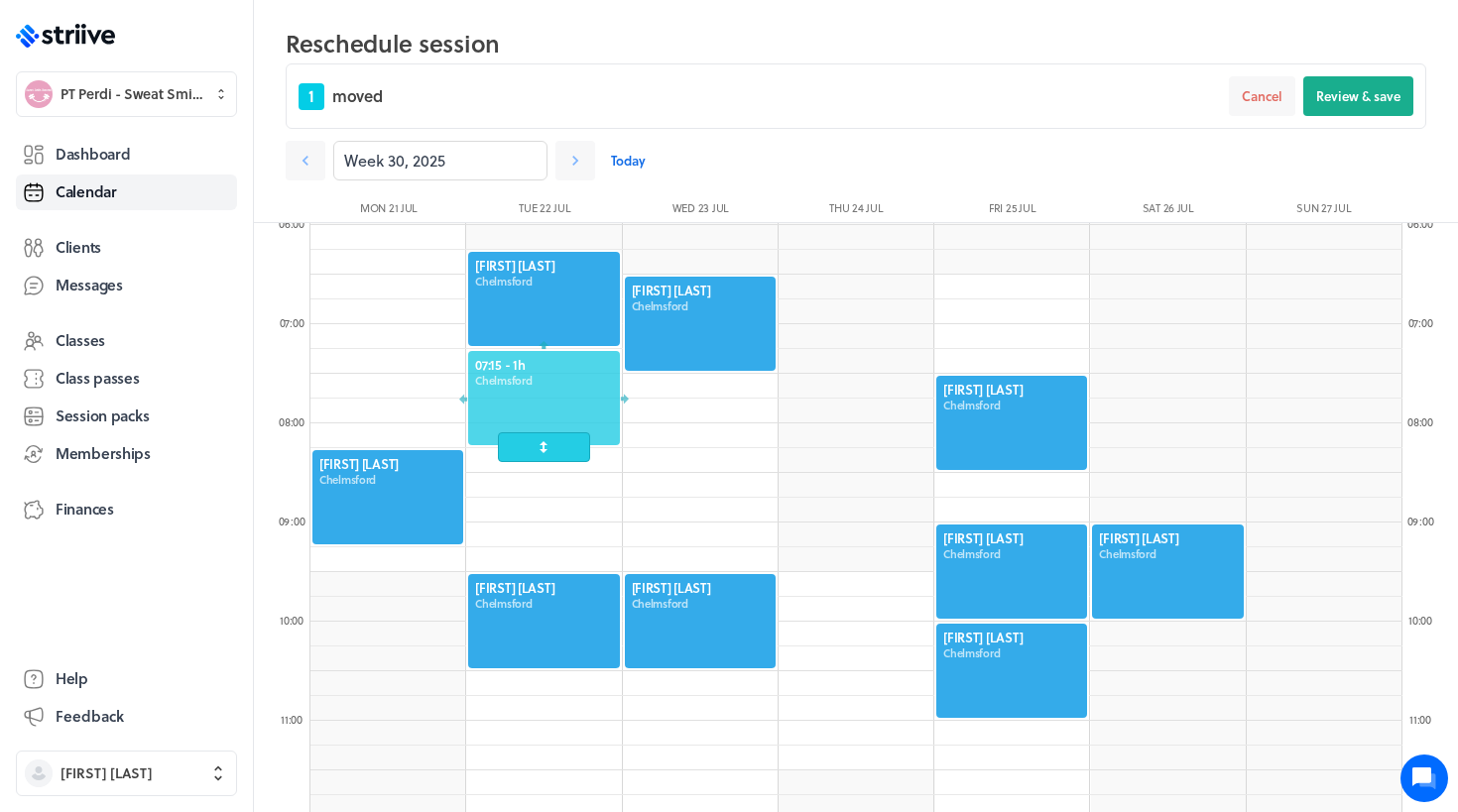 drag, startPoint x: 560, startPoint y: 403, endPoint x: 560, endPoint y: 383, distance: 20 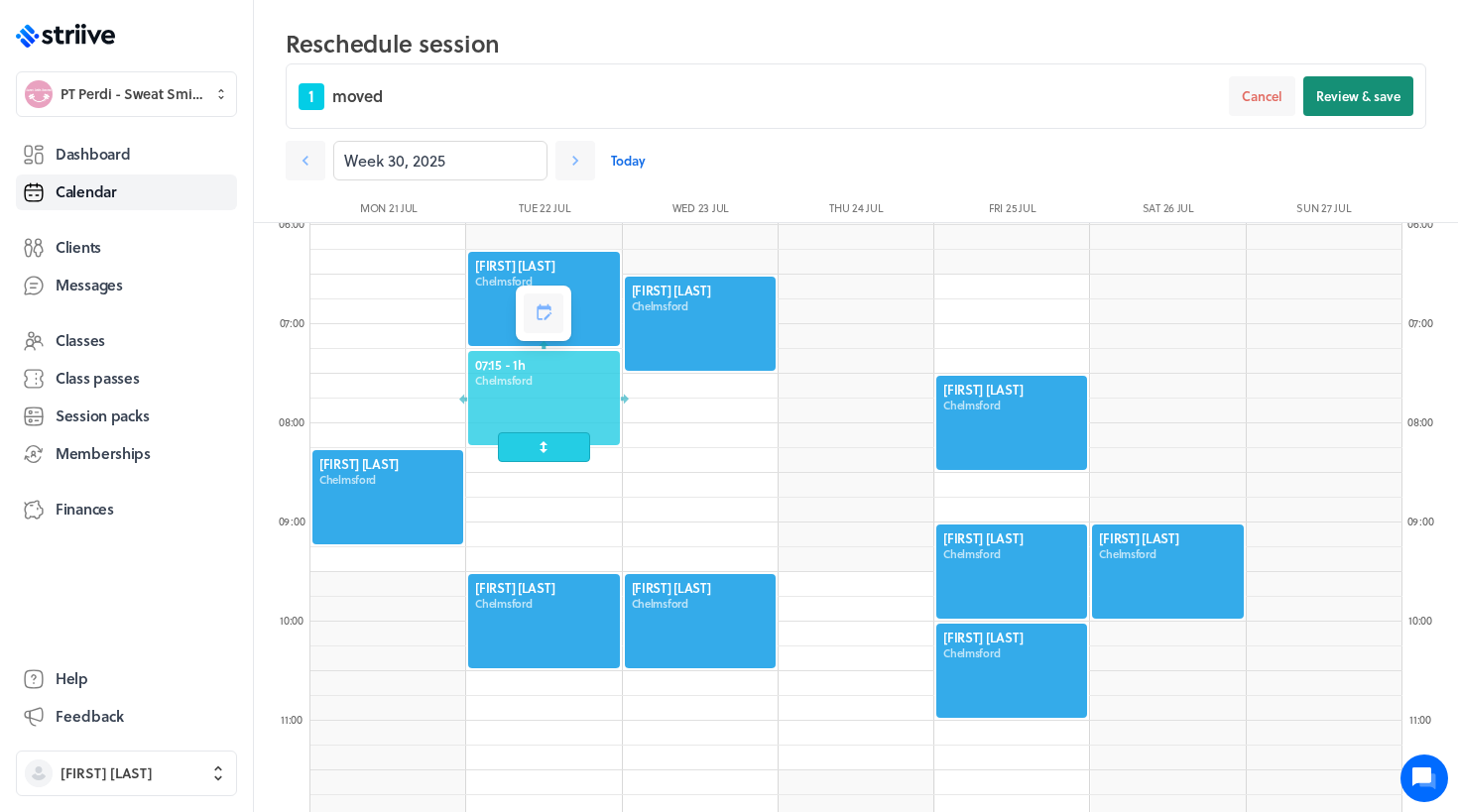 click on "Review & save" at bounding box center (1358, 96) 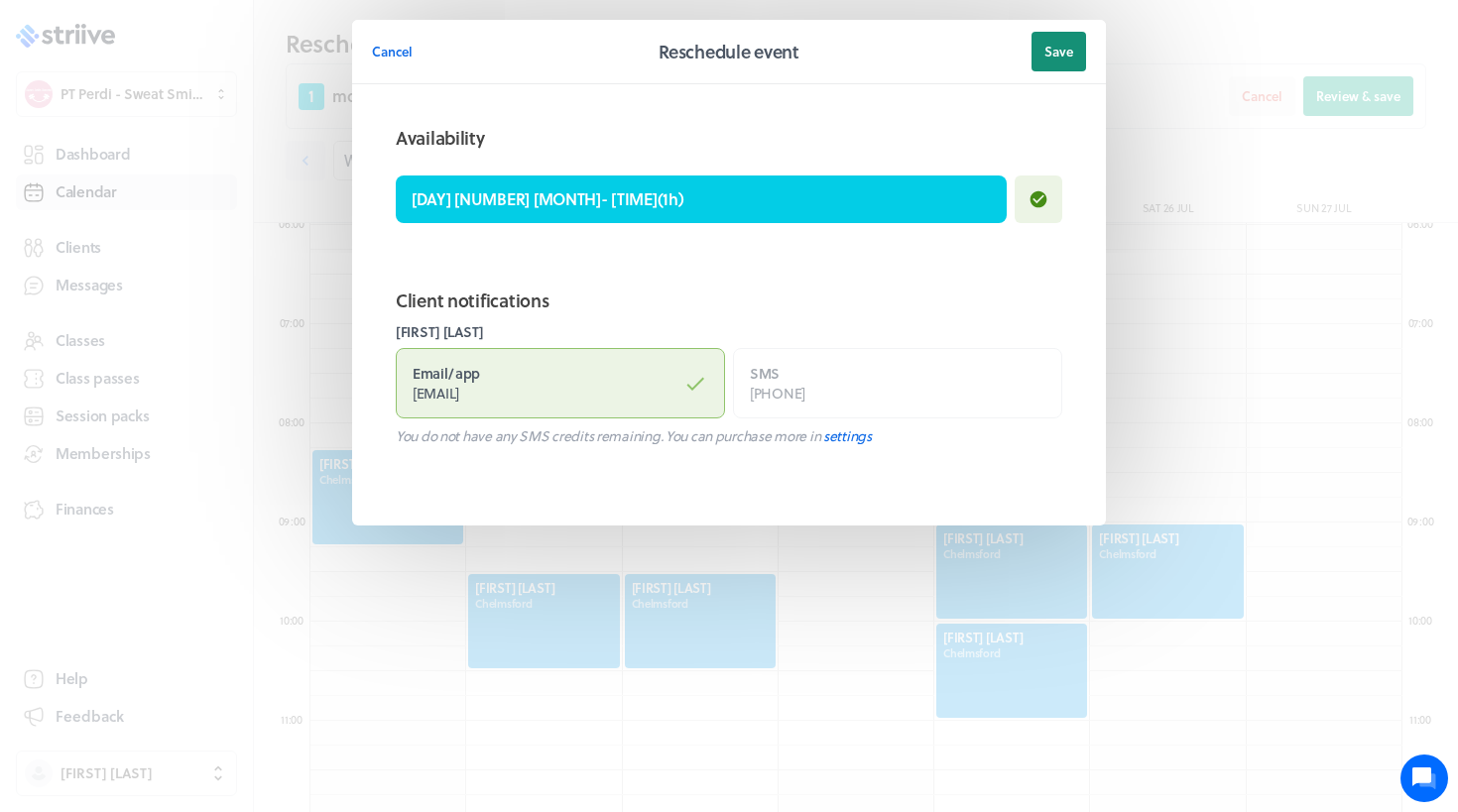 click on "Save" at bounding box center [1058, 52] 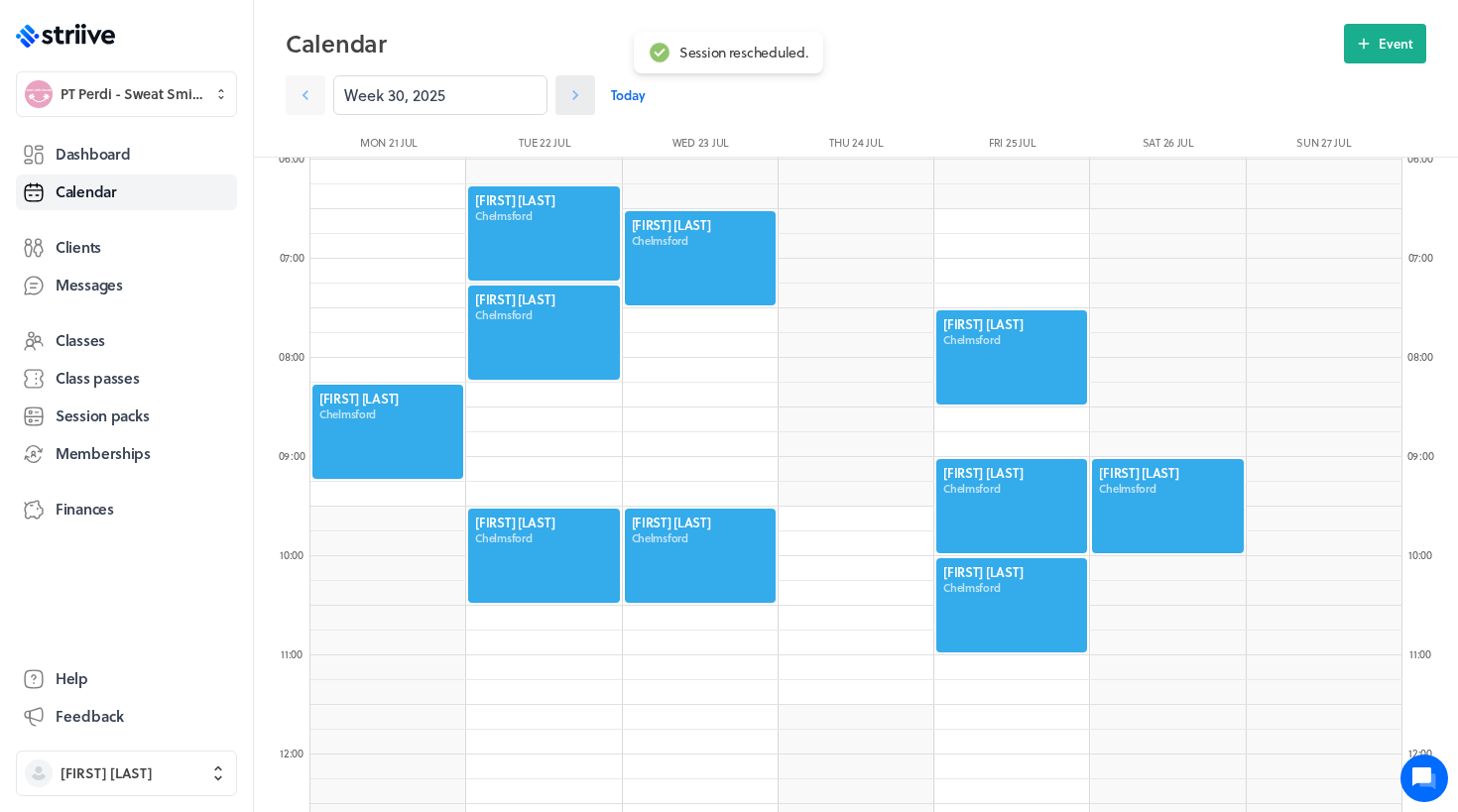 click at bounding box center (305, 95) 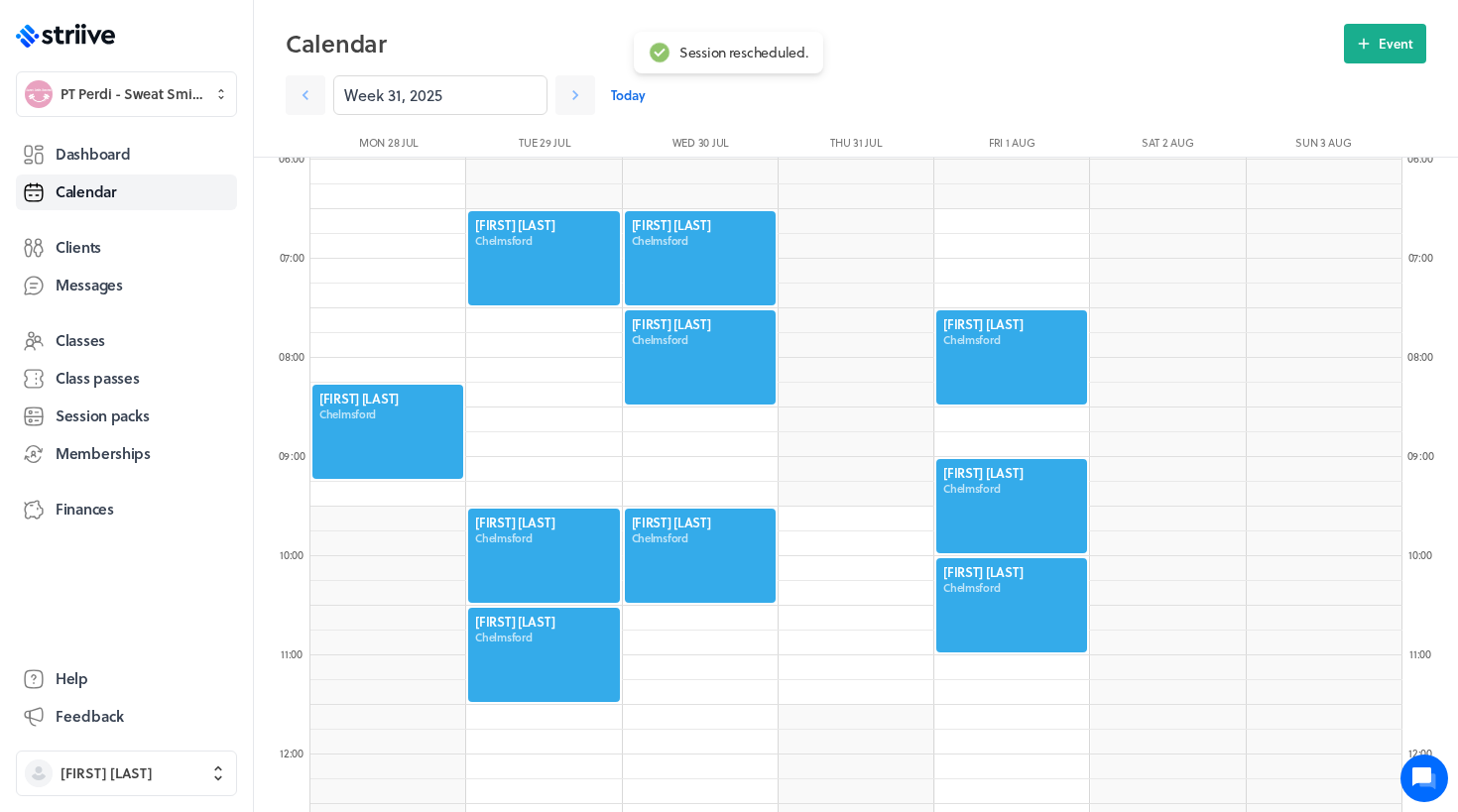 click at bounding box center [544, 258] 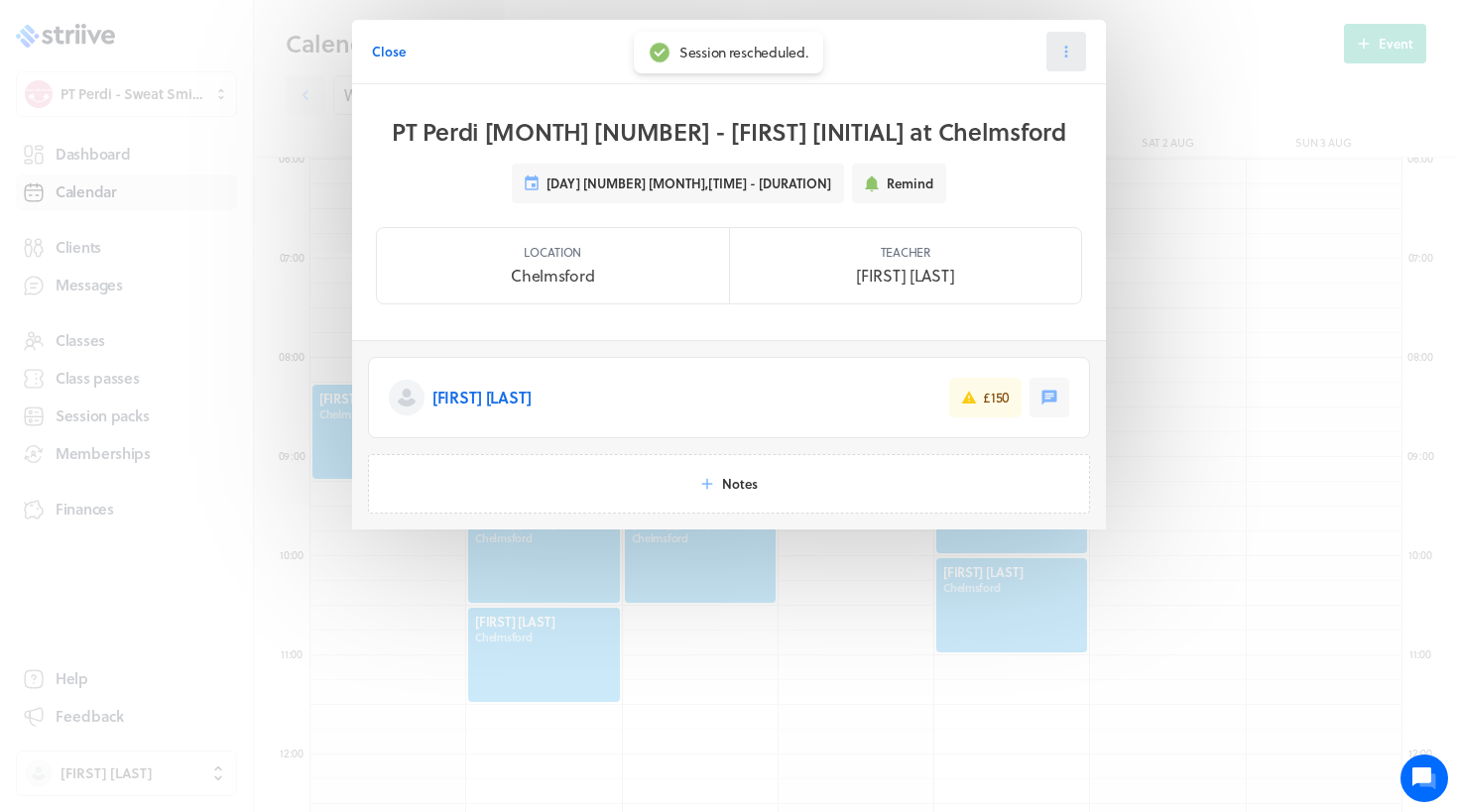 click at bounding box center [1066, 52] 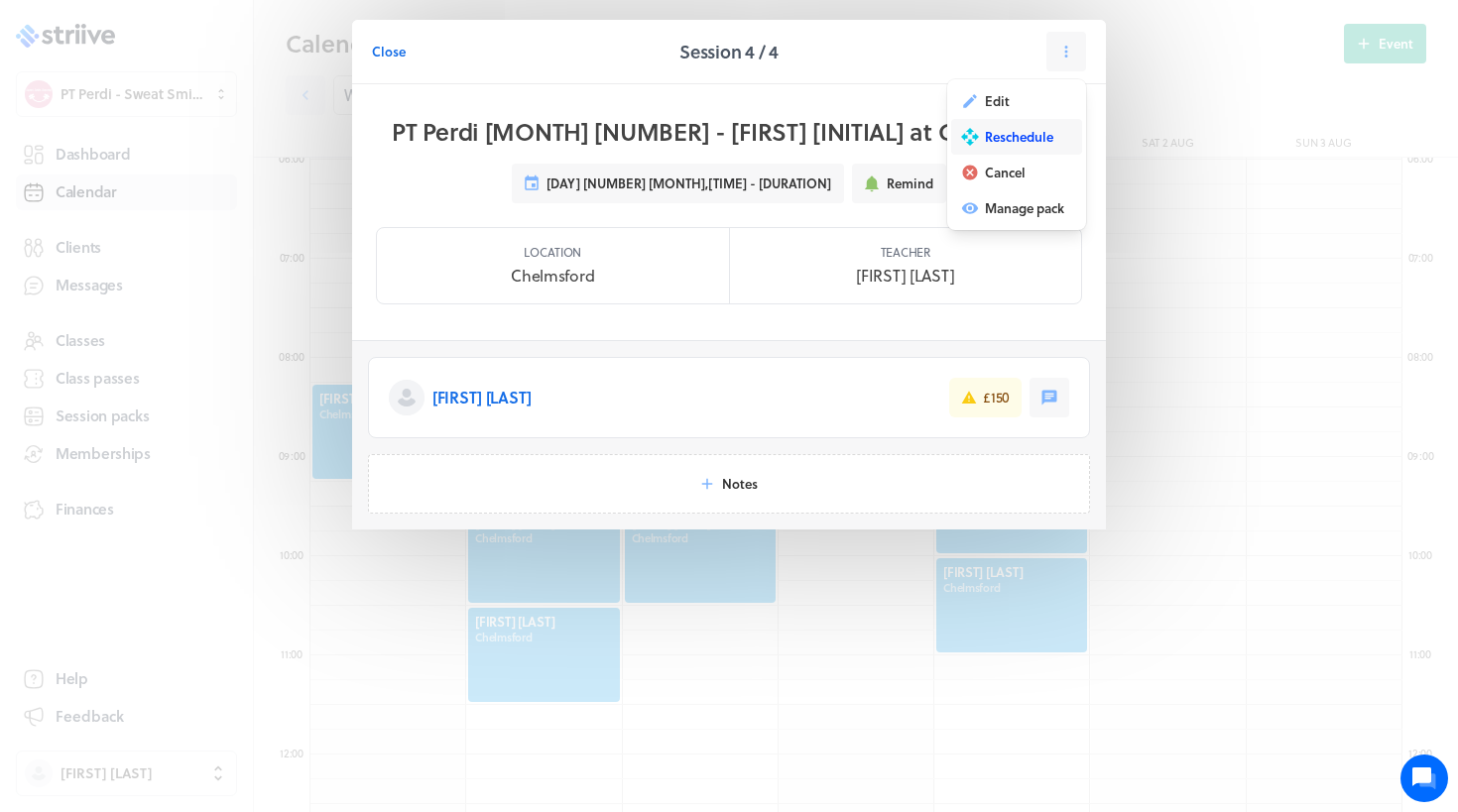 click on "Reschedule" at bounding box center (997, 101) 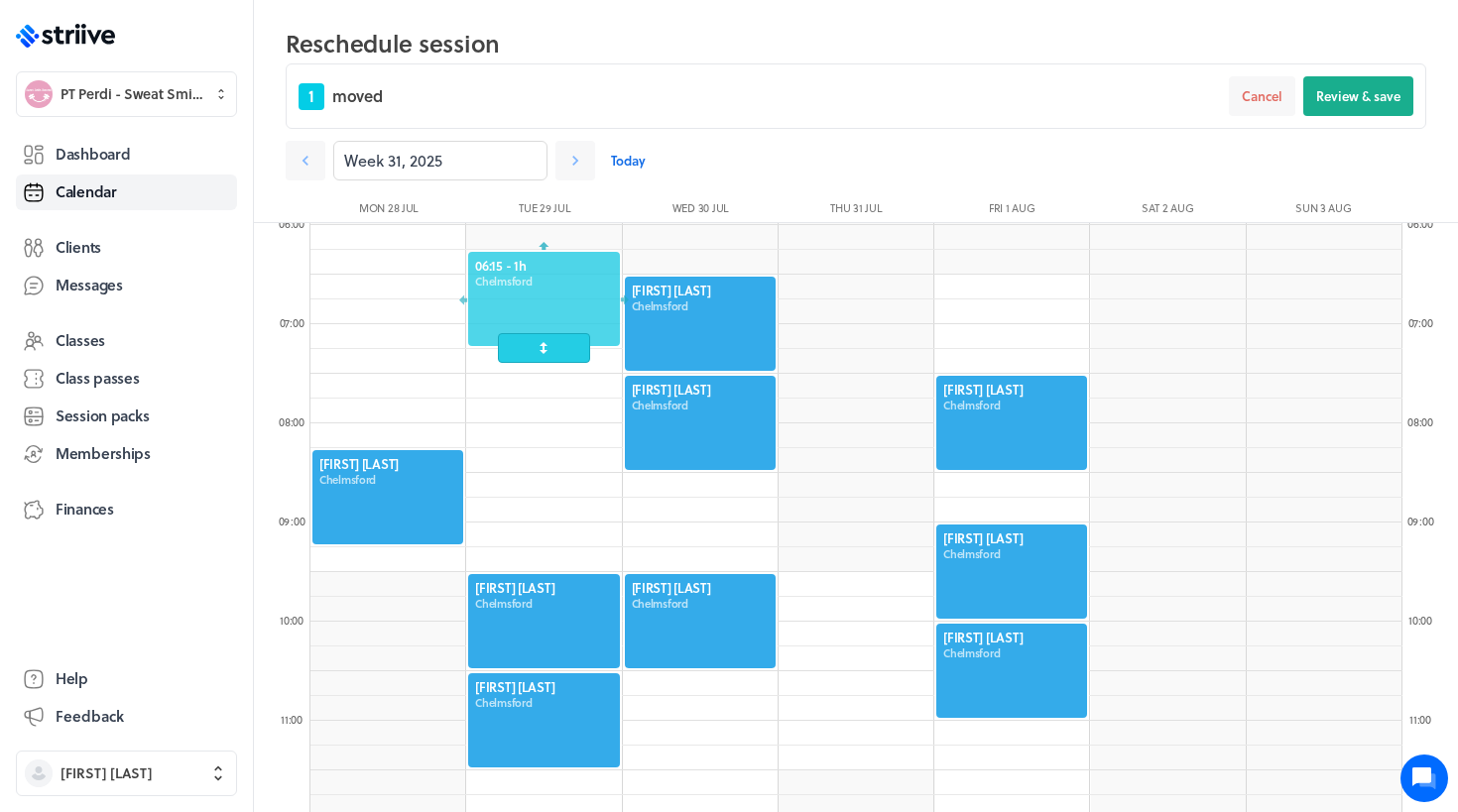 click at bounding box center (544, 298) 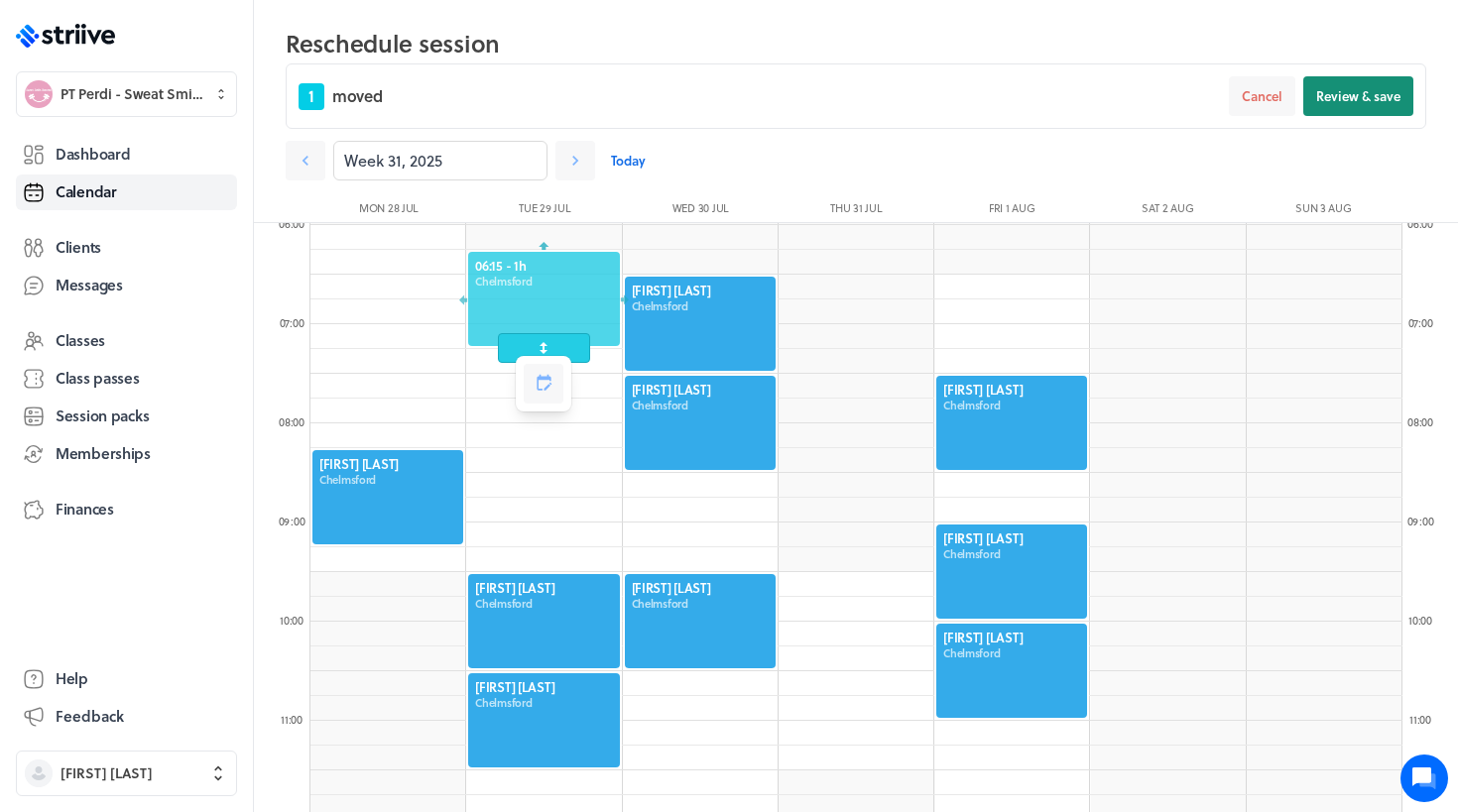 click on "Review & save" at bounding box center (1358, 96) 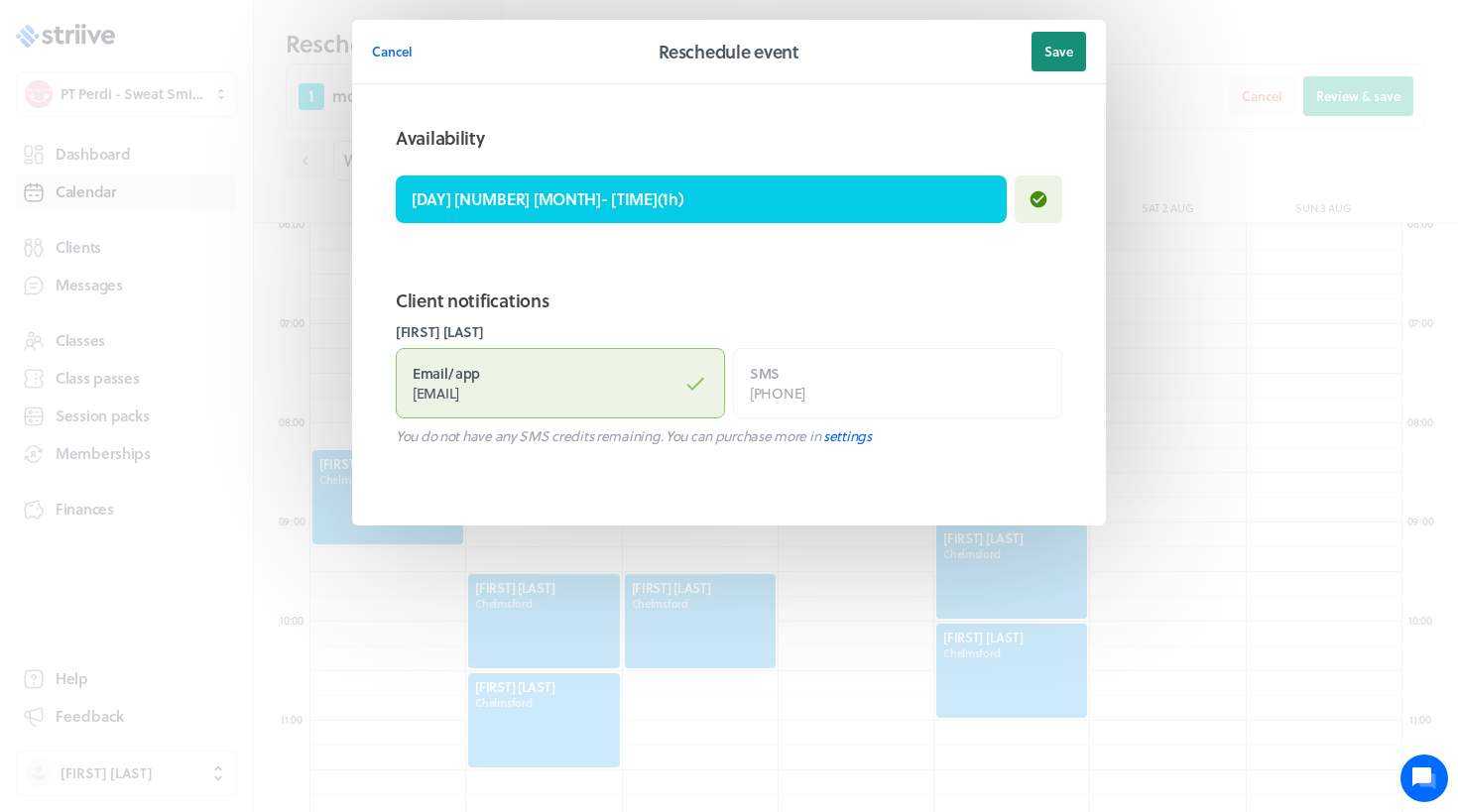 click on "Save" at bounding box center [1058, 52] 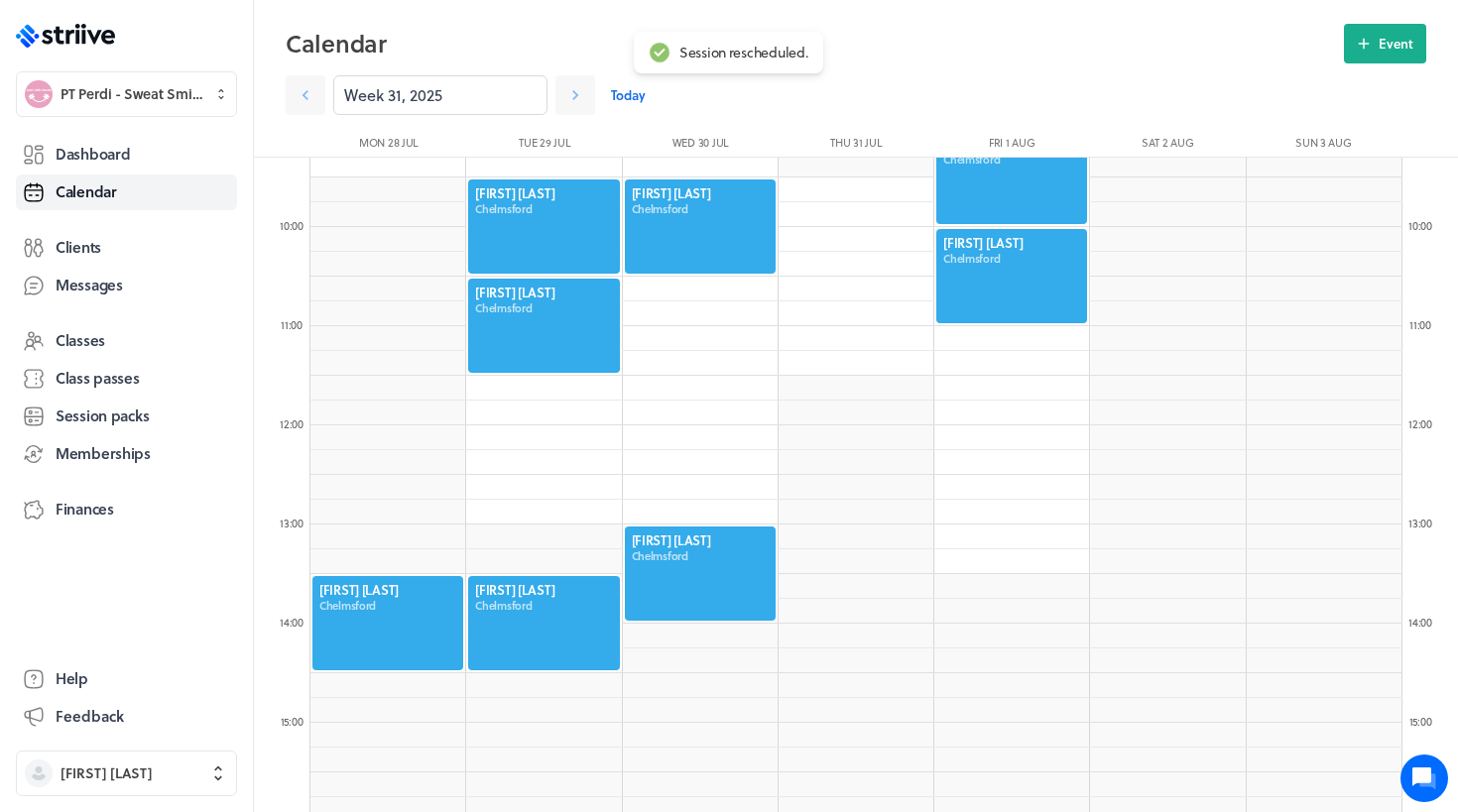 scroll, scrollTop: 1378, scrollLeft: 0, axis: vertical 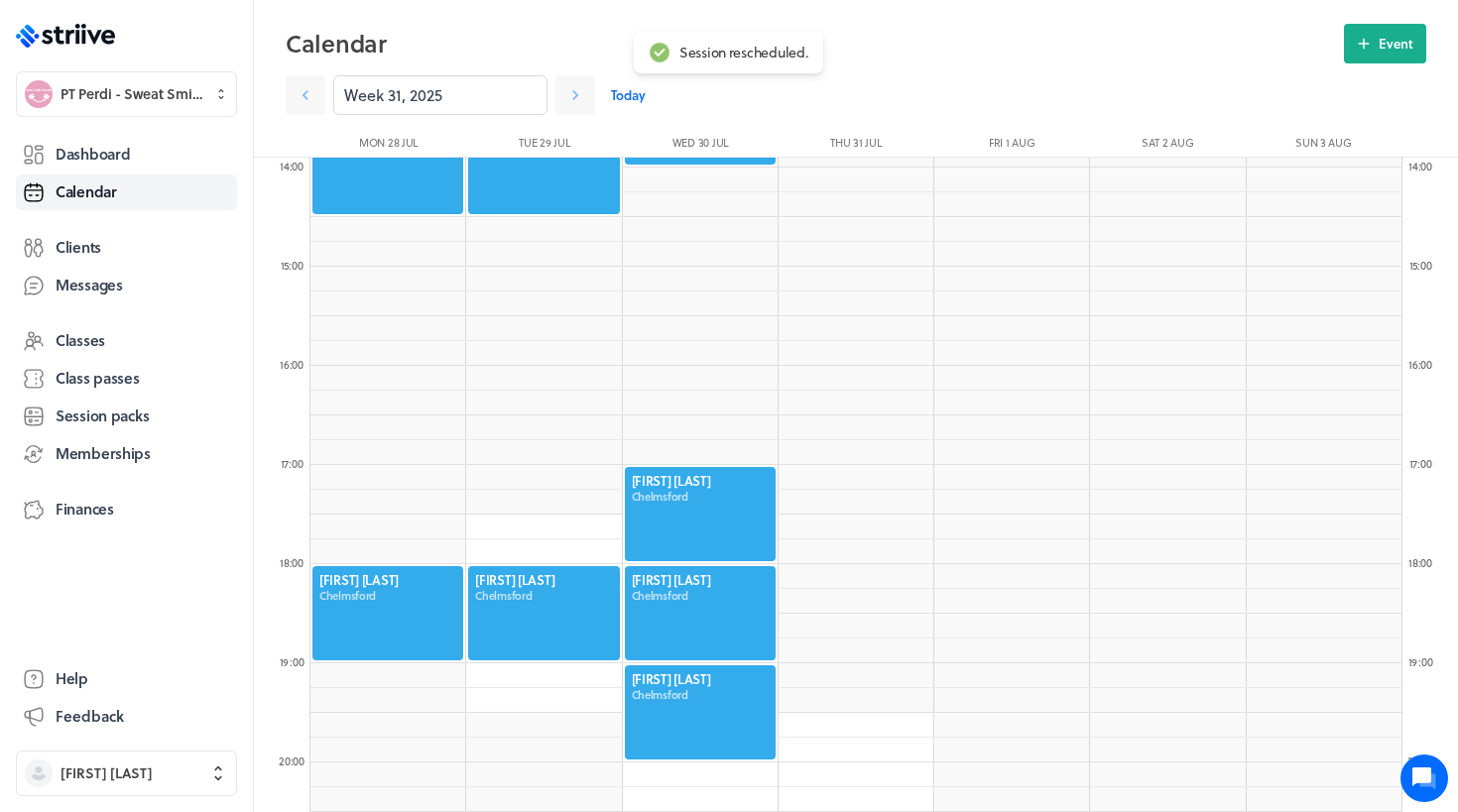 click at bounding box center (700, 514) 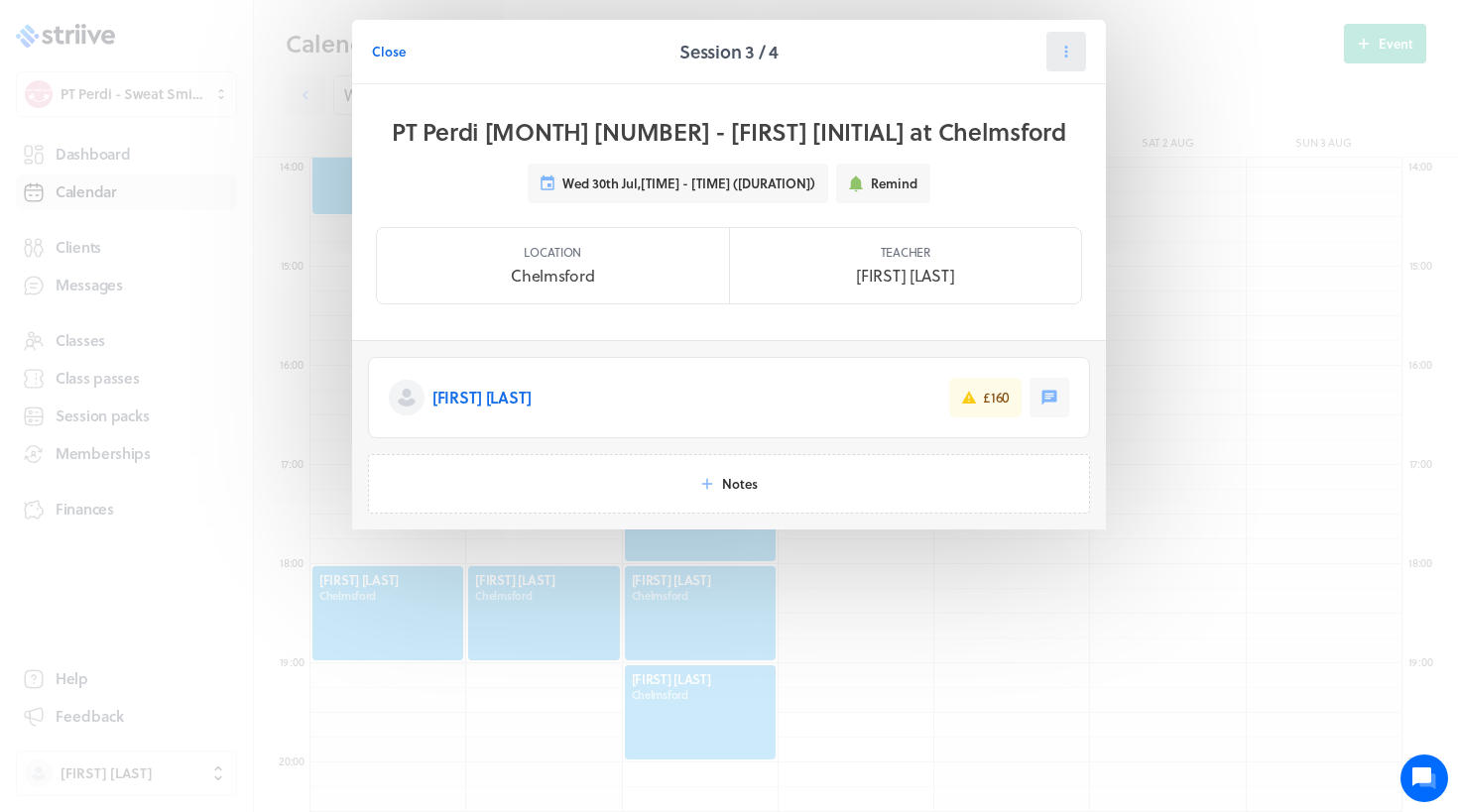 click at bounding box center [1066, 52] 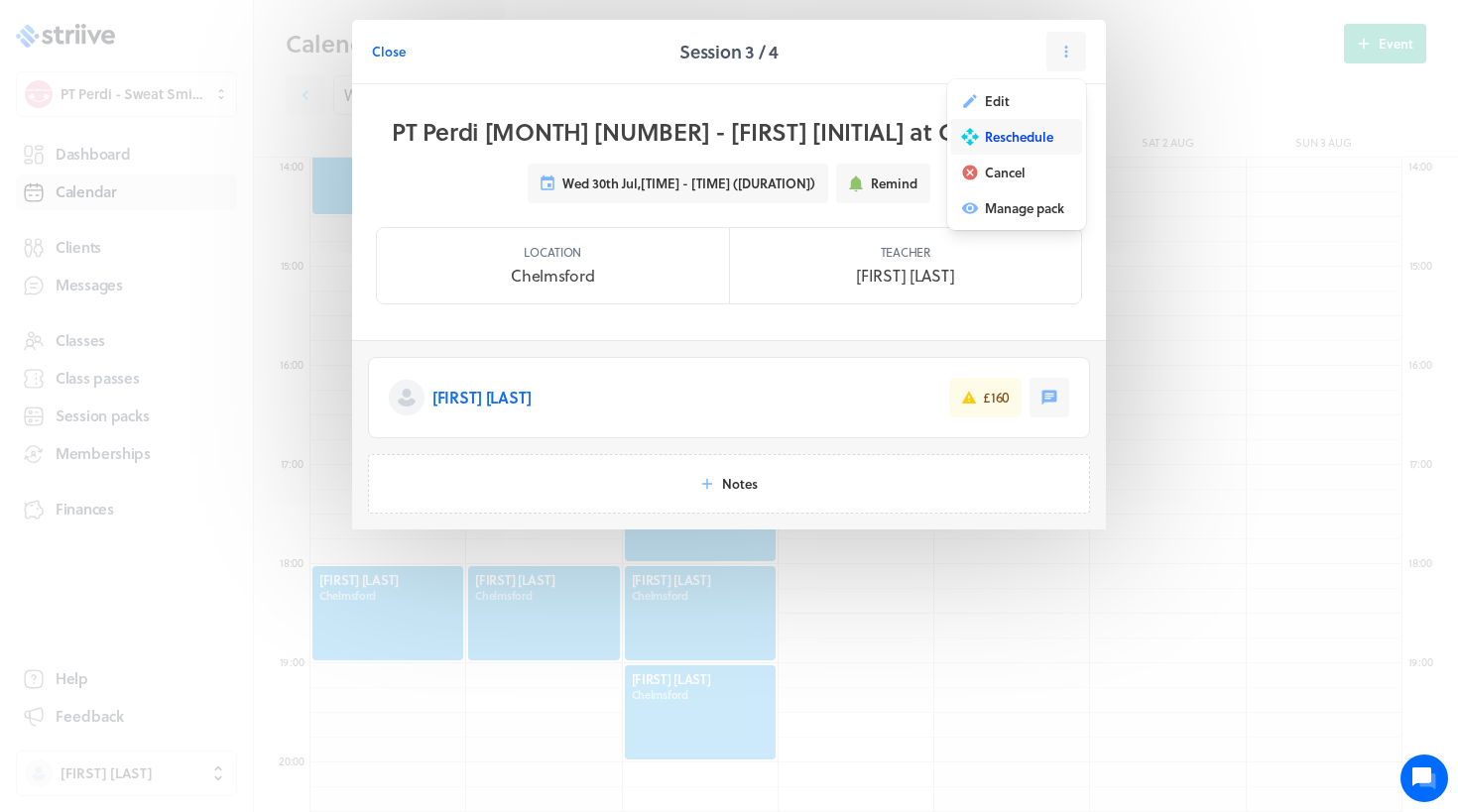 click on "Reschedule" at bounding box center (997, 101) 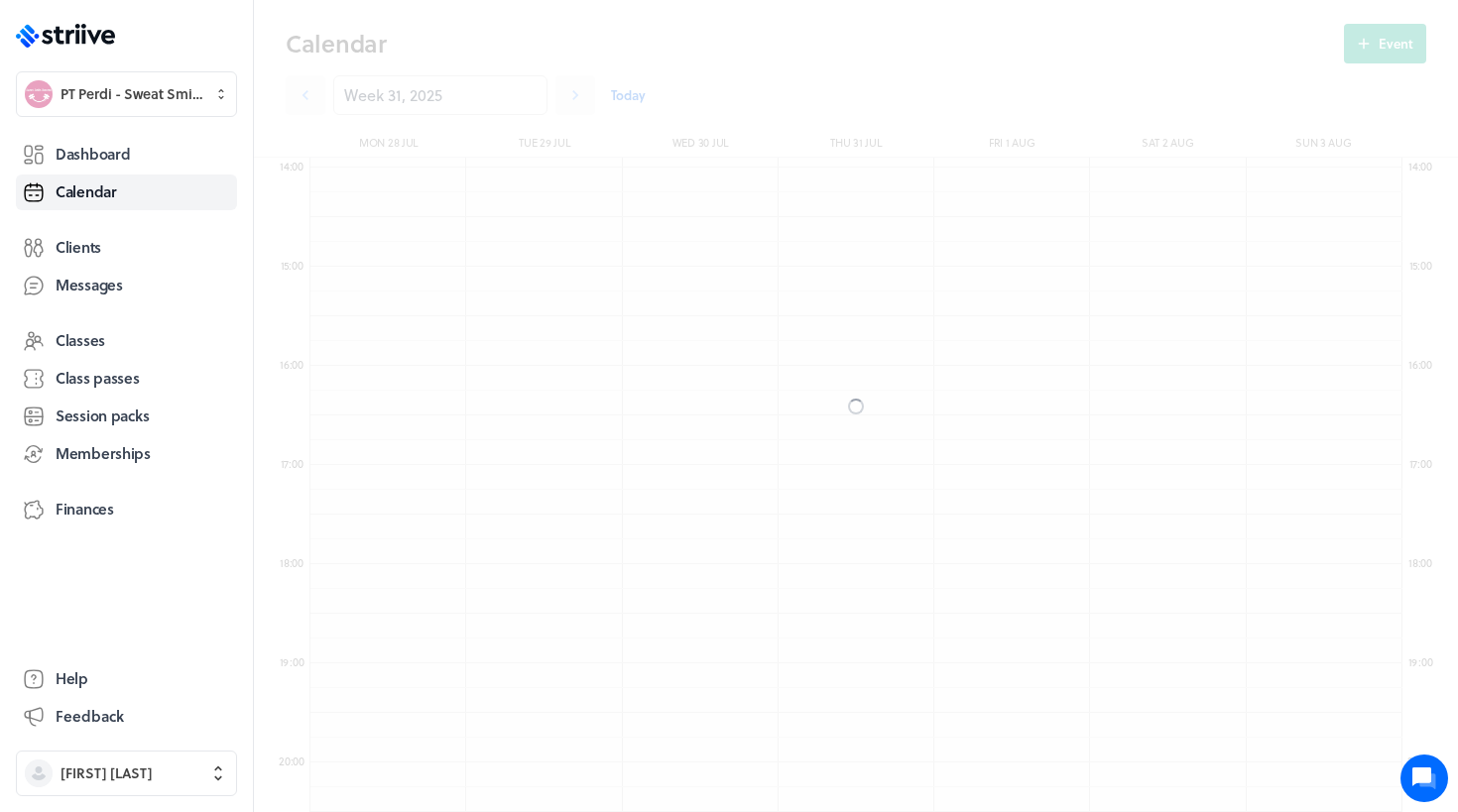 scroll, scrollTop: 1378, scrollLeft: 0, axis: vertical 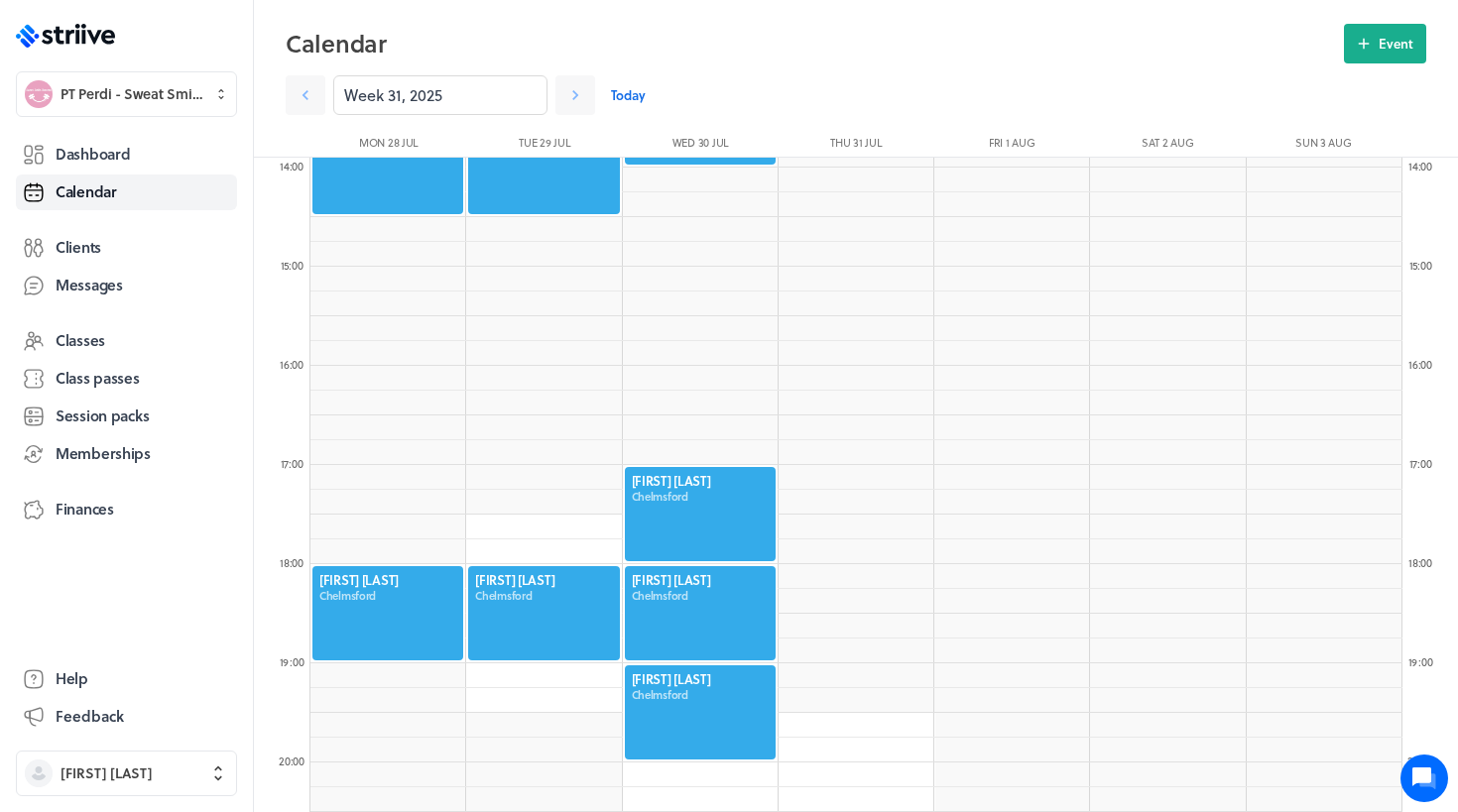 click at bounding box center (700, 514) 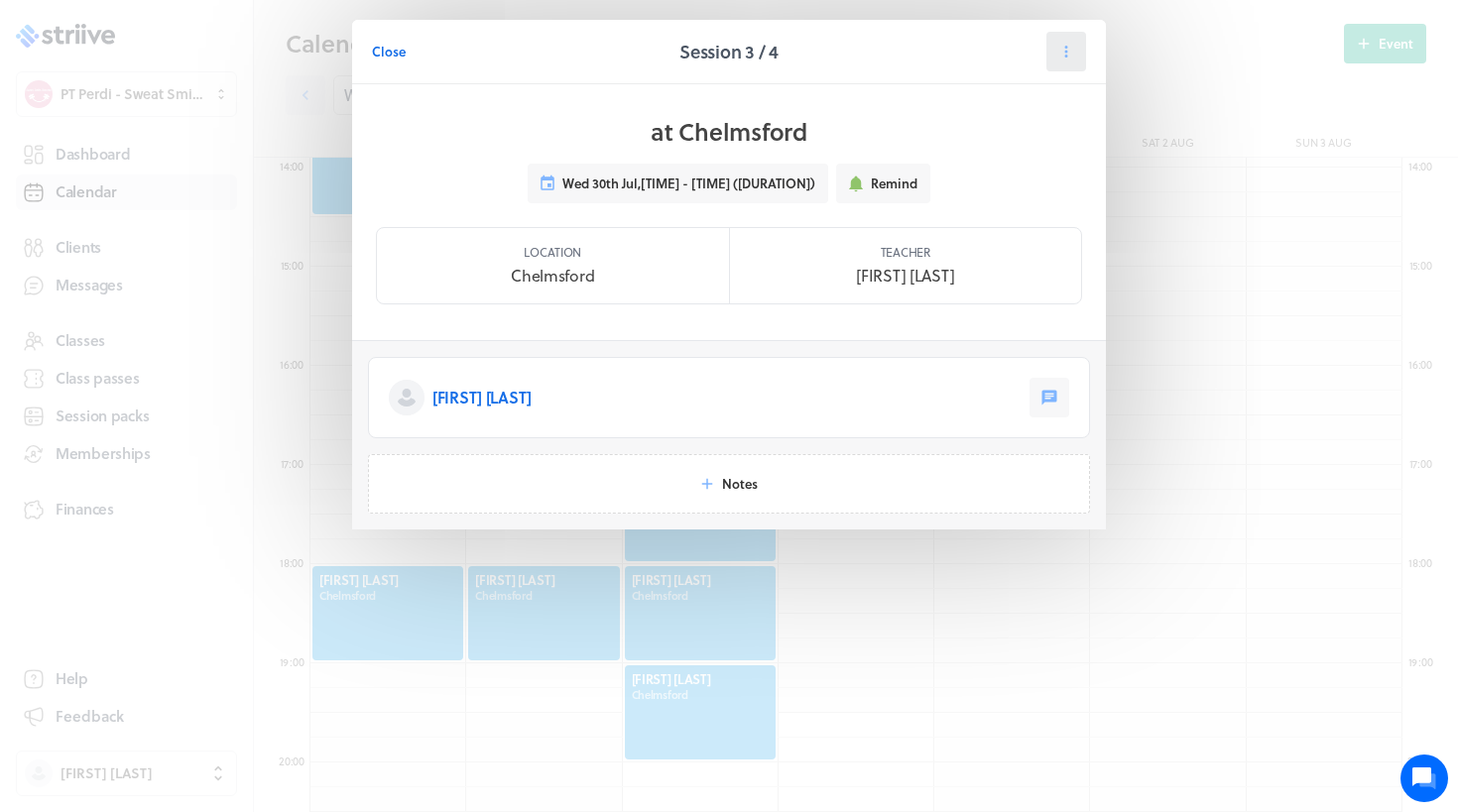 click at bounding box center [1066, 52] 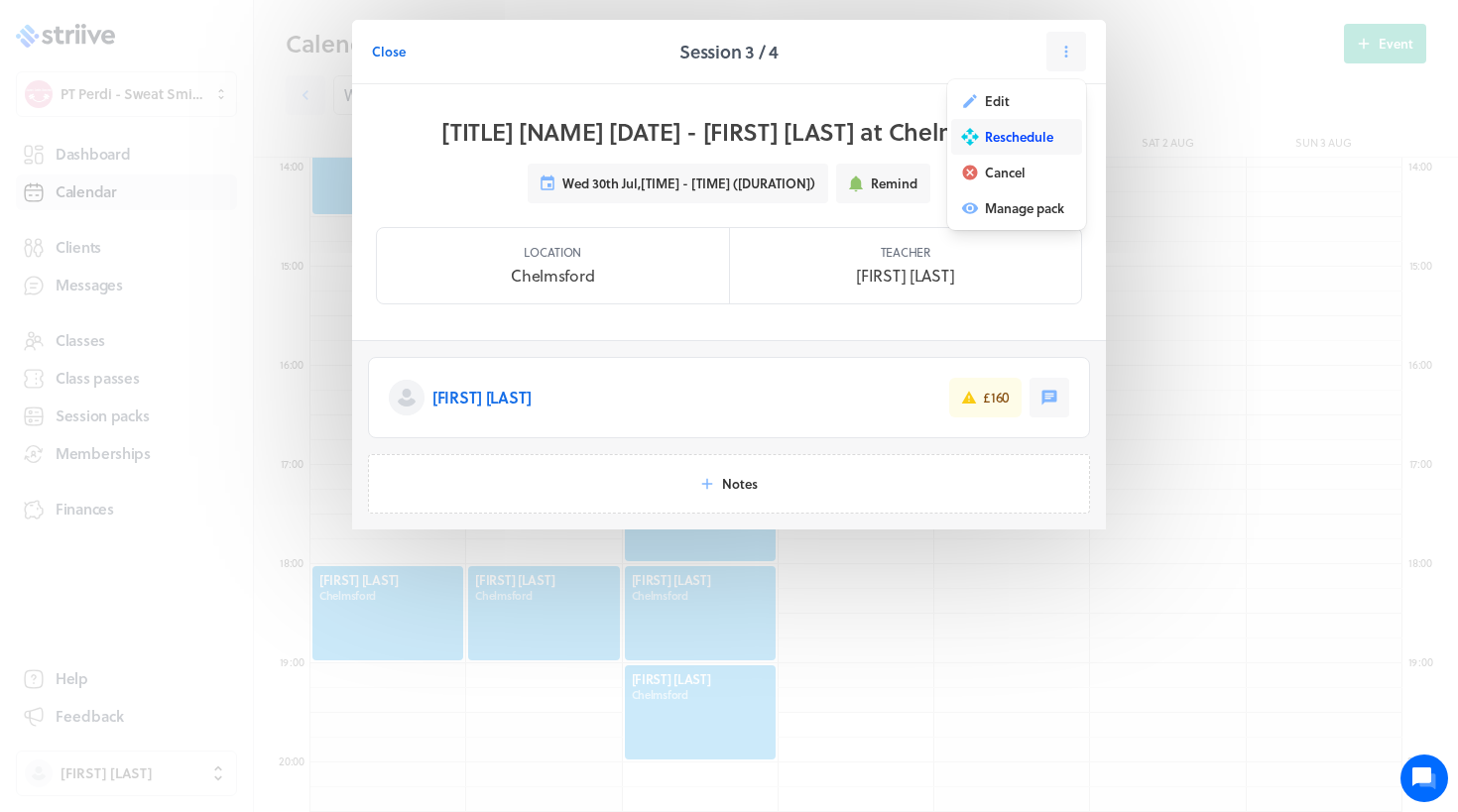 click on "Reschedule" at bounding box center (1017, 137) 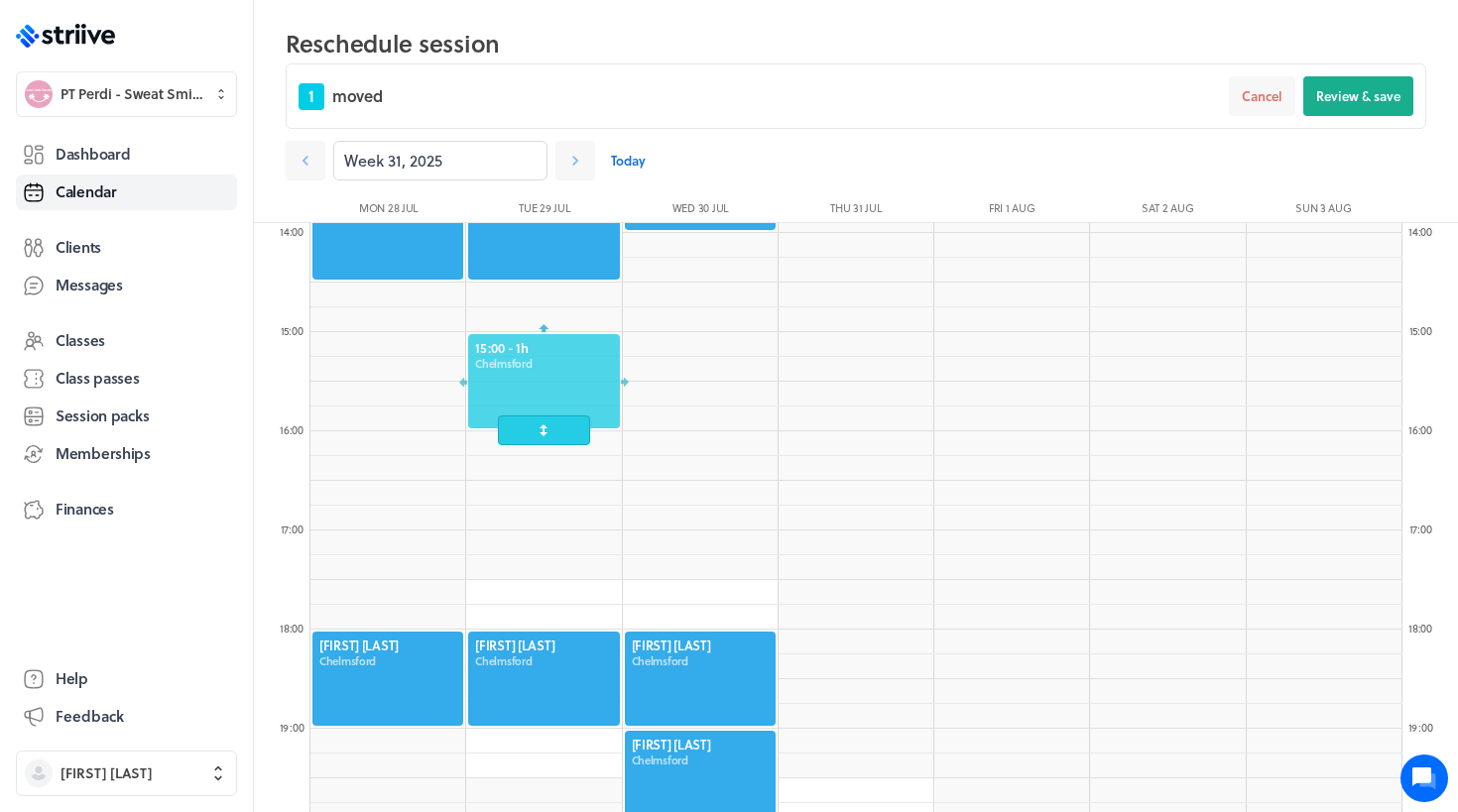drag, startPoint x: 673, startPoint y: 542, endPoint x: 562, endPoint y: 357, distance: 215.74522 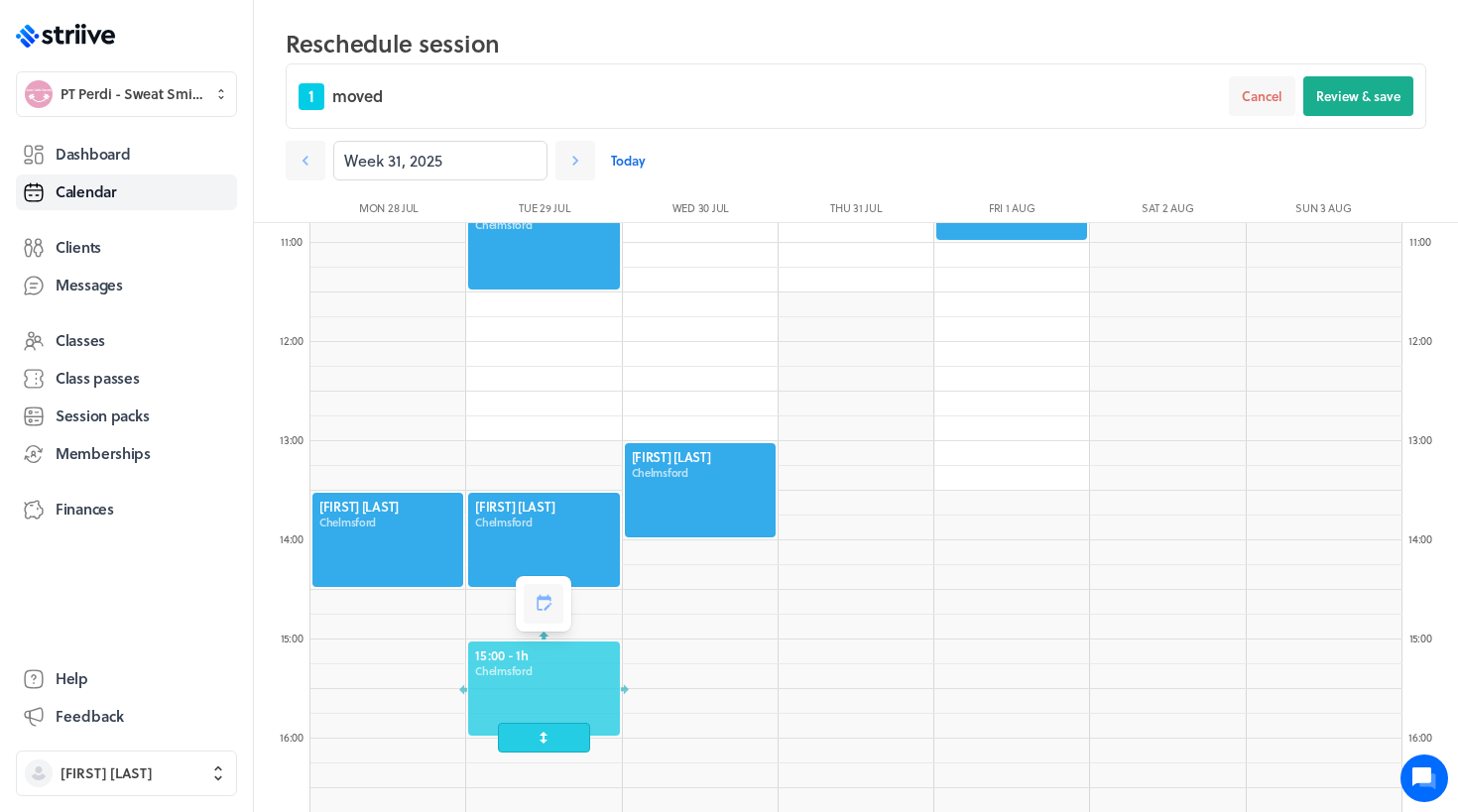 scroll, scrollTop: 1068, scrollLeft: 0, axis: vertical 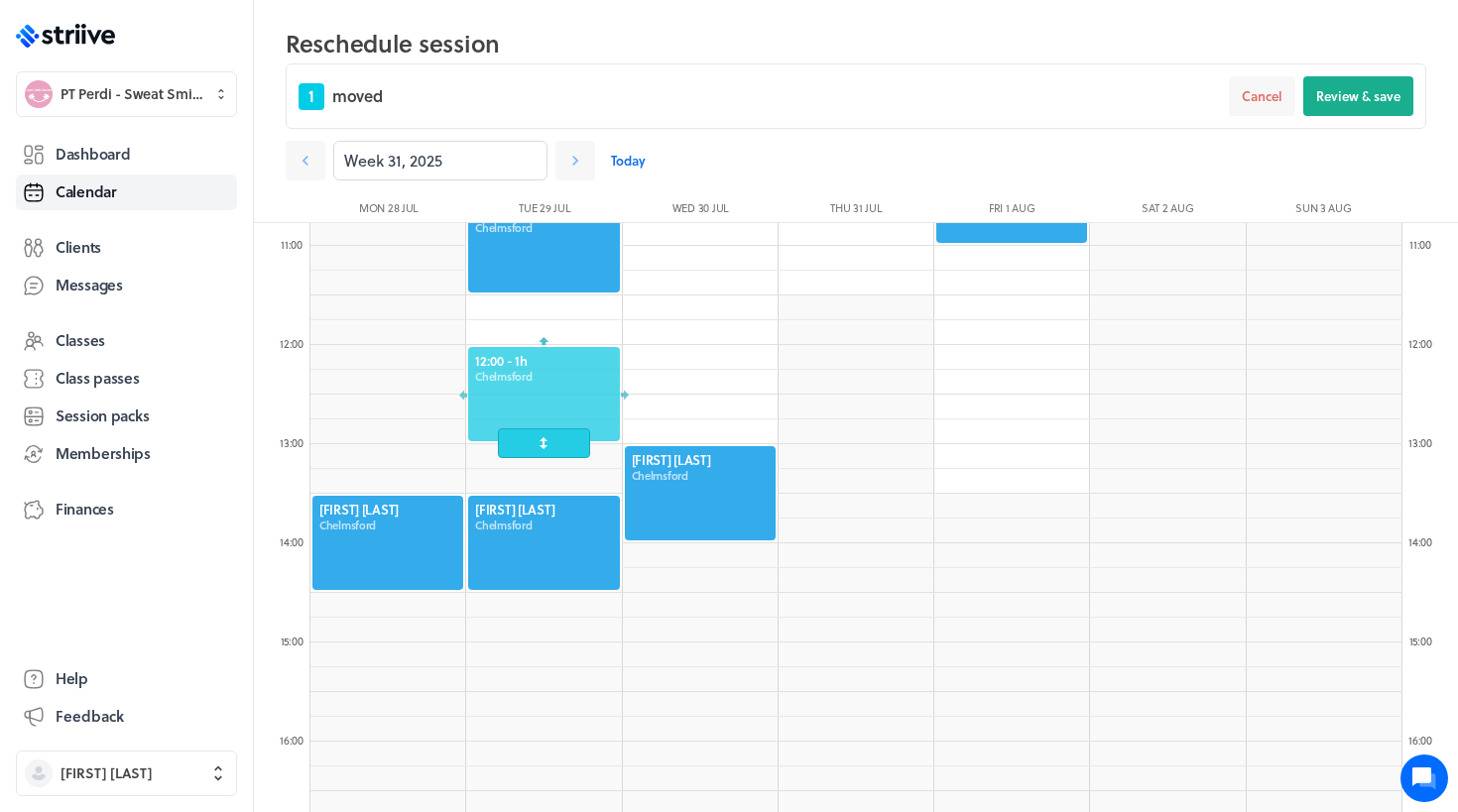 drag, startPoint x: 480, startPoint y: 682, endPoint x: 509, endPoint y: 371, distance: 312.34916 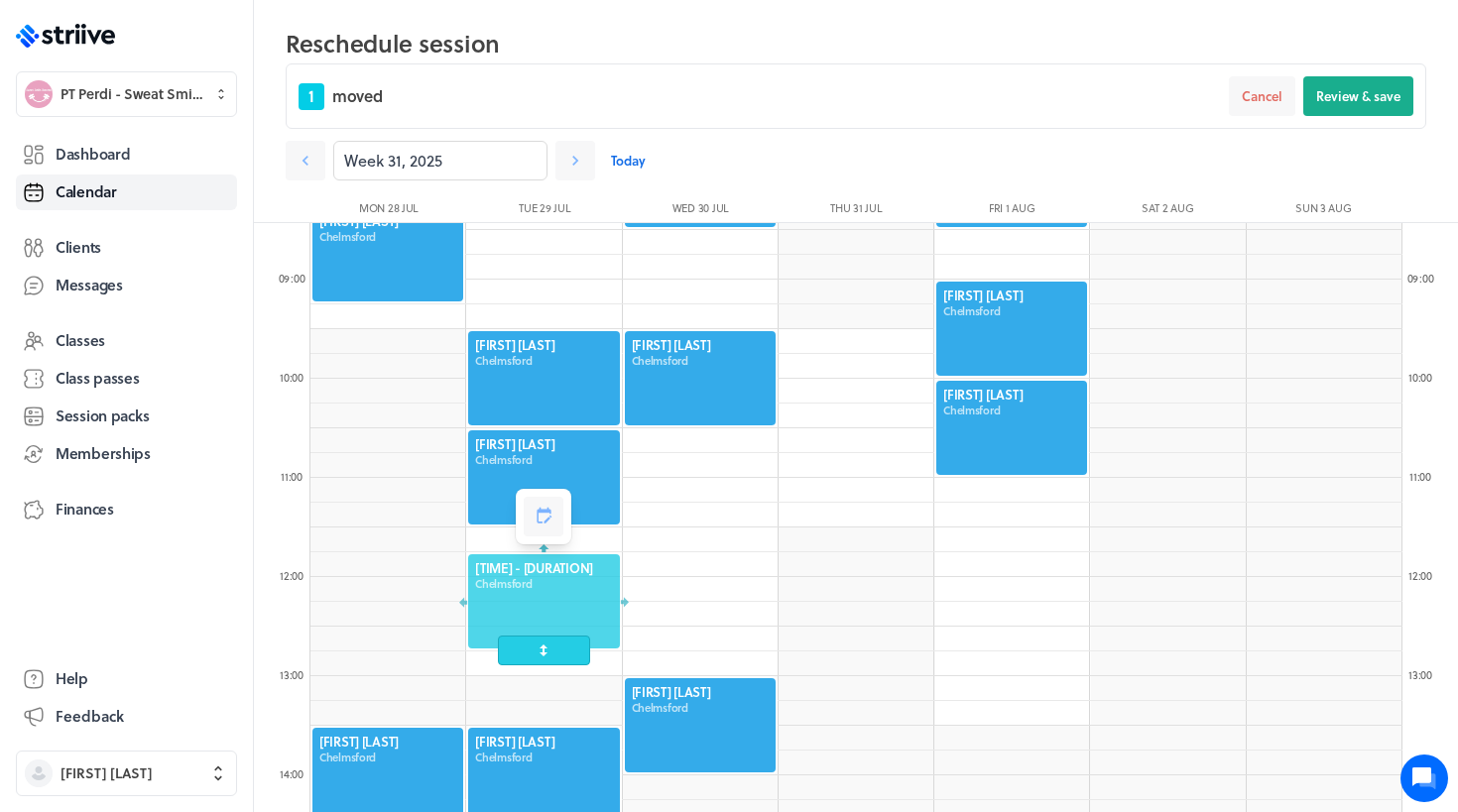 scroll, scrollTop: 833, scrollLeft: 0, axis: vertical 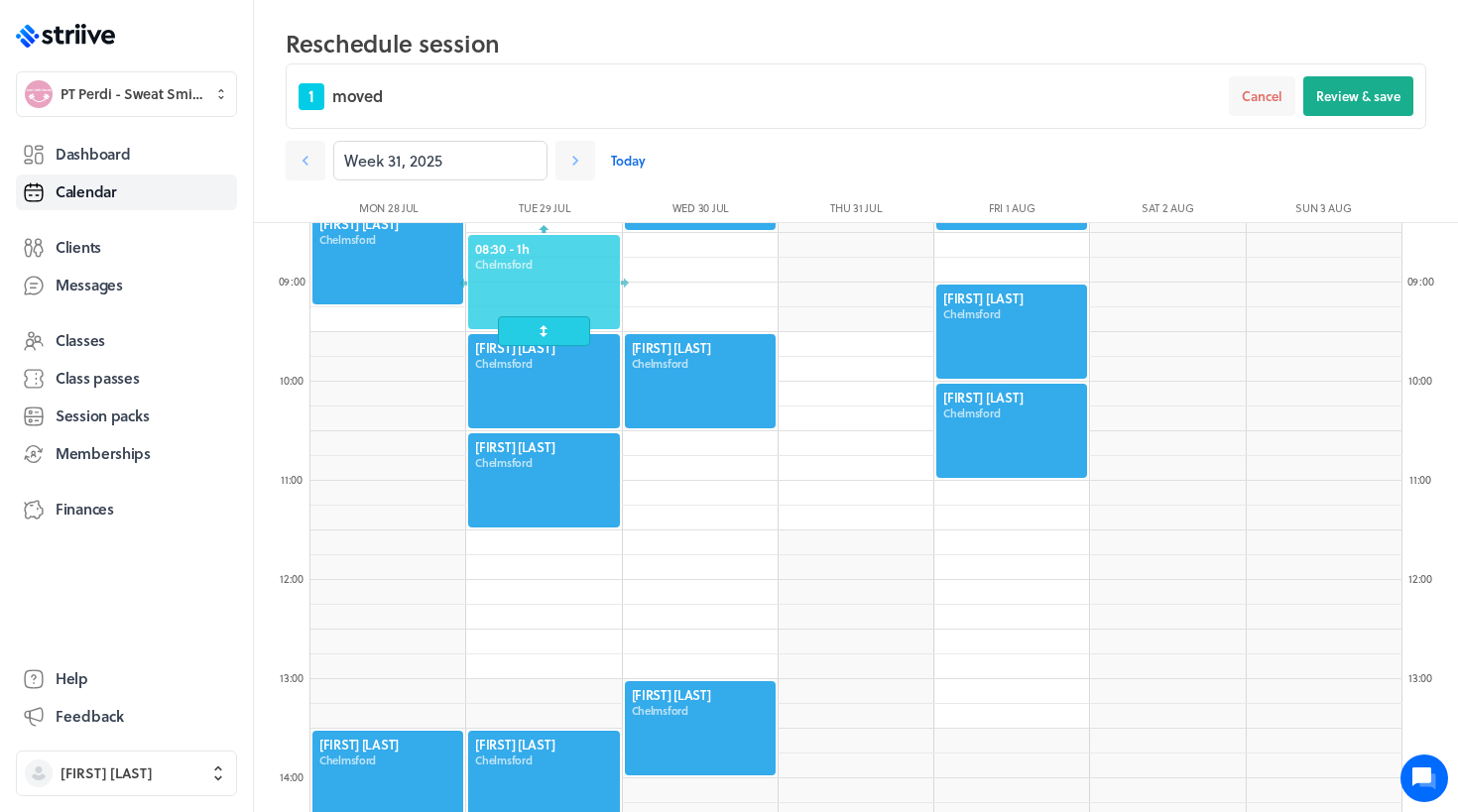 drag, startPoint x: 476, startPoint y: 610, endPoint x: 517, endPoint y: 278, distance: 334.52205 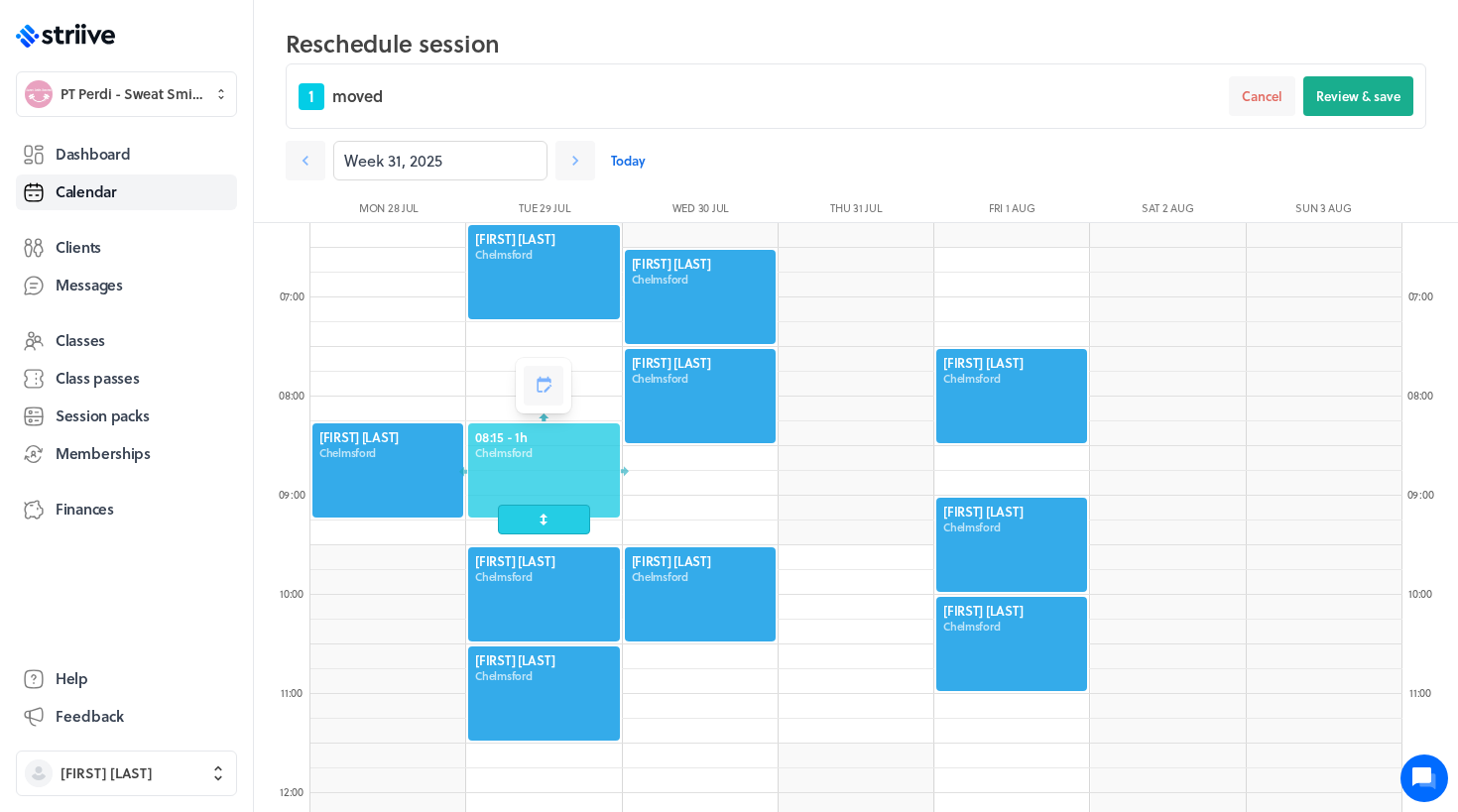 scroll, scrollTop: 594, scrollLeft: 0, axis: vertical 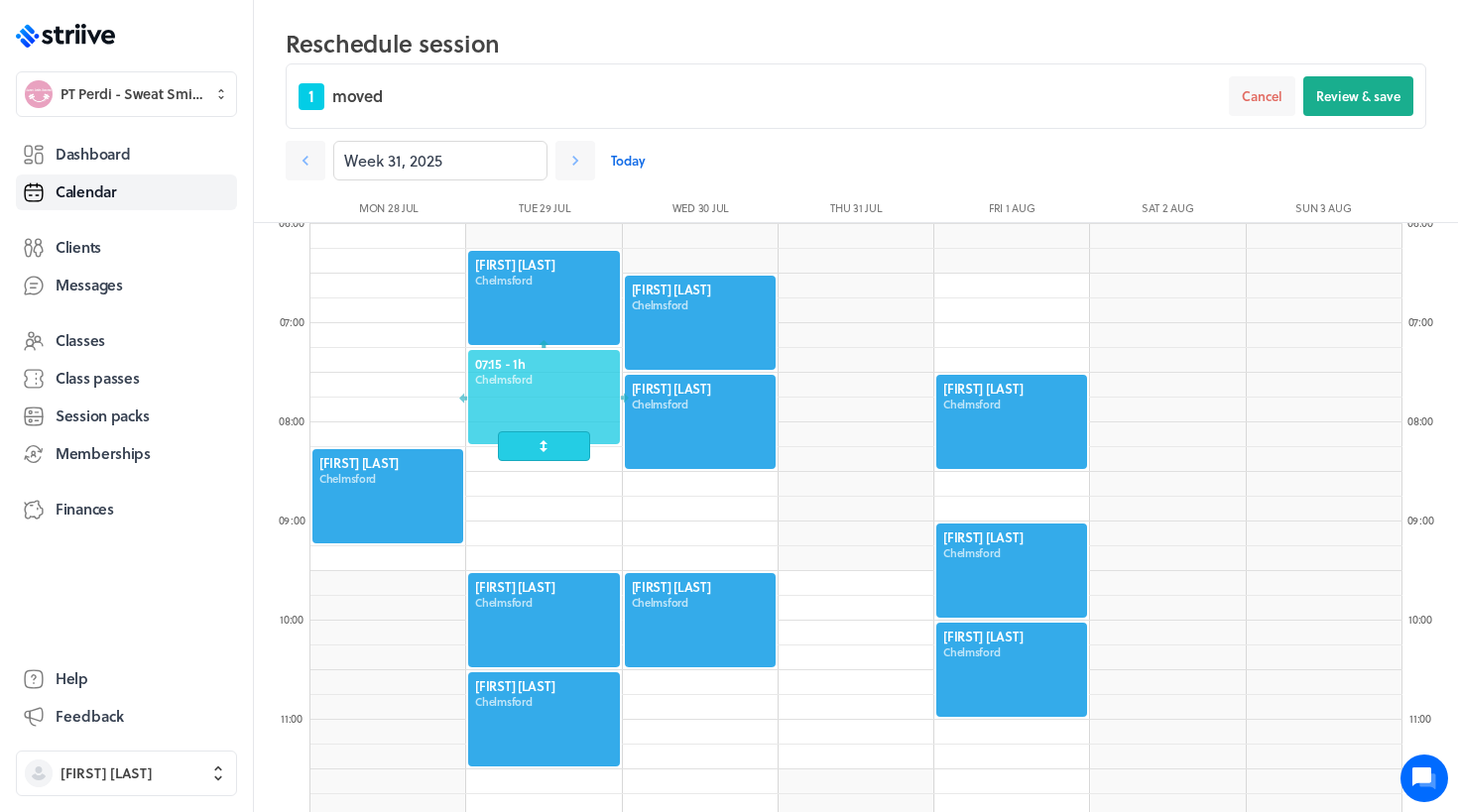 drag, startPoint x: 501, startPoint y: 489, endPoint x: 508, endPoint y: 399, distance: 90.27181 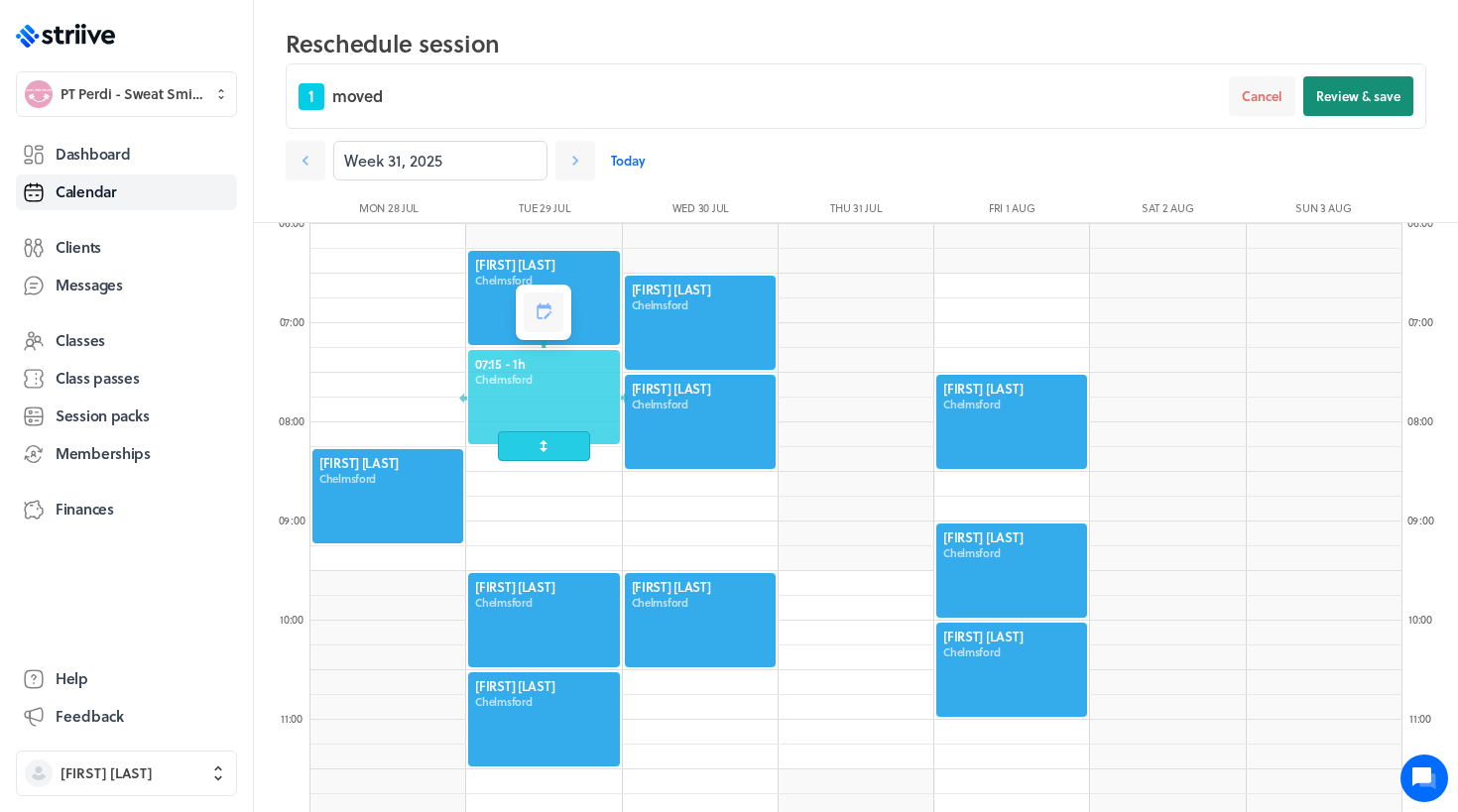 click on "Review & save" at bounding box center (1358, 96) 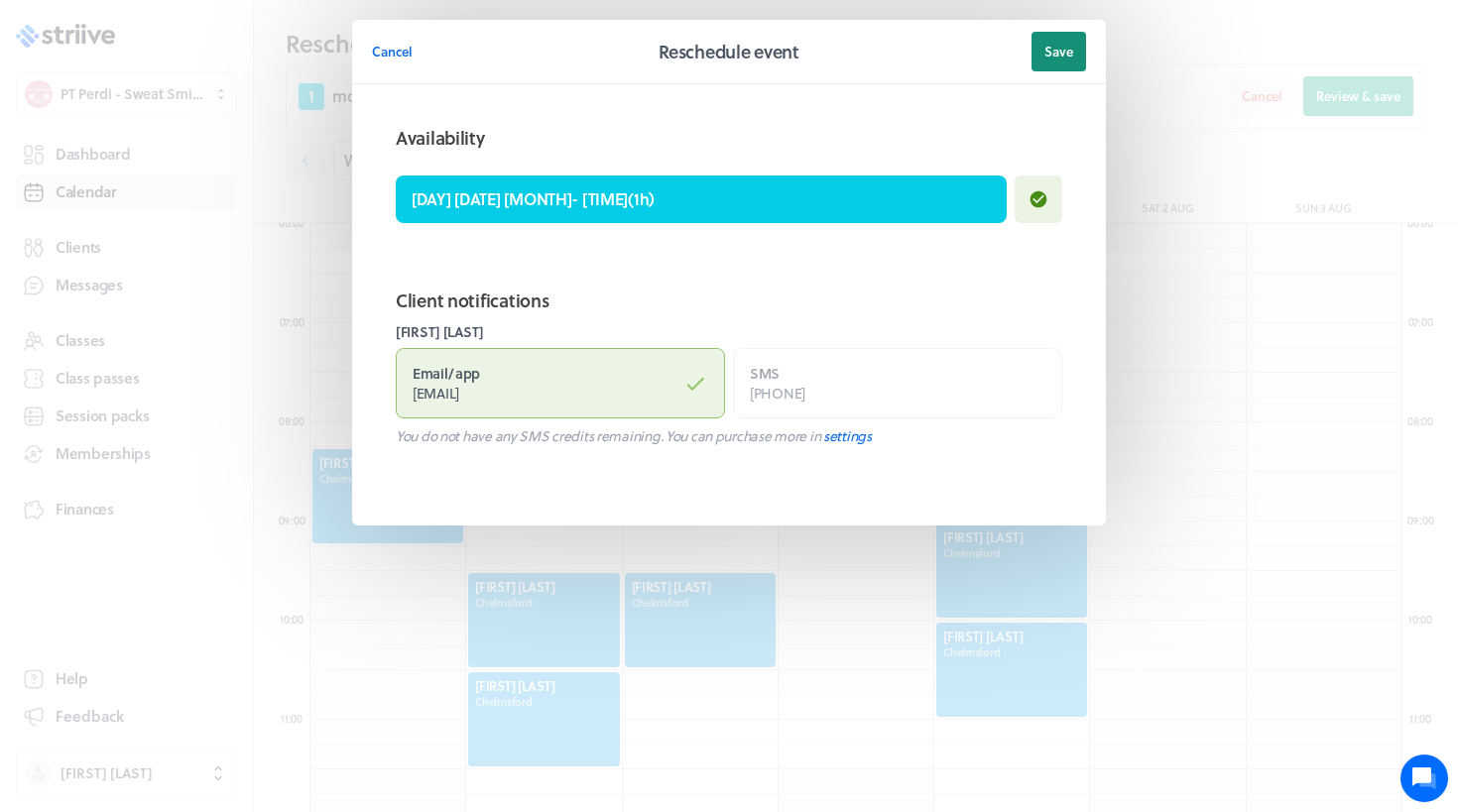 click on "Save" at bounding box center [1058, 52] 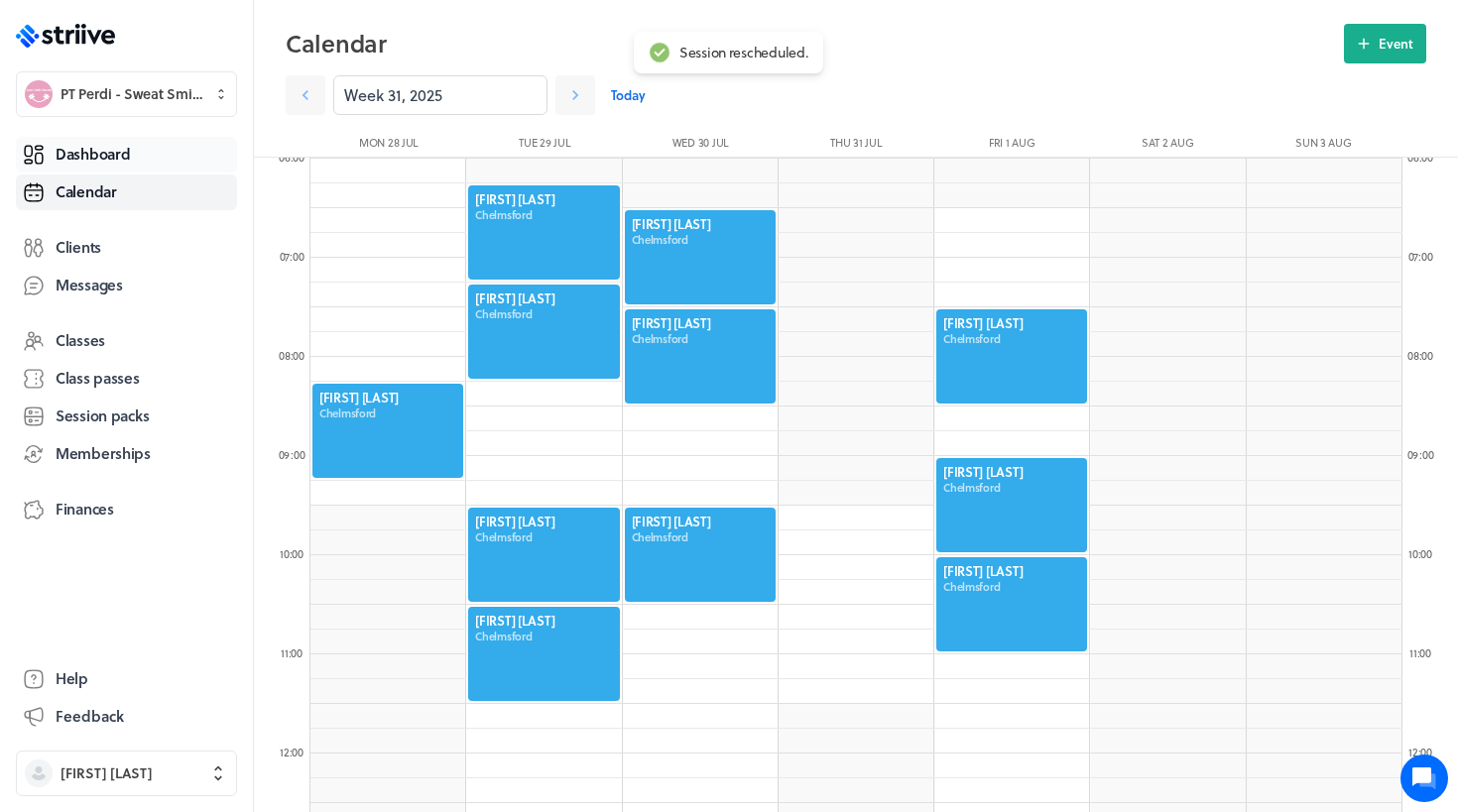 click on "Dashboard" at bounding box center [126, 155] 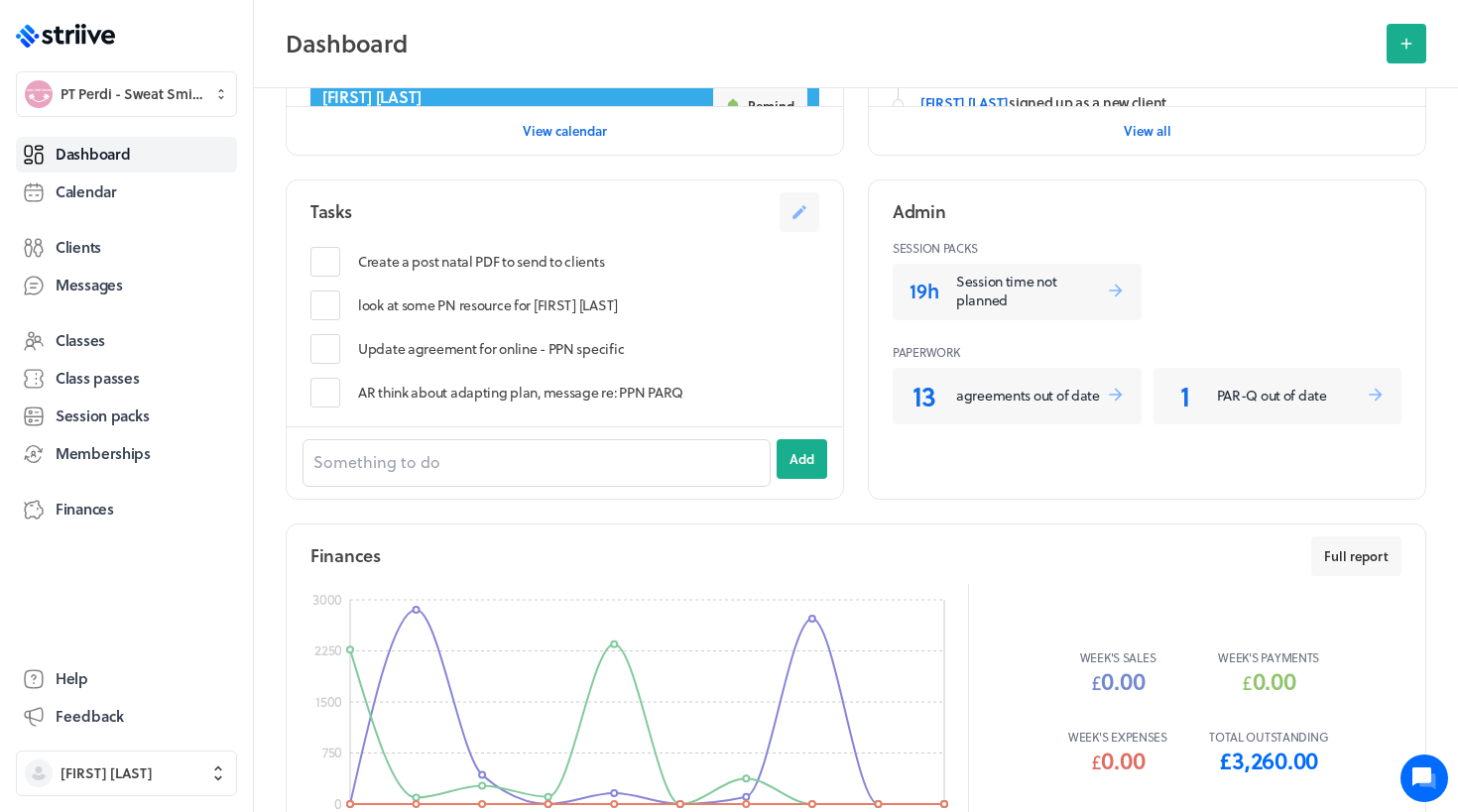 scroll, scrollTop: 672, scrollLeft: 0, axis: vertical 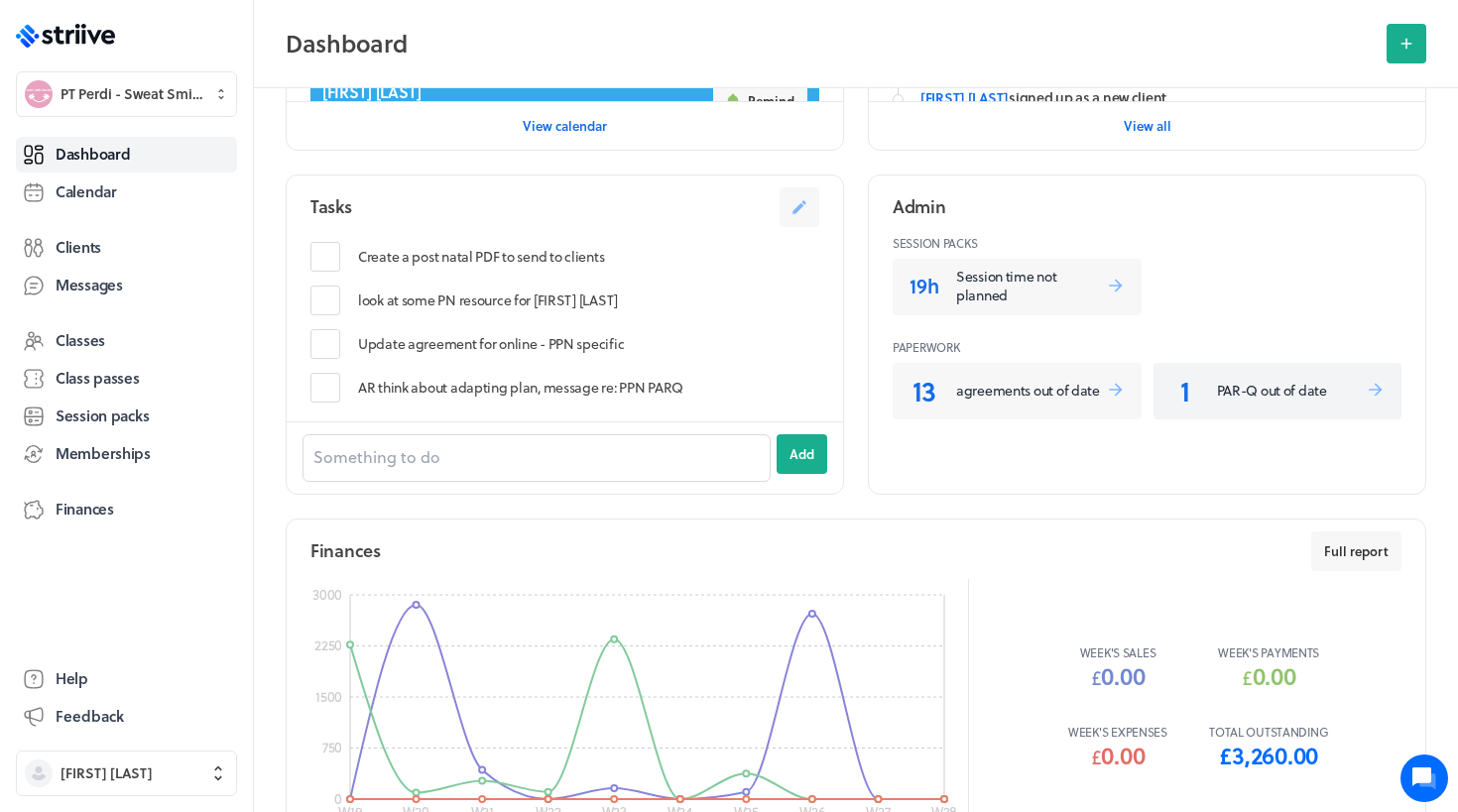 click on "PAR-Q out of date" at bounding box center (1291, 391) 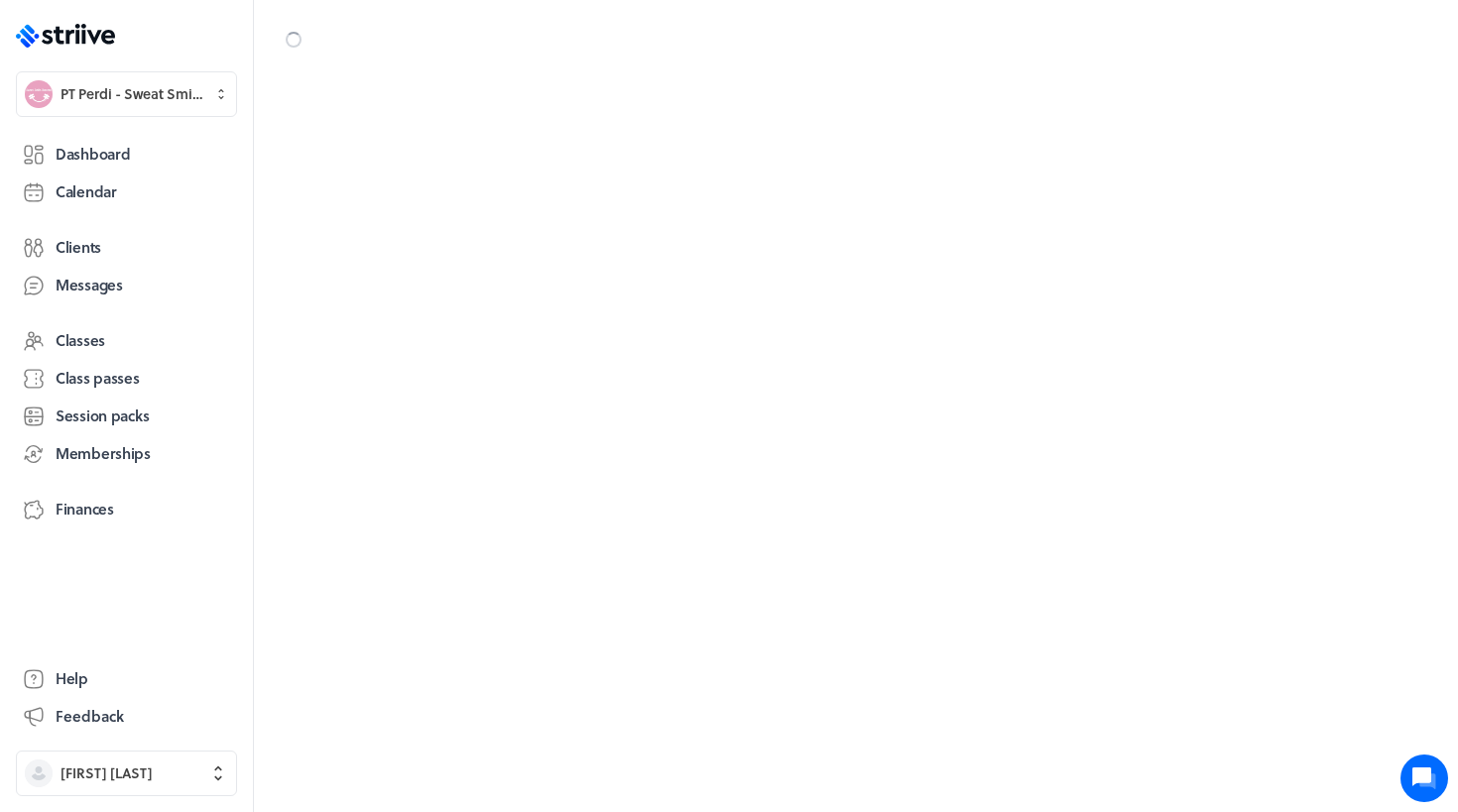 scroll, scrollTop: 0, scrollLeft: 0, axis: both 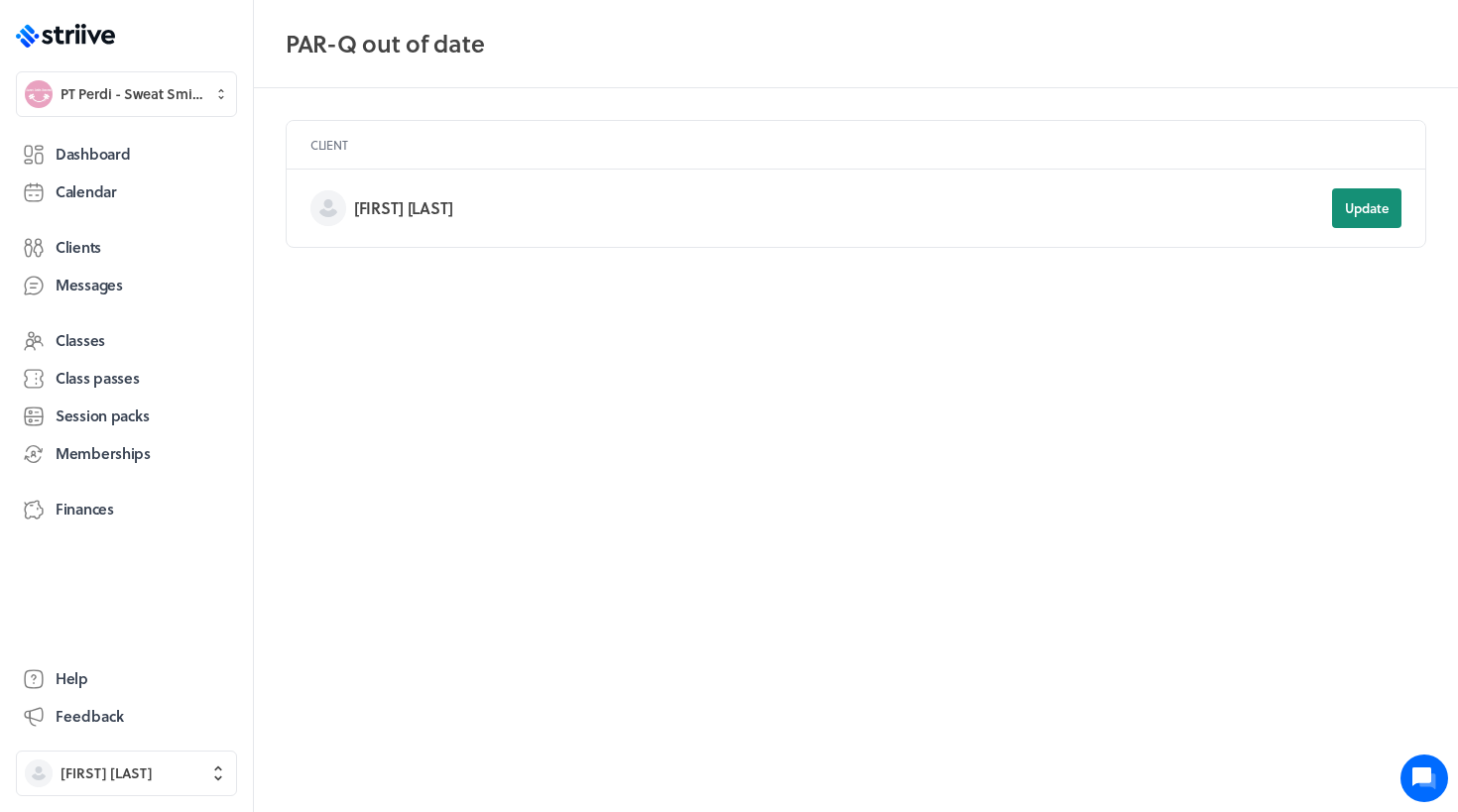 click on "Update" at bounding box center (1367, 208) 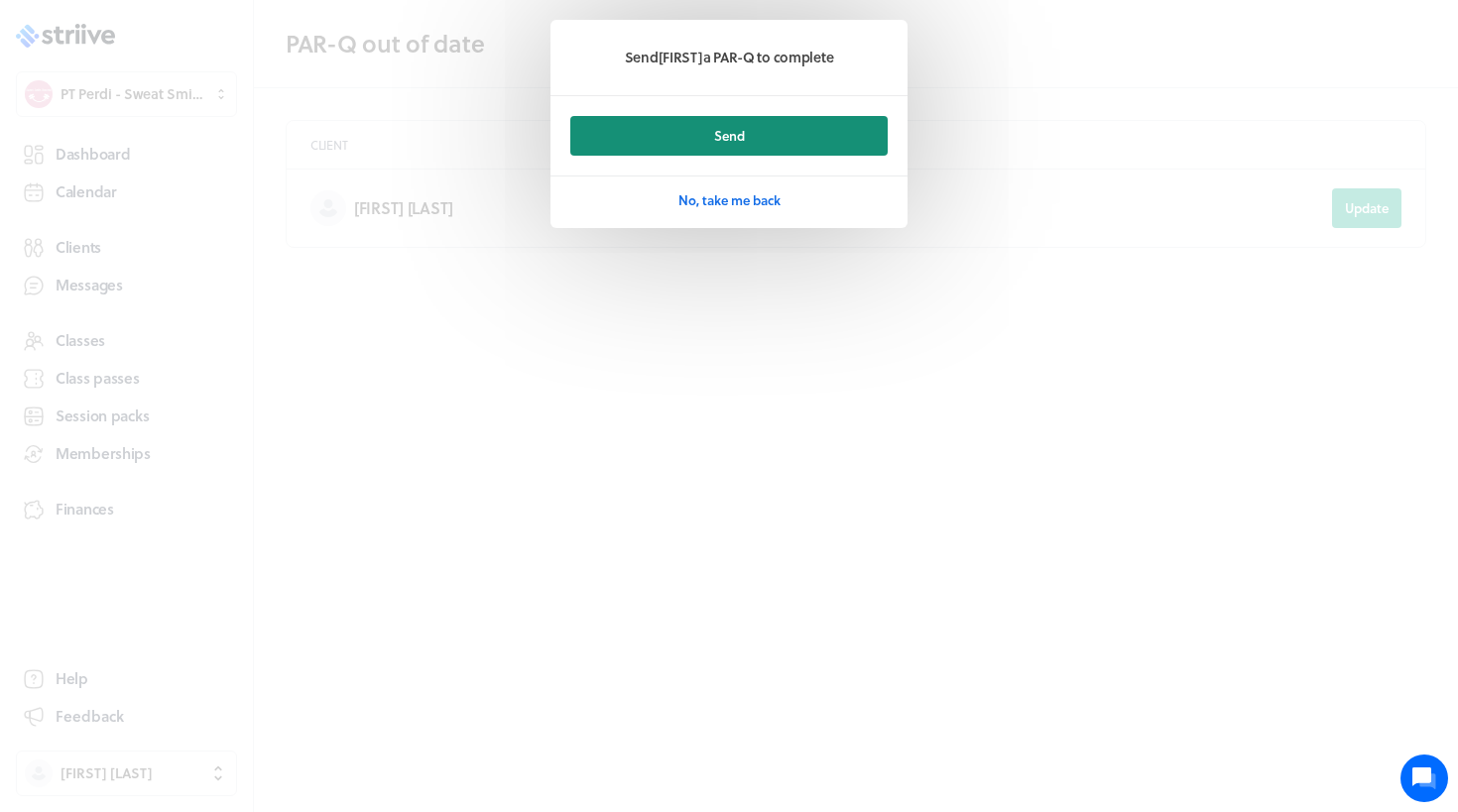 click on "Send" at bounding box center [729, 136] 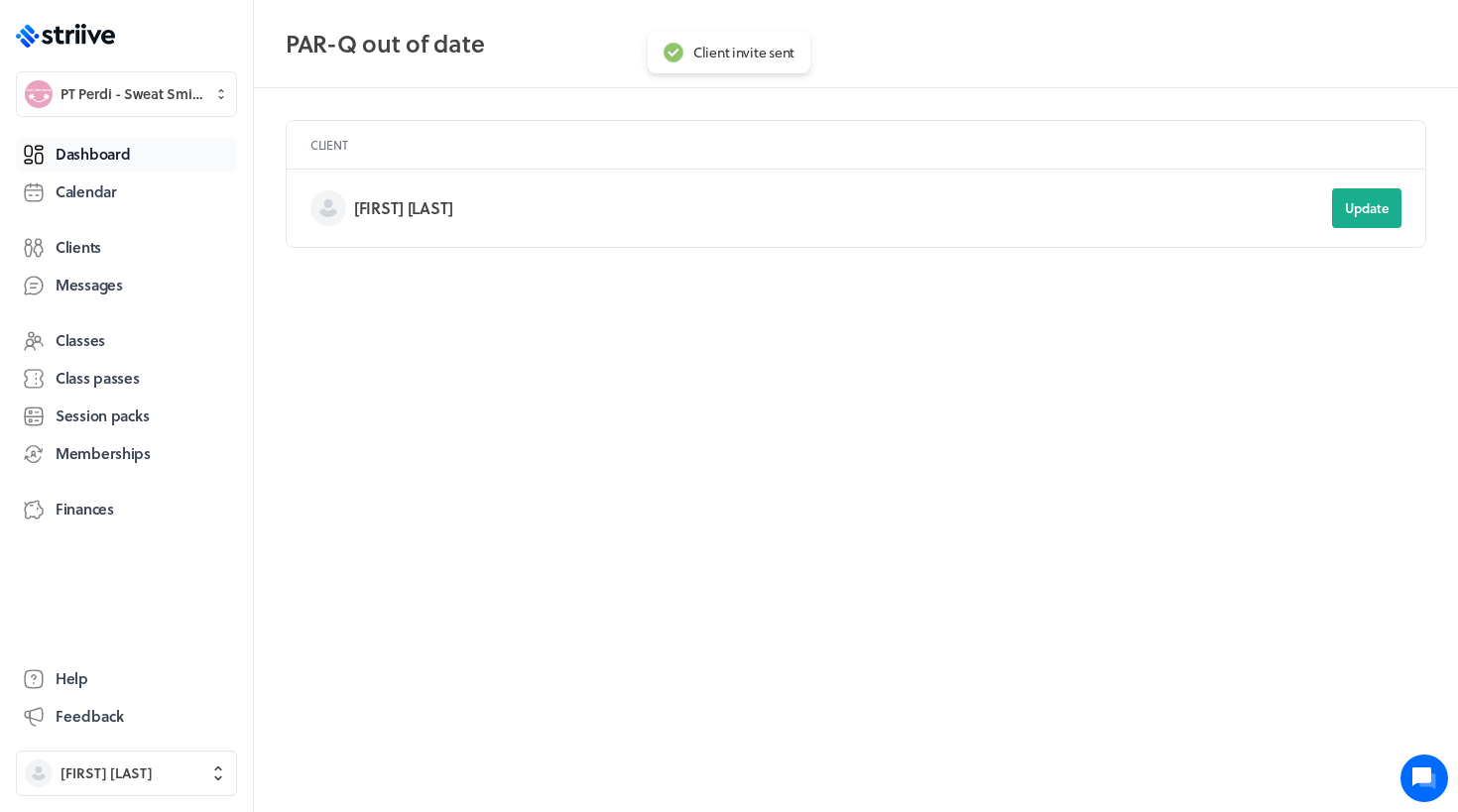 click on "Dashboard" at bounding box center [92, 154] 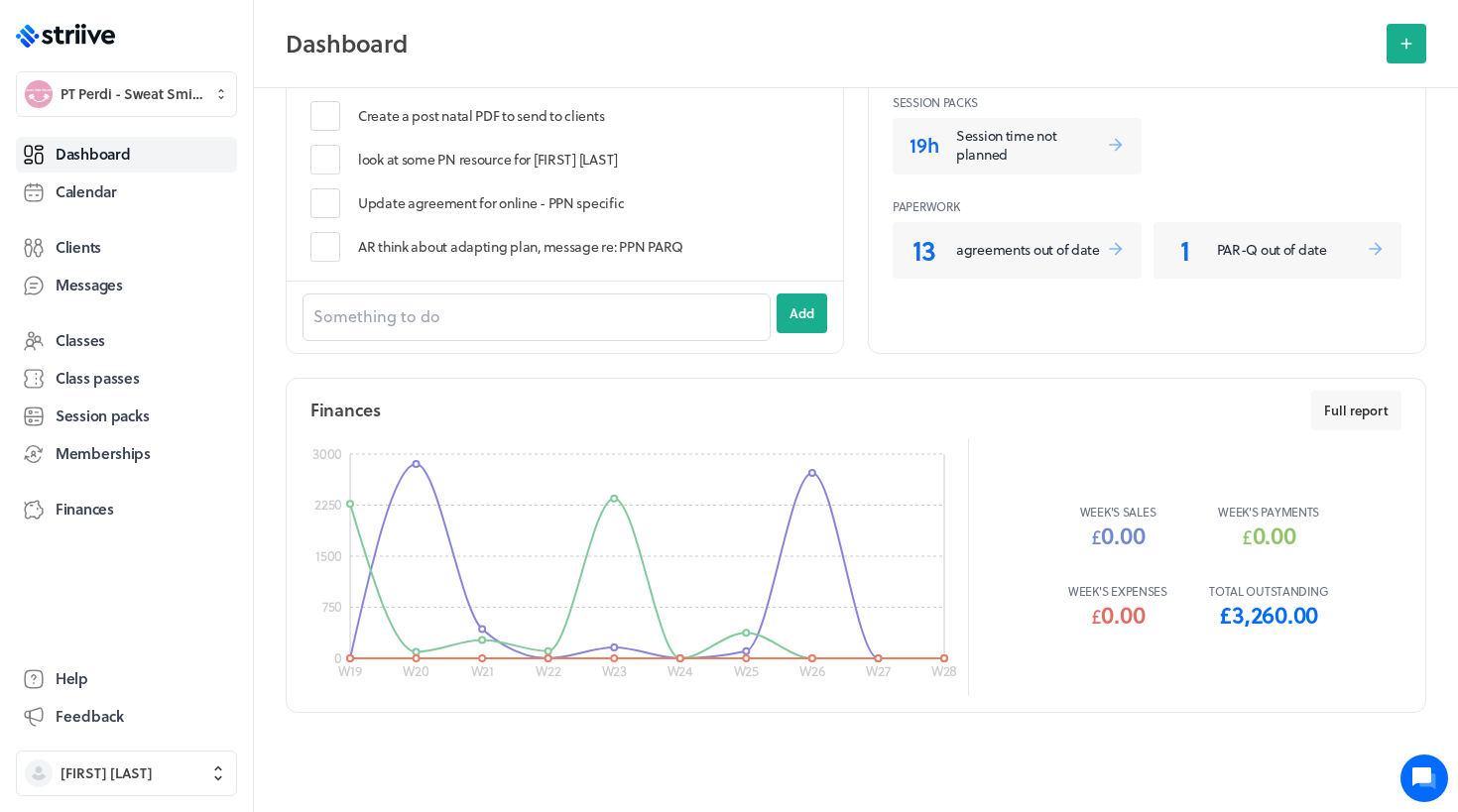 scroll, scrollTop: 812, scrollLeft: 0, axis: vertical 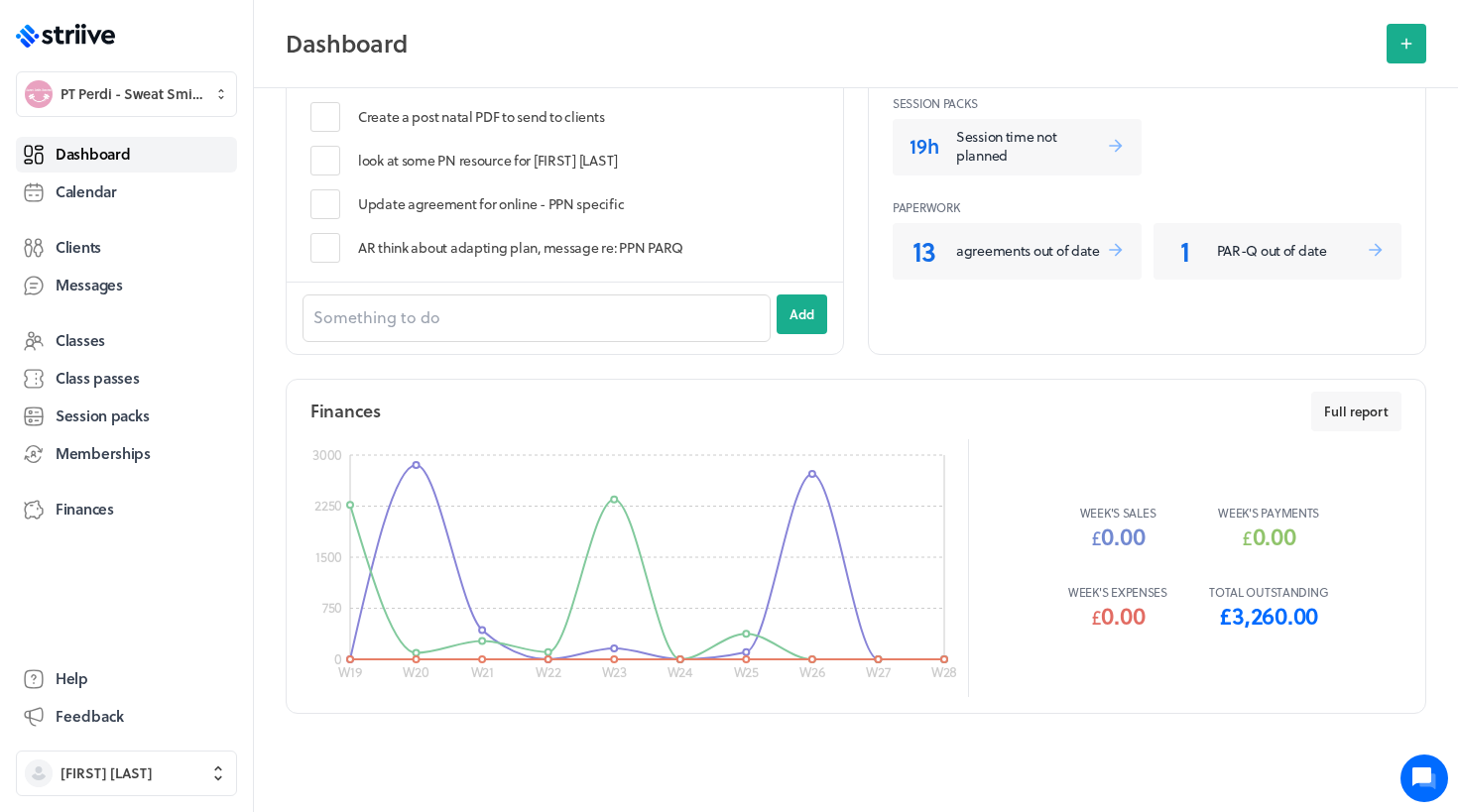 click on "Dashboard" at bounding box center [126, 155] 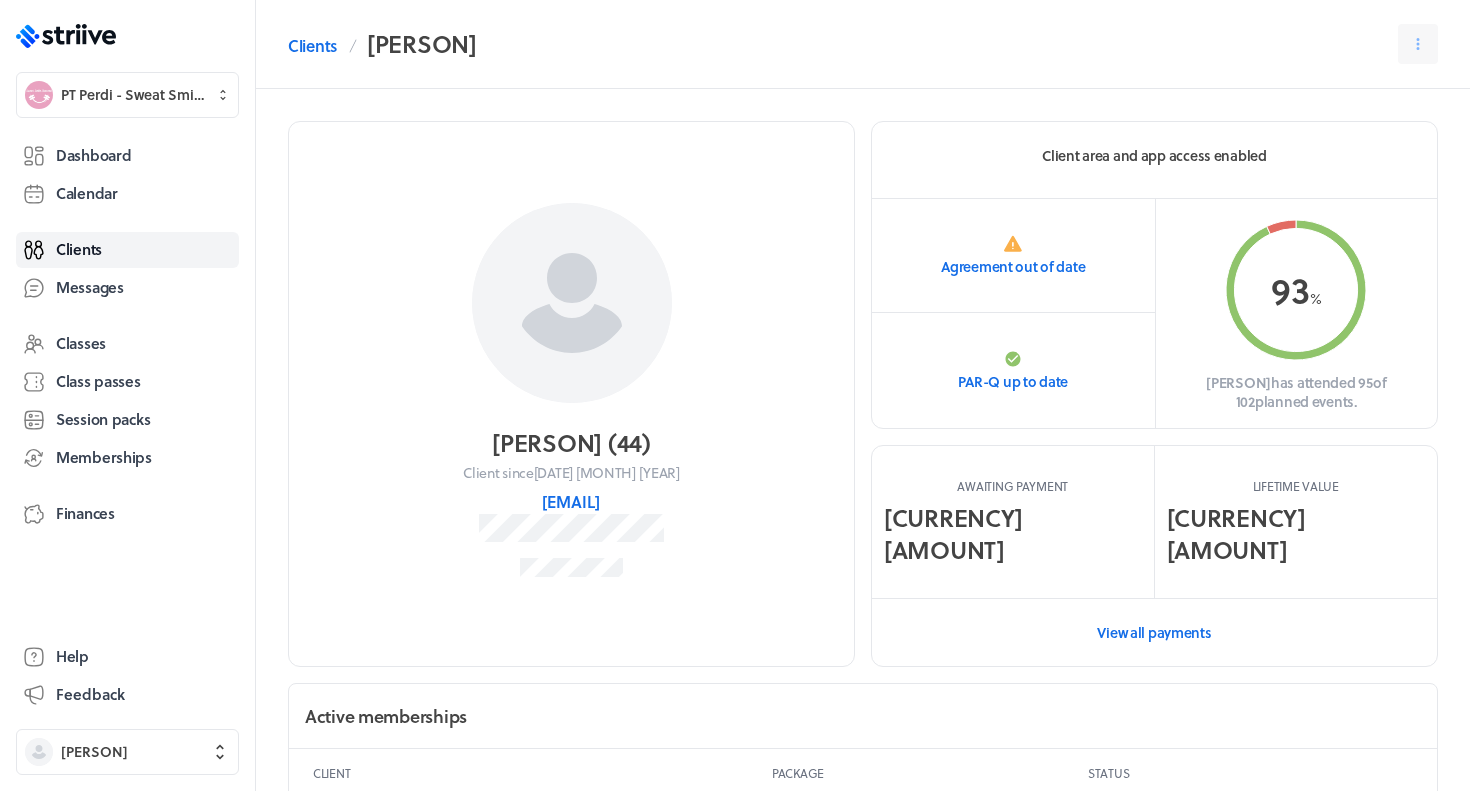 scroll, scrollTop: 0, scrollLeft: 0, axis: both 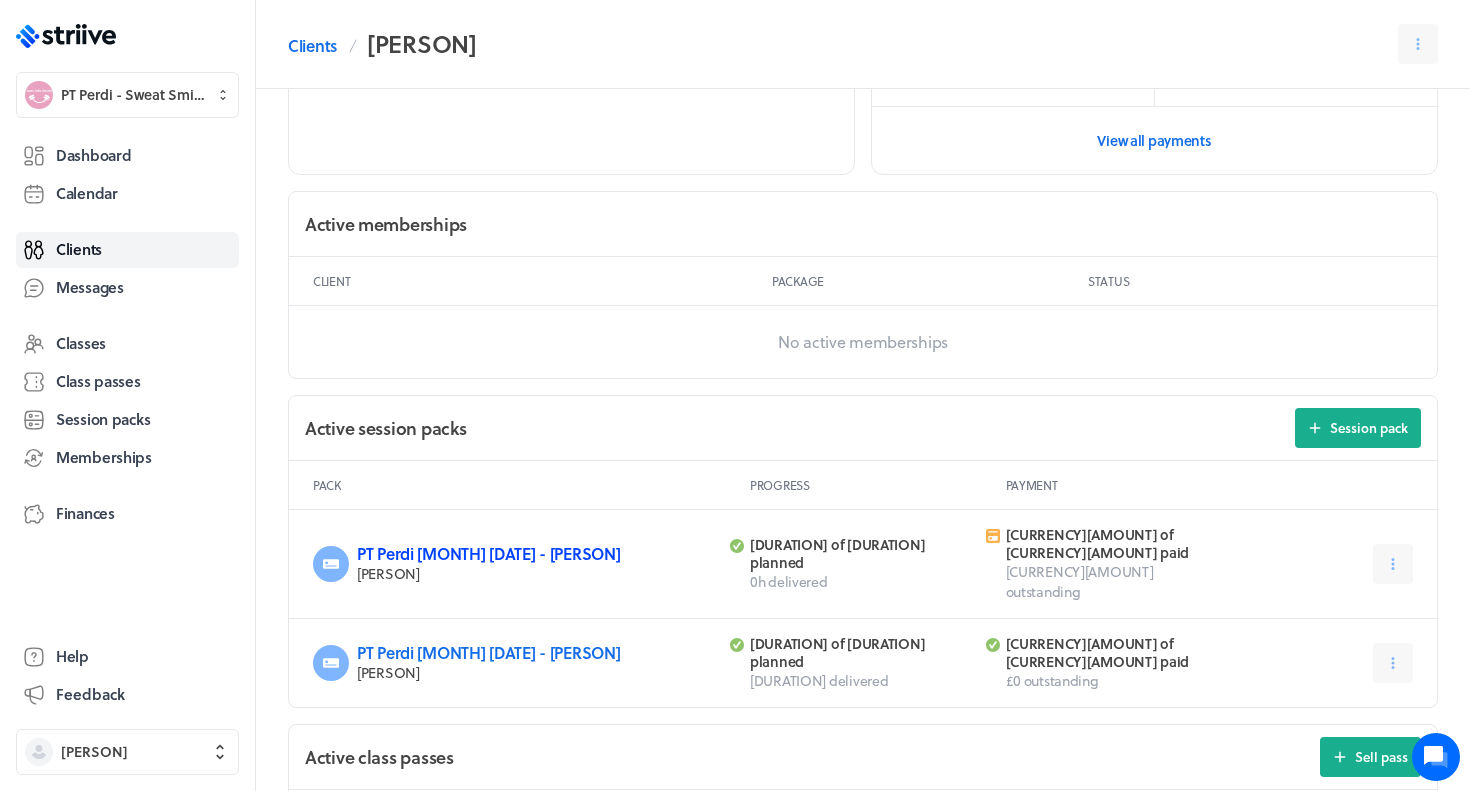 click on "PT Perdi July 25 - Jo H" at bounding box center [488, 553] 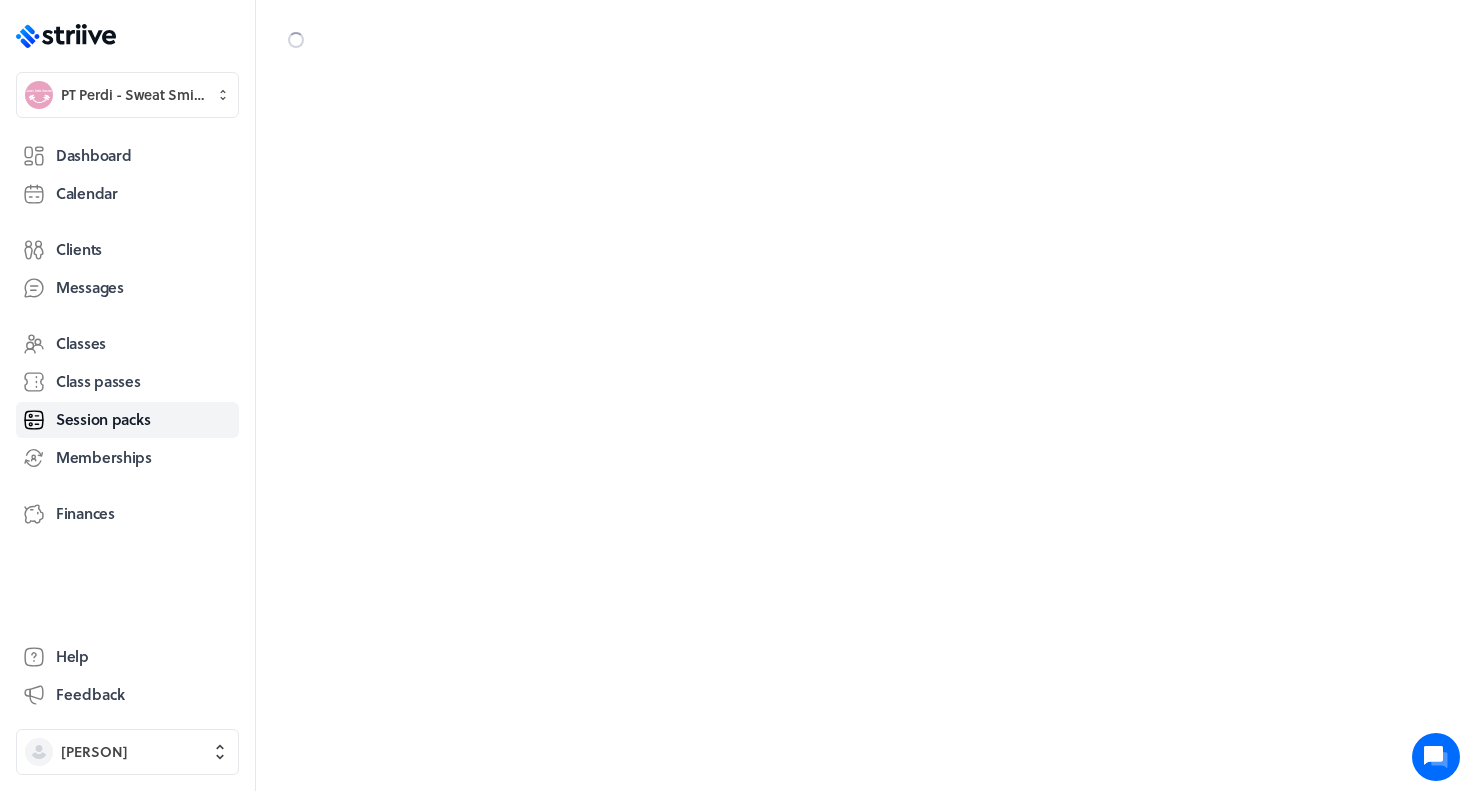 scroll, scrollTop: 0, scrollLeft: 0, axis: both 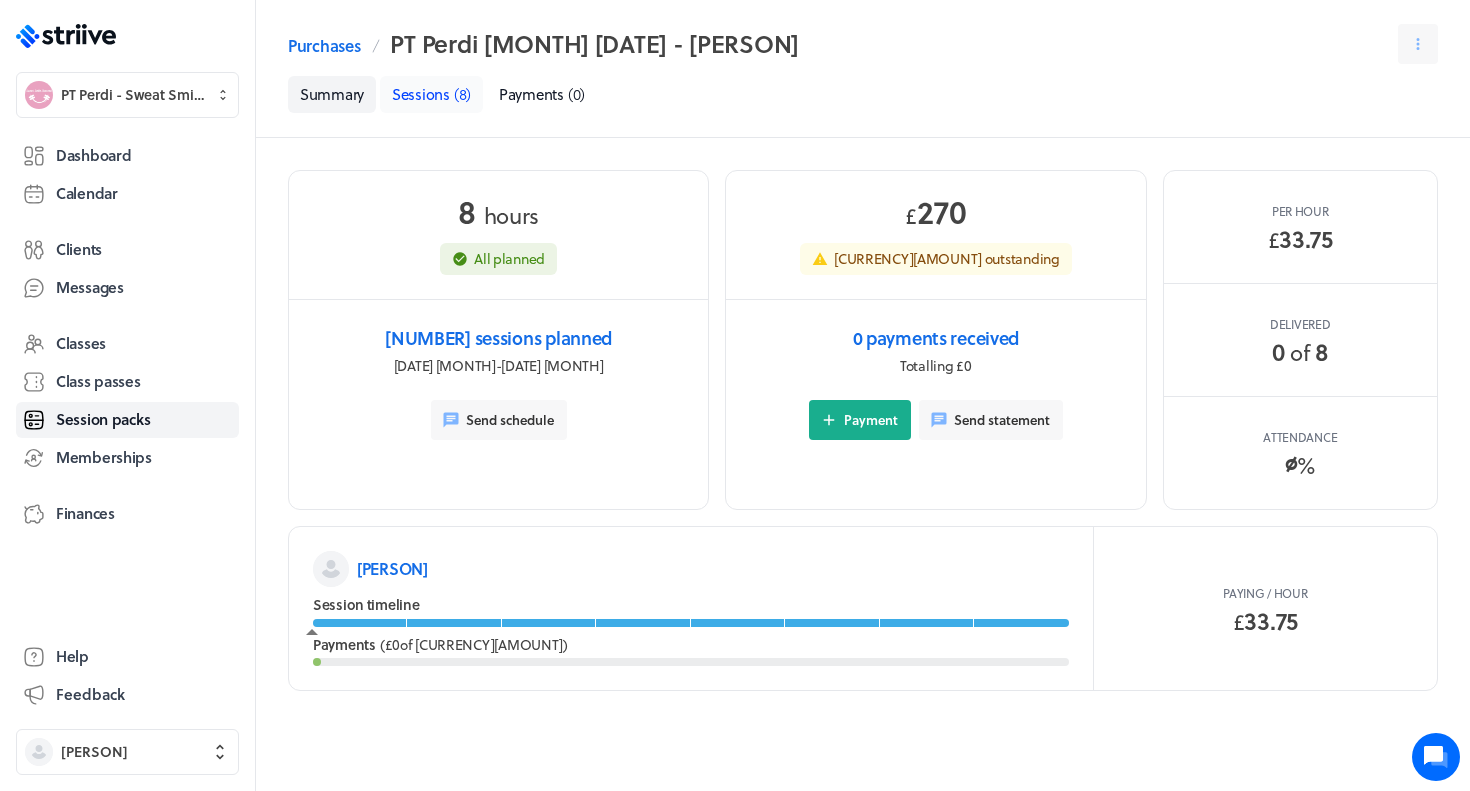 click on "Sessions" at bounding box center [421, 94] 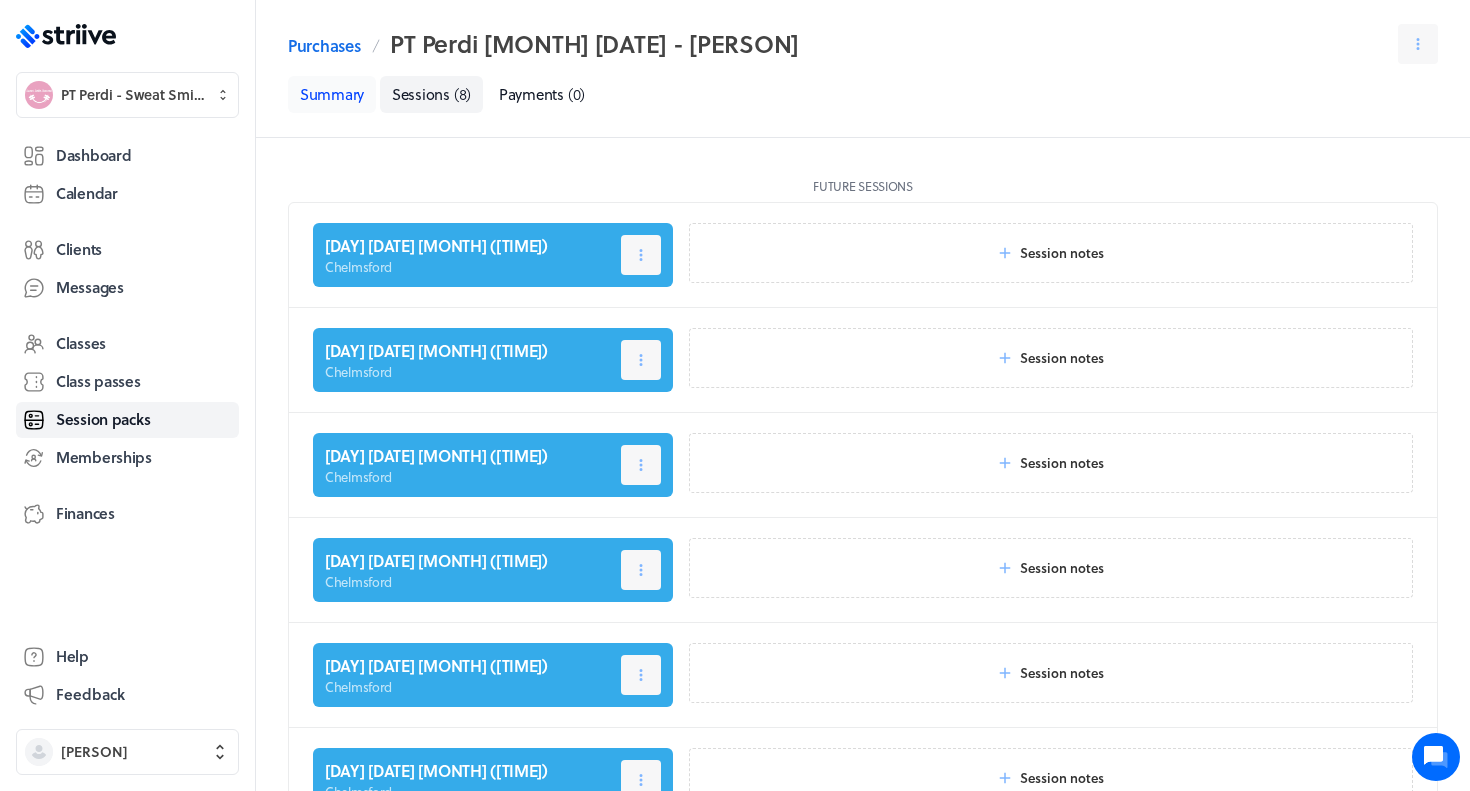 click on "Summary" at bounding box center (332, 94) 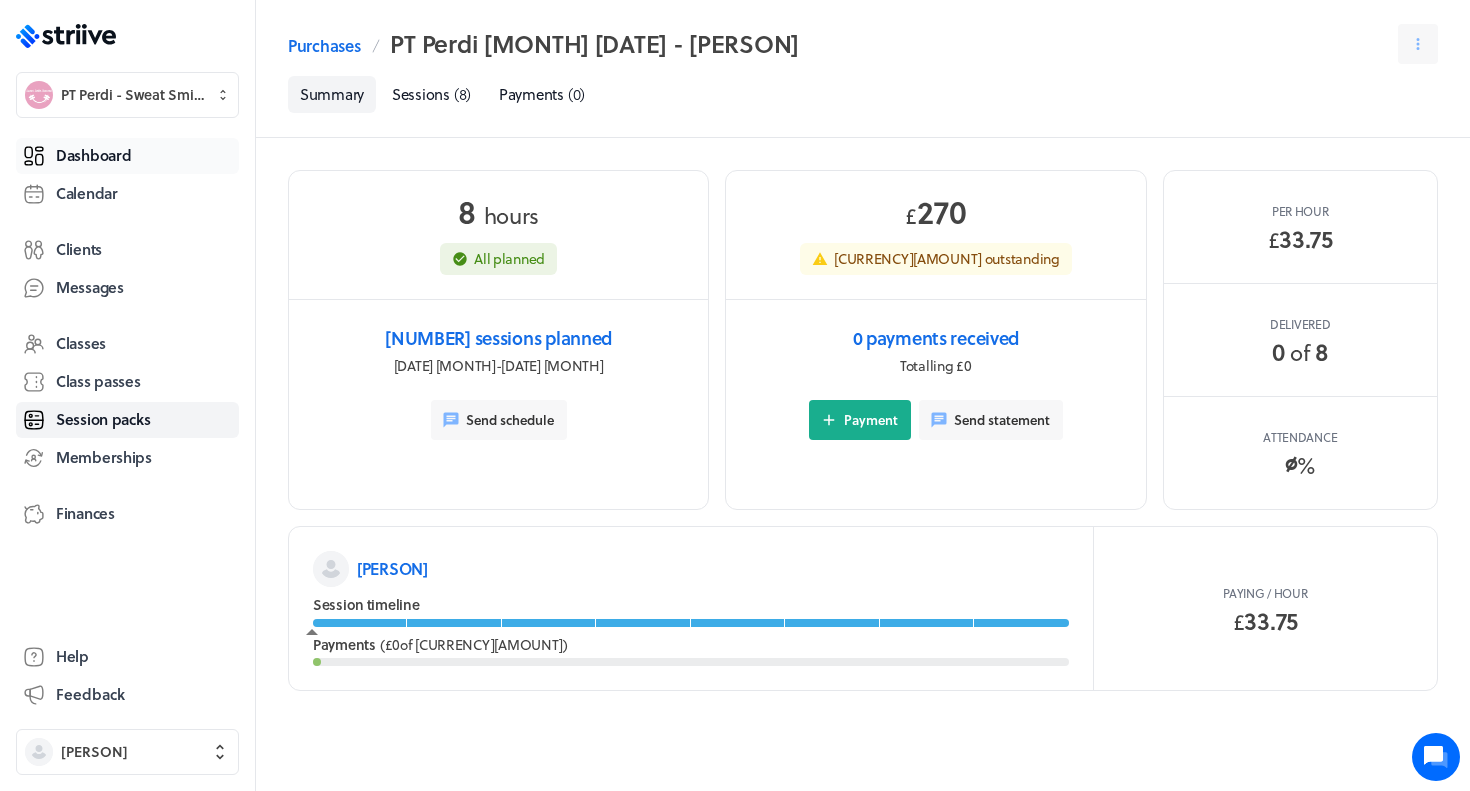 click on "Dashboard" at bounding box center [93, 155] 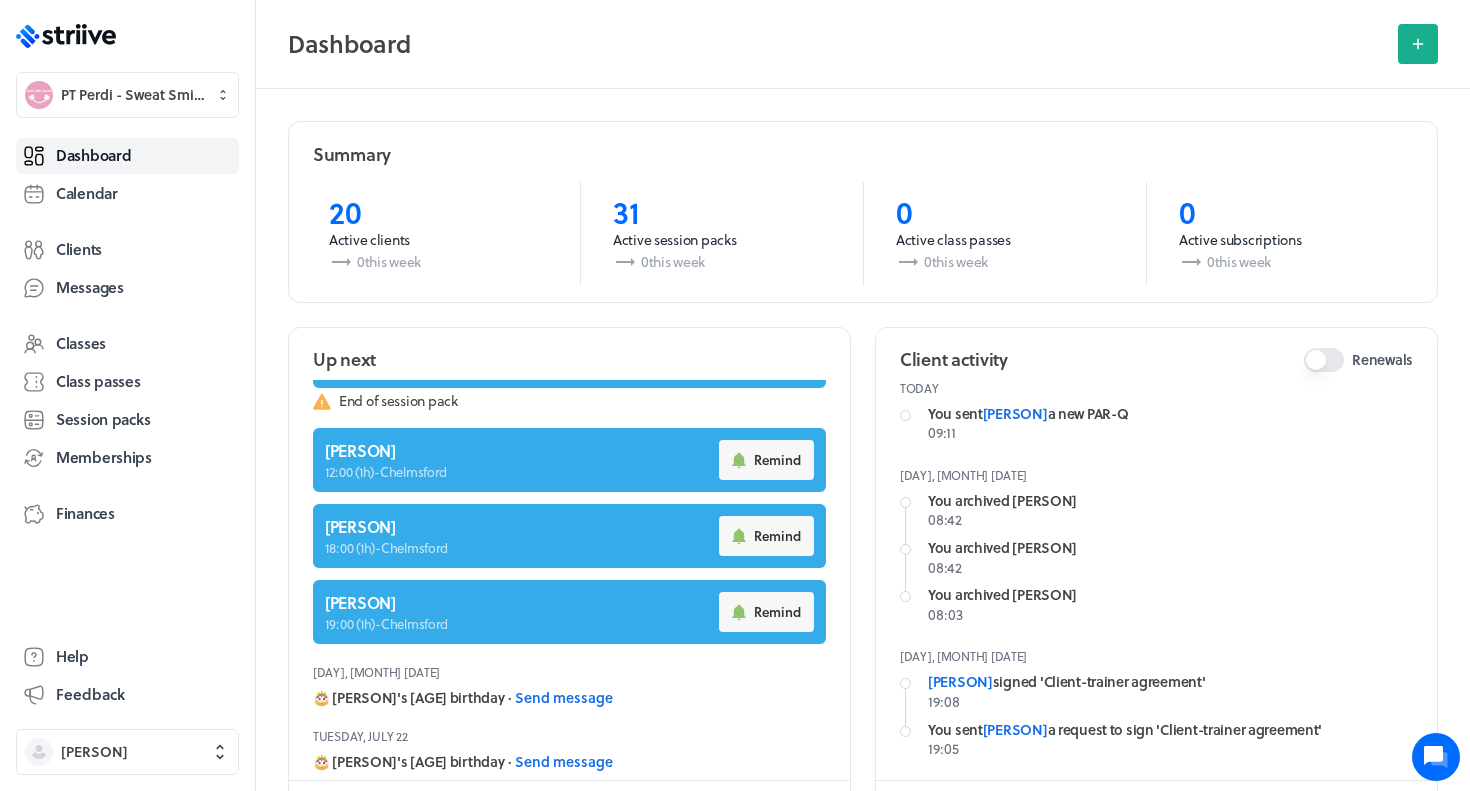 scroll, scrollTop: 604, scrollLeft: 0, axis: vertical 